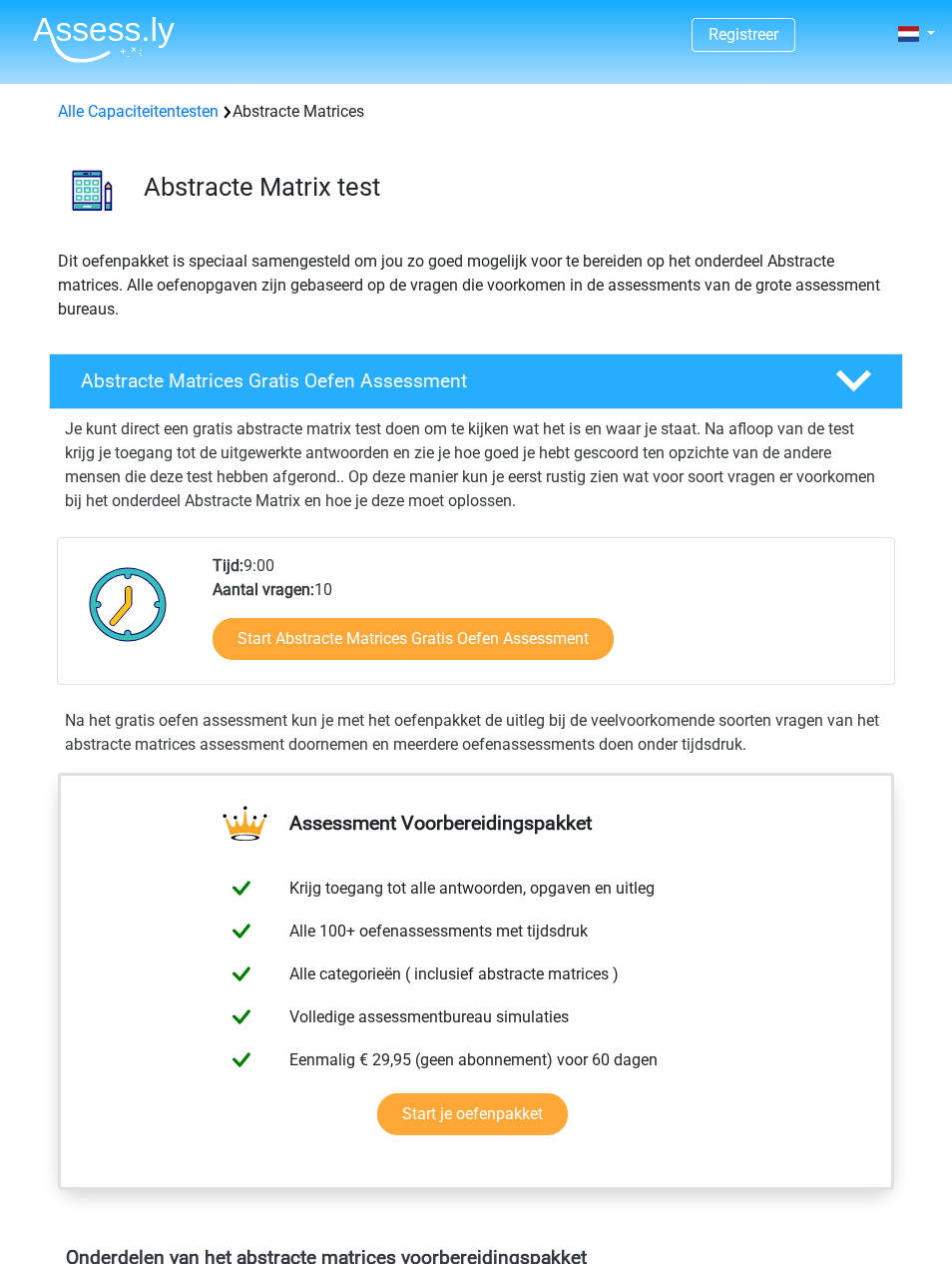 scroll, scrollTop: 0, scrollLeft: 0, axis: both 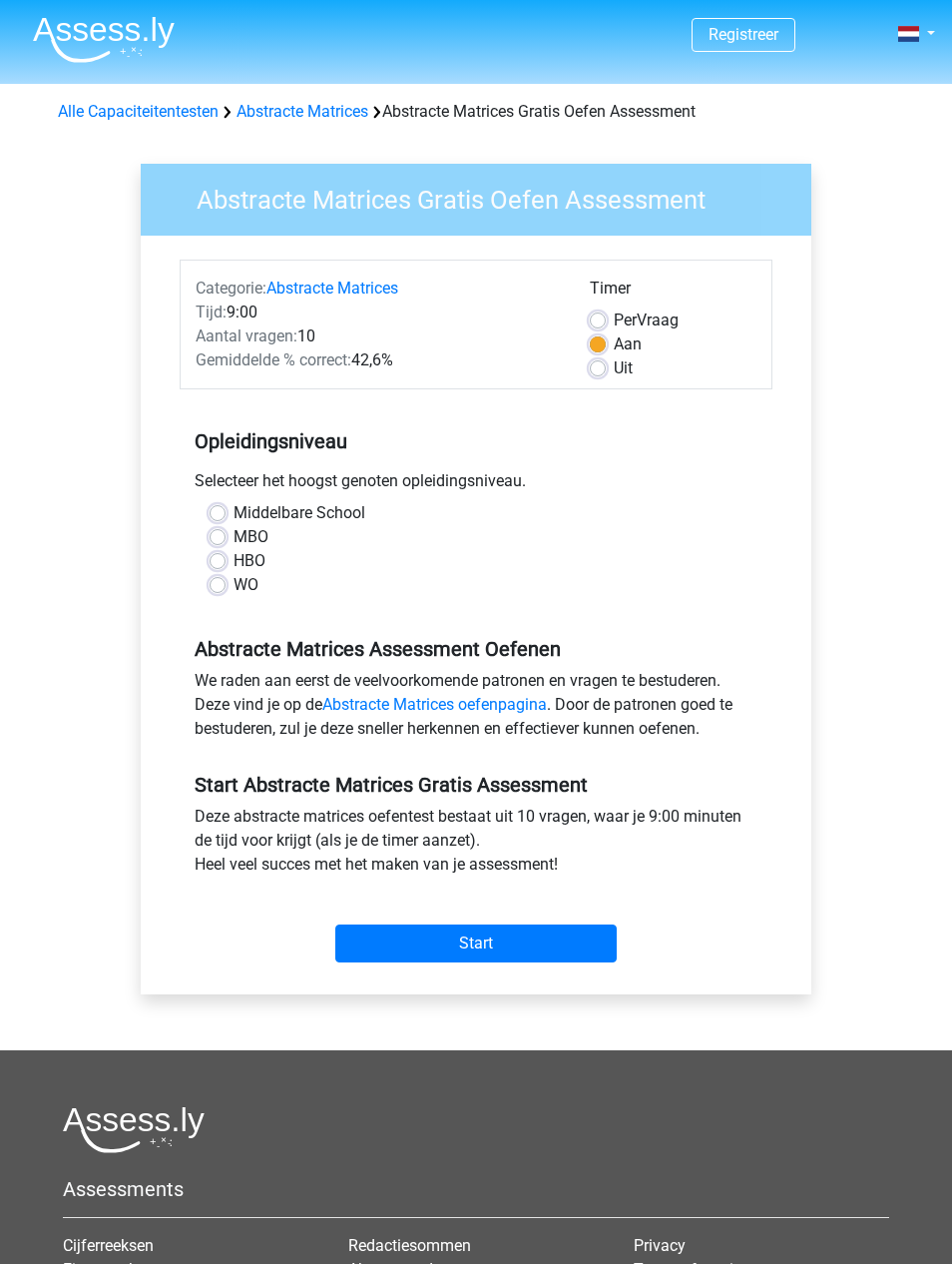 click on "HBO" at bounding box center [249, 561] 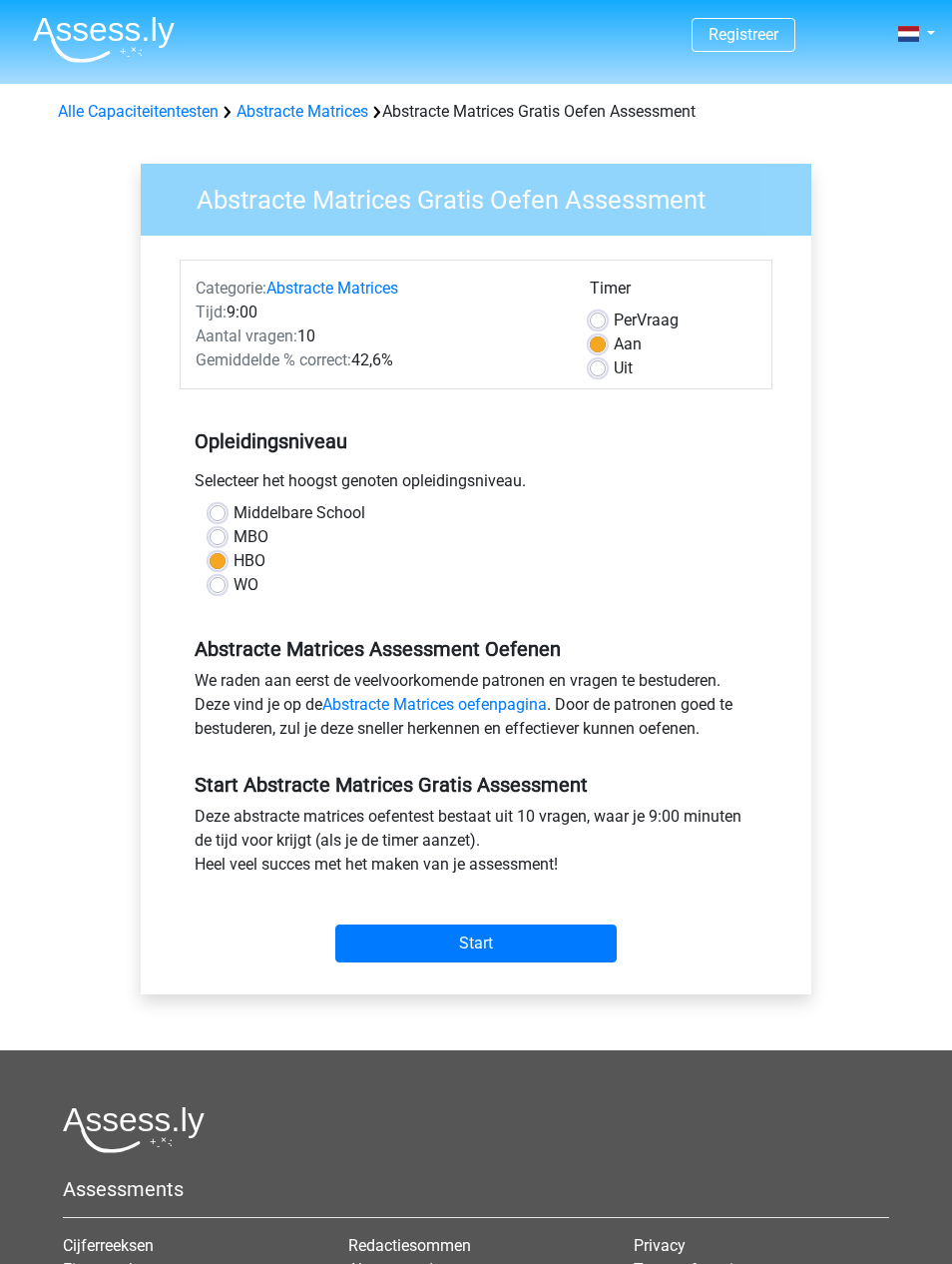 click on "Start" at bounding box center [476, 944] 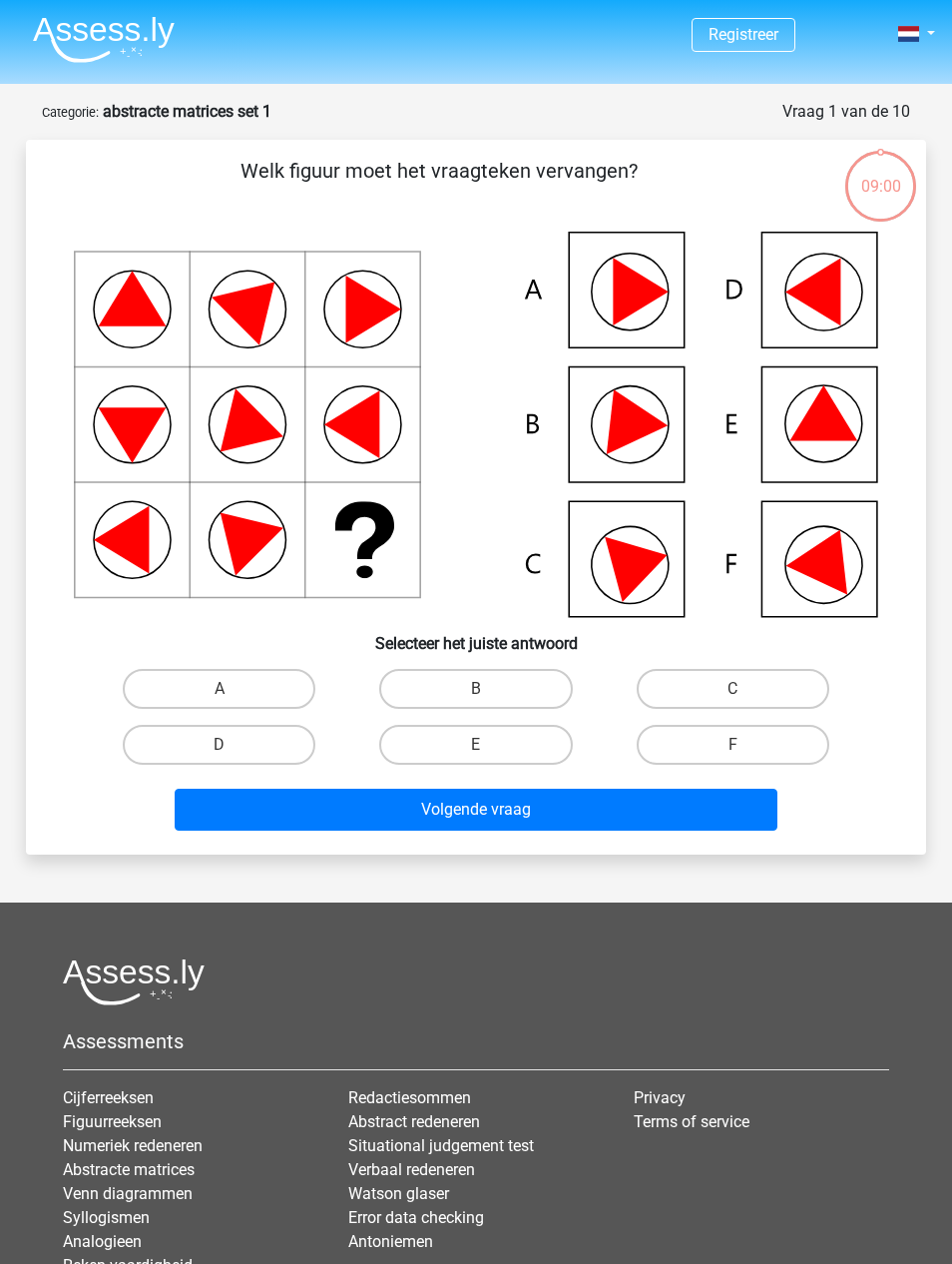 scroll, scrollTop: 0, scrollLeft: 0, axis: both 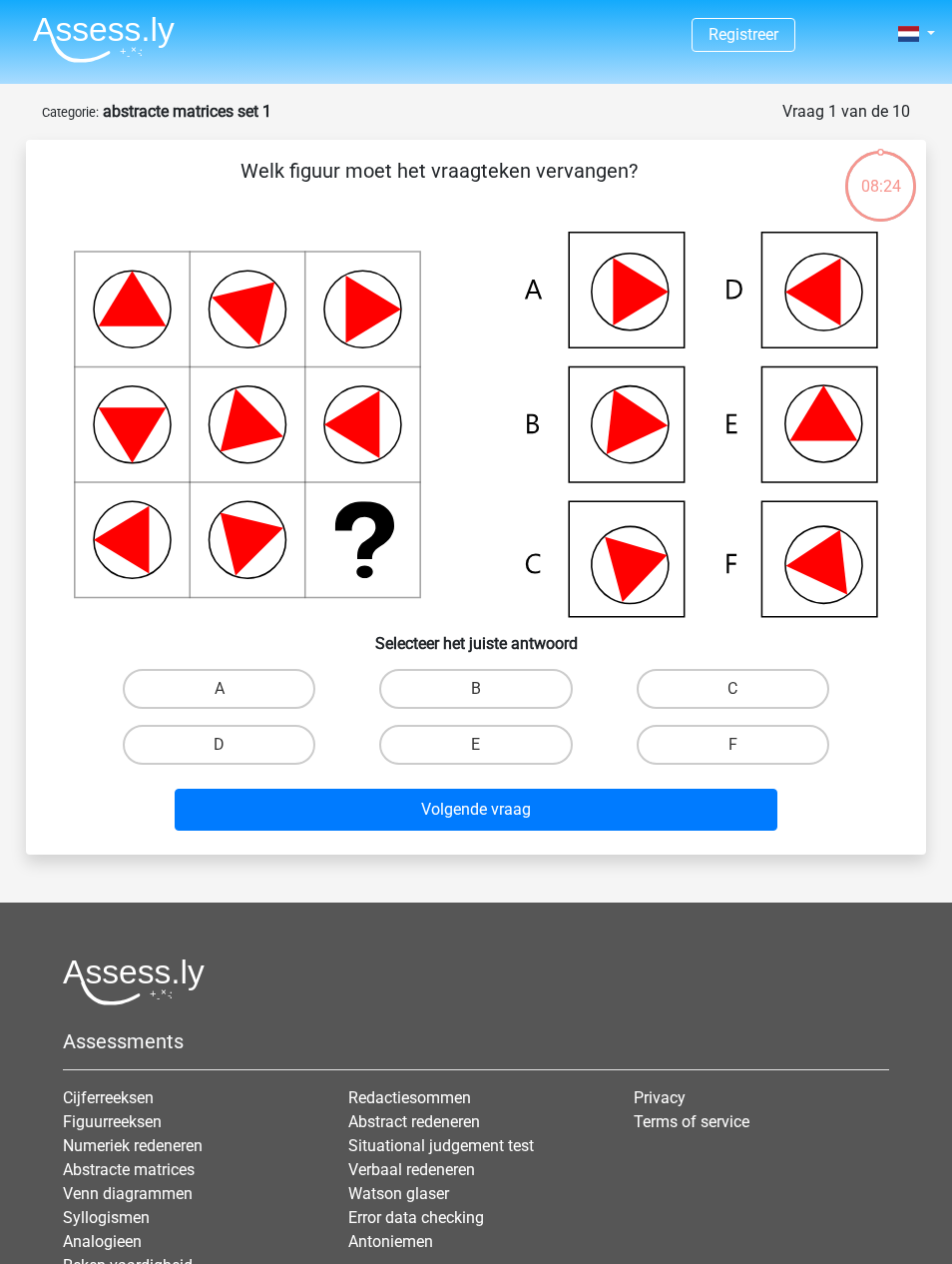 click 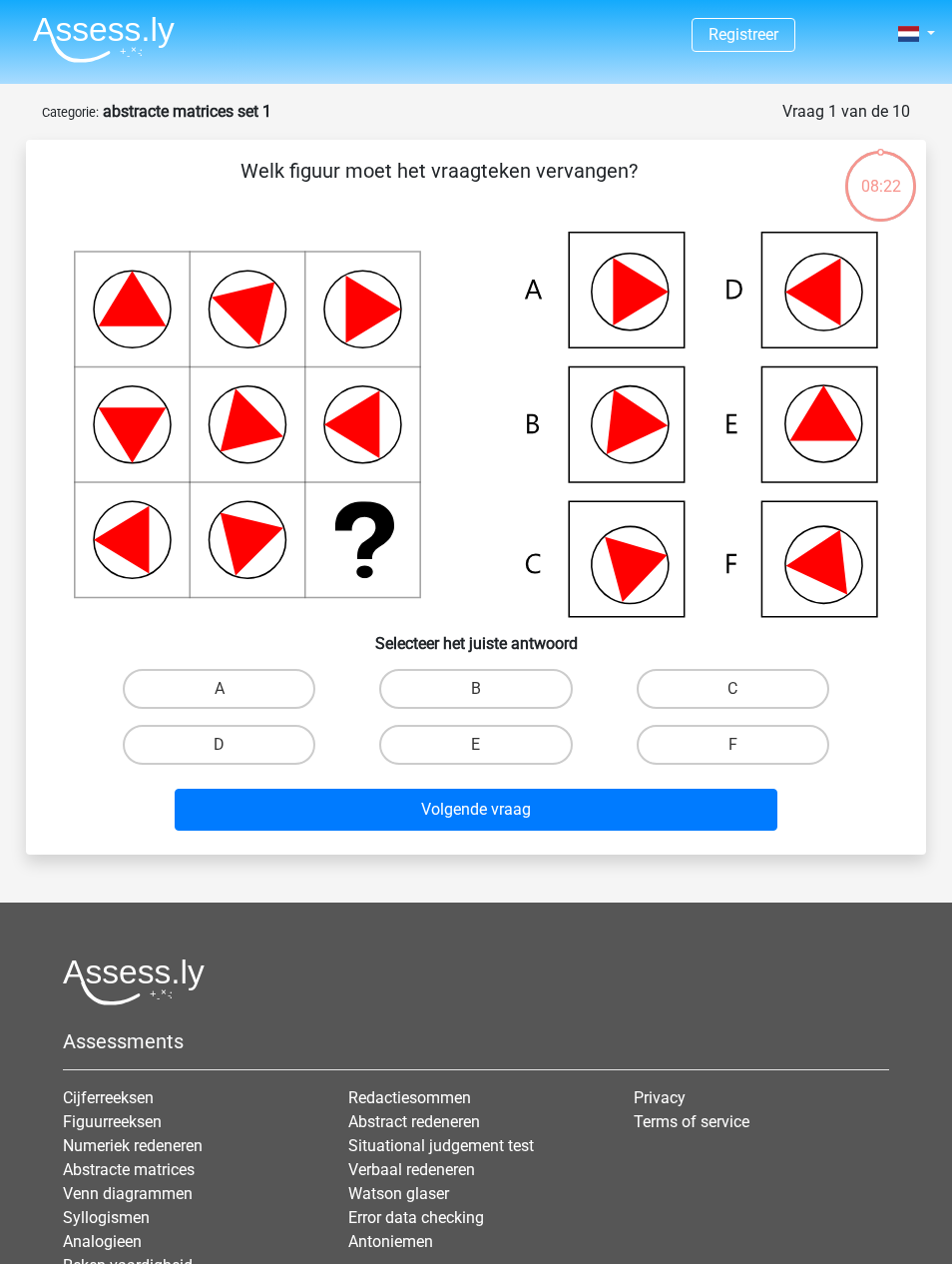 click on "E" at bounding box center [475, 745] 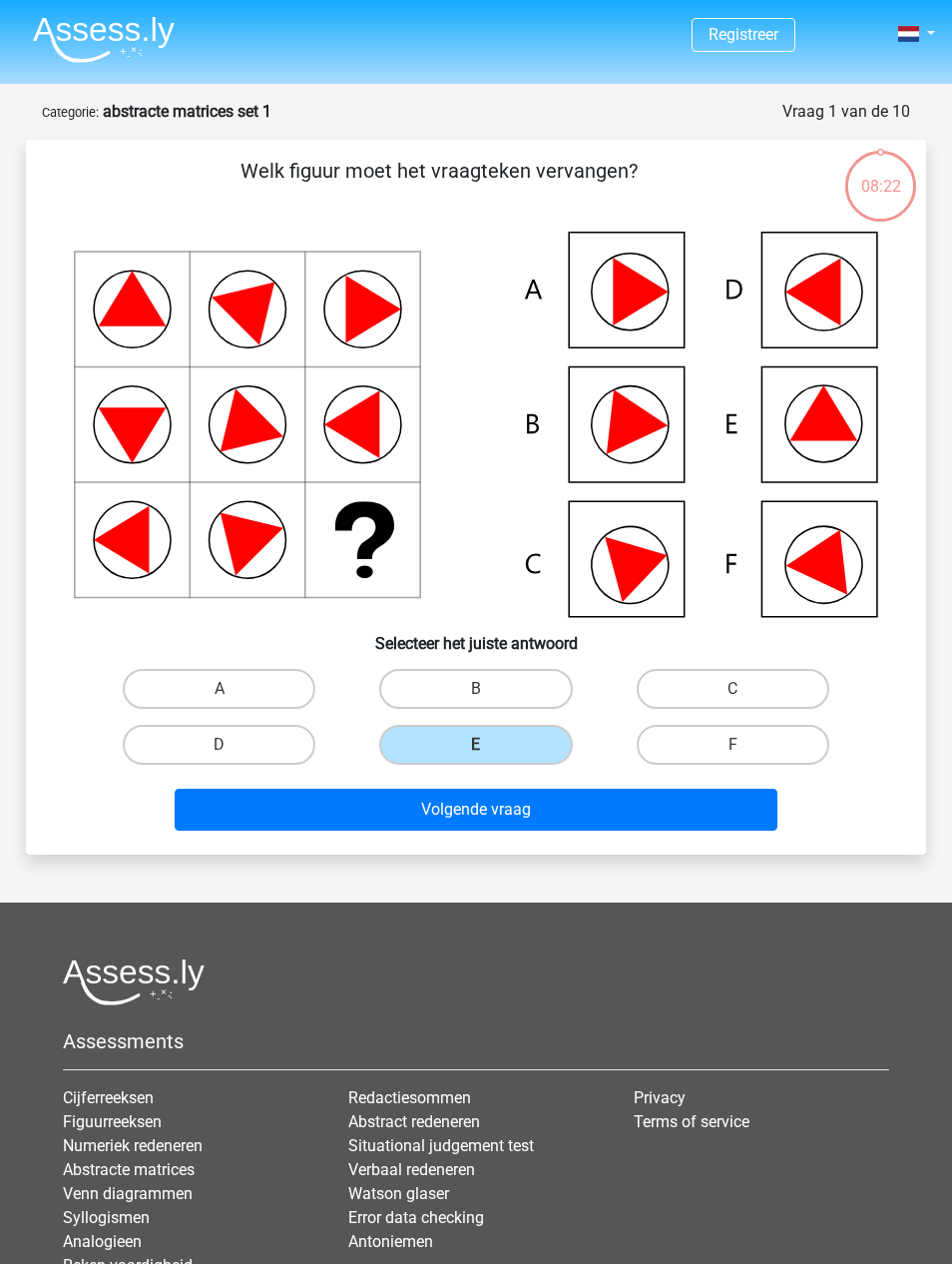 click on "Volgende vraag" at bounding box center [476, 810] 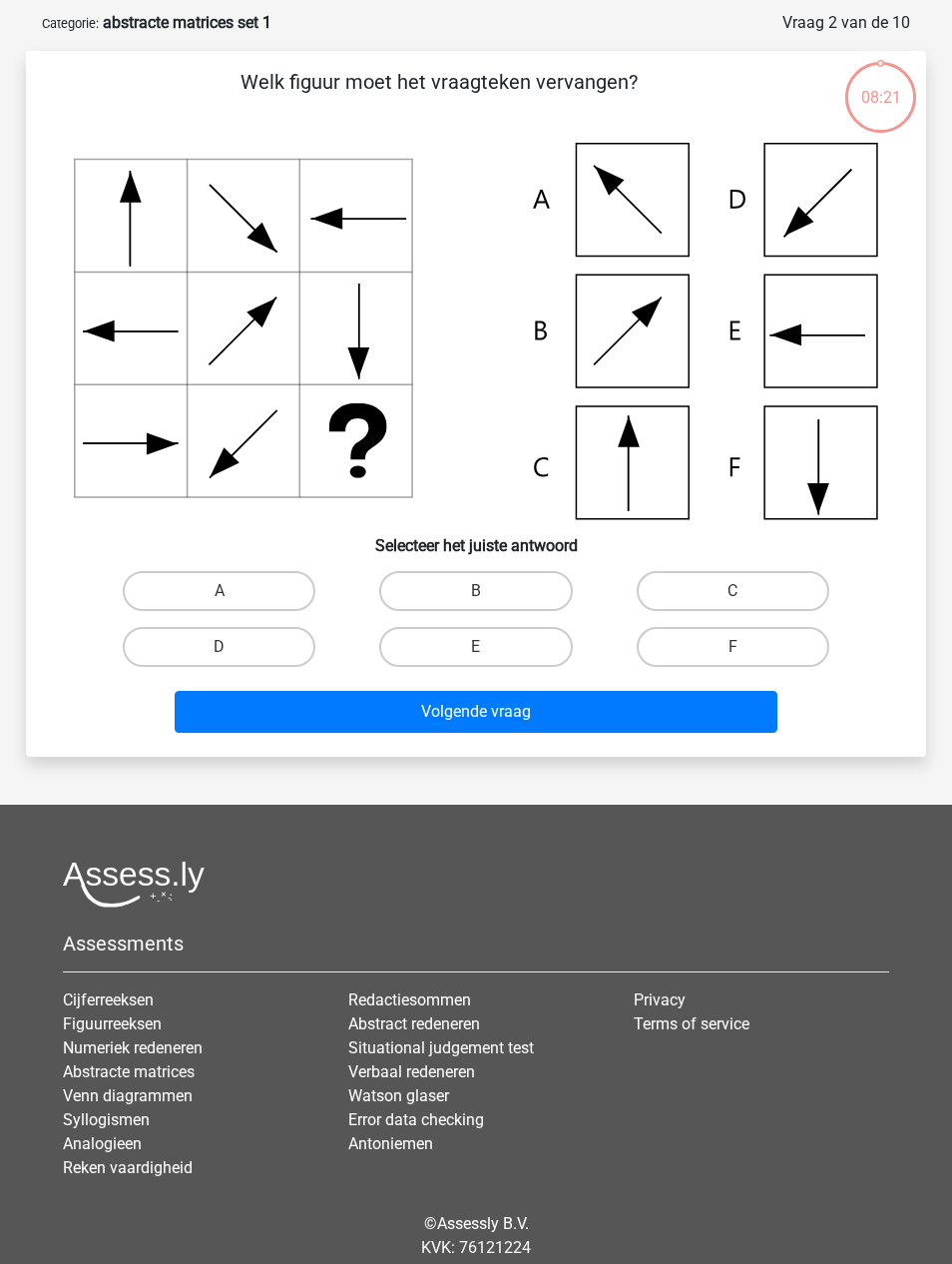 scroll, scrollTop: 100, scrollLeft: 0, axis: vertical 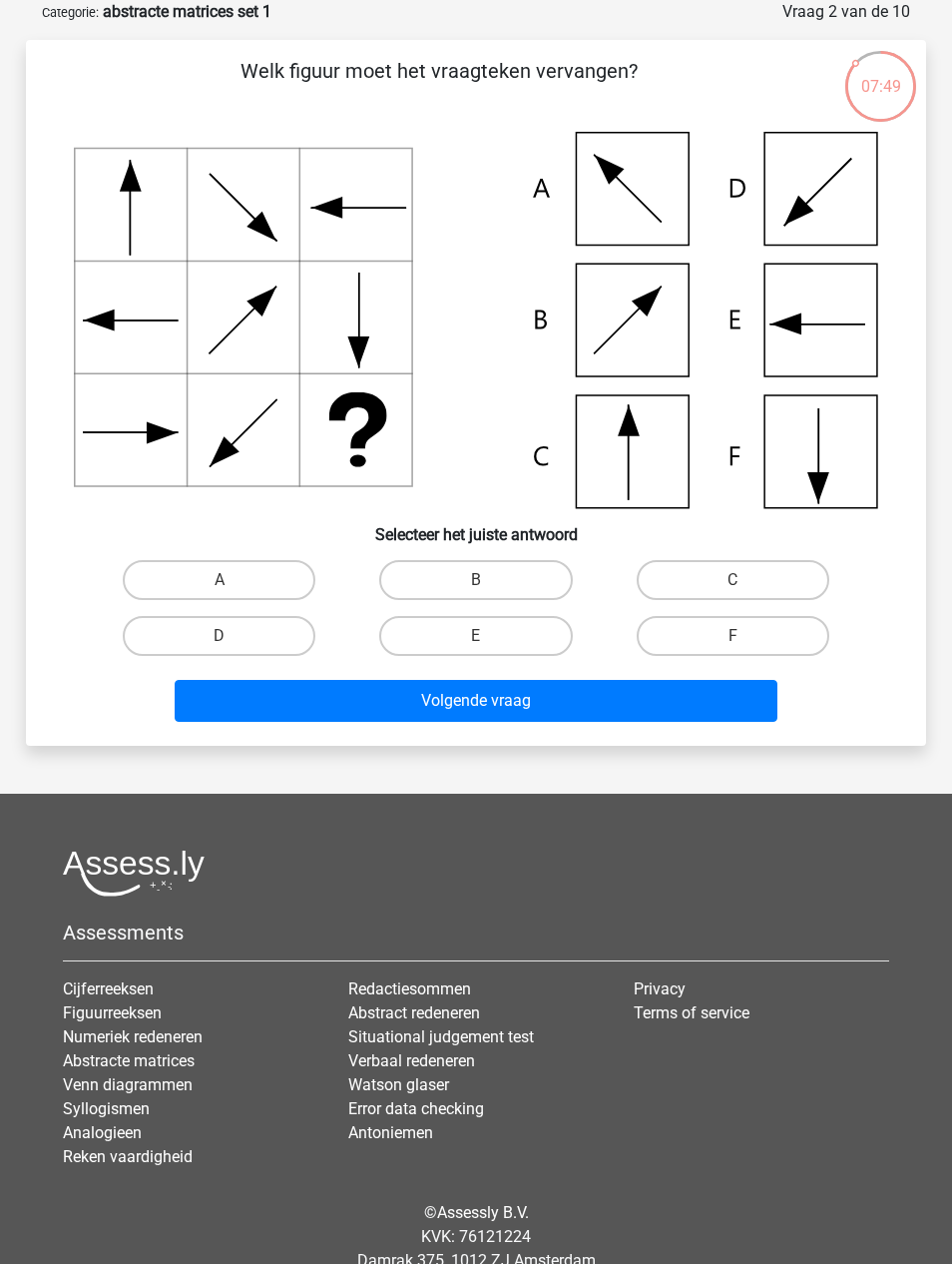 click on "E" at bounding box center [475, 636] 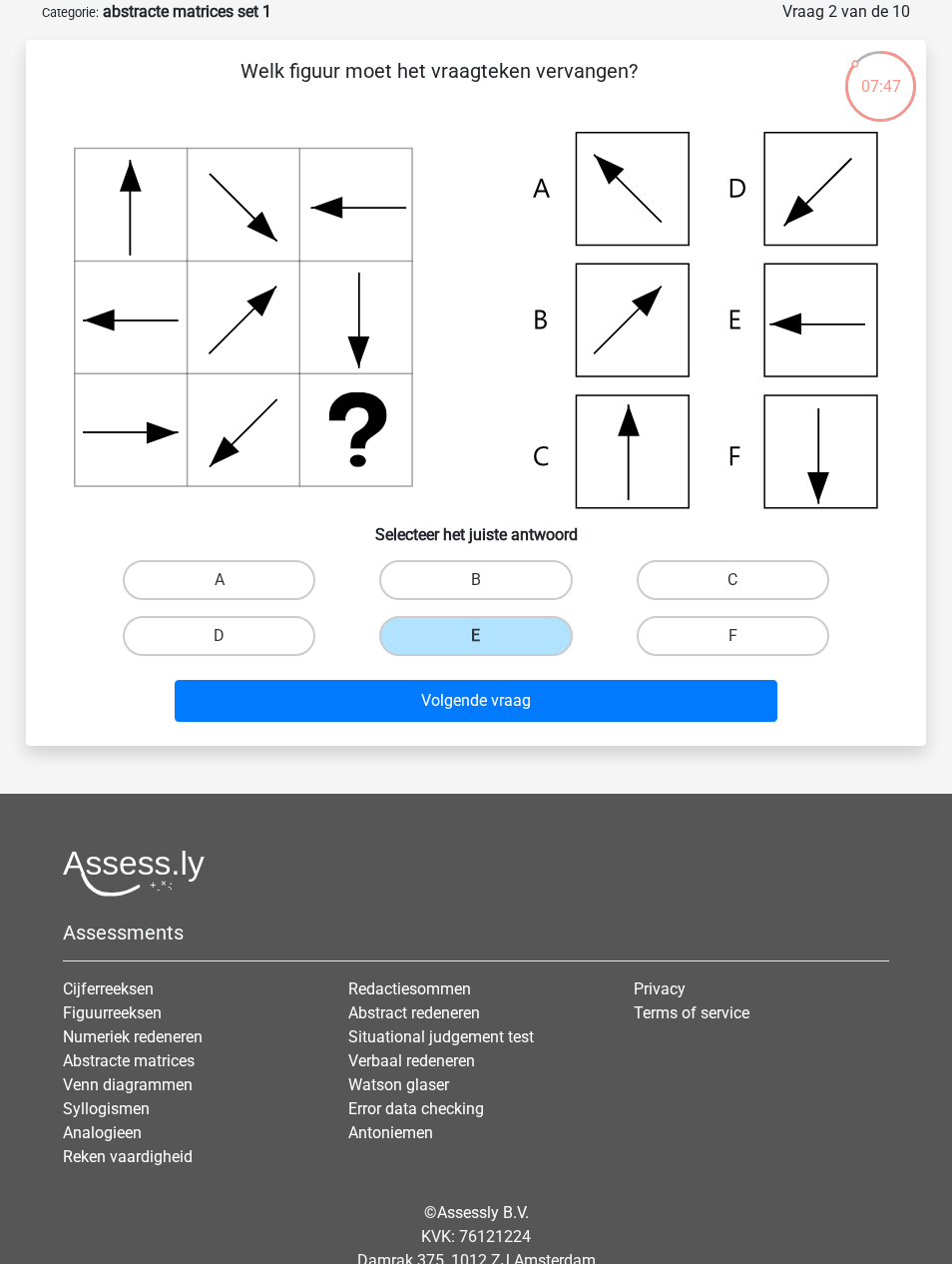 click on "Volgende vraag" at bounding box center (476, 701) 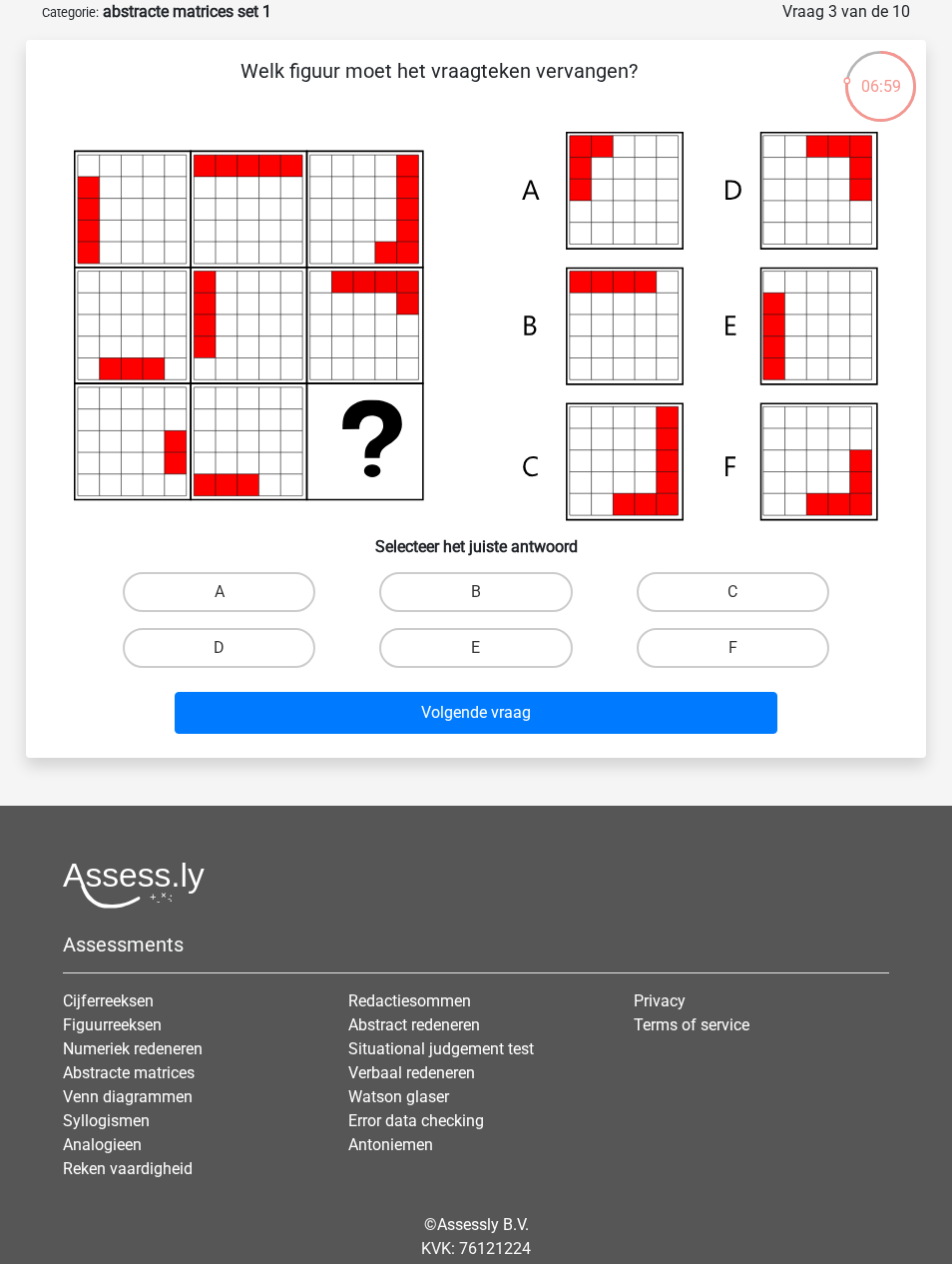 click on "E" at bounding box center (475, 648) 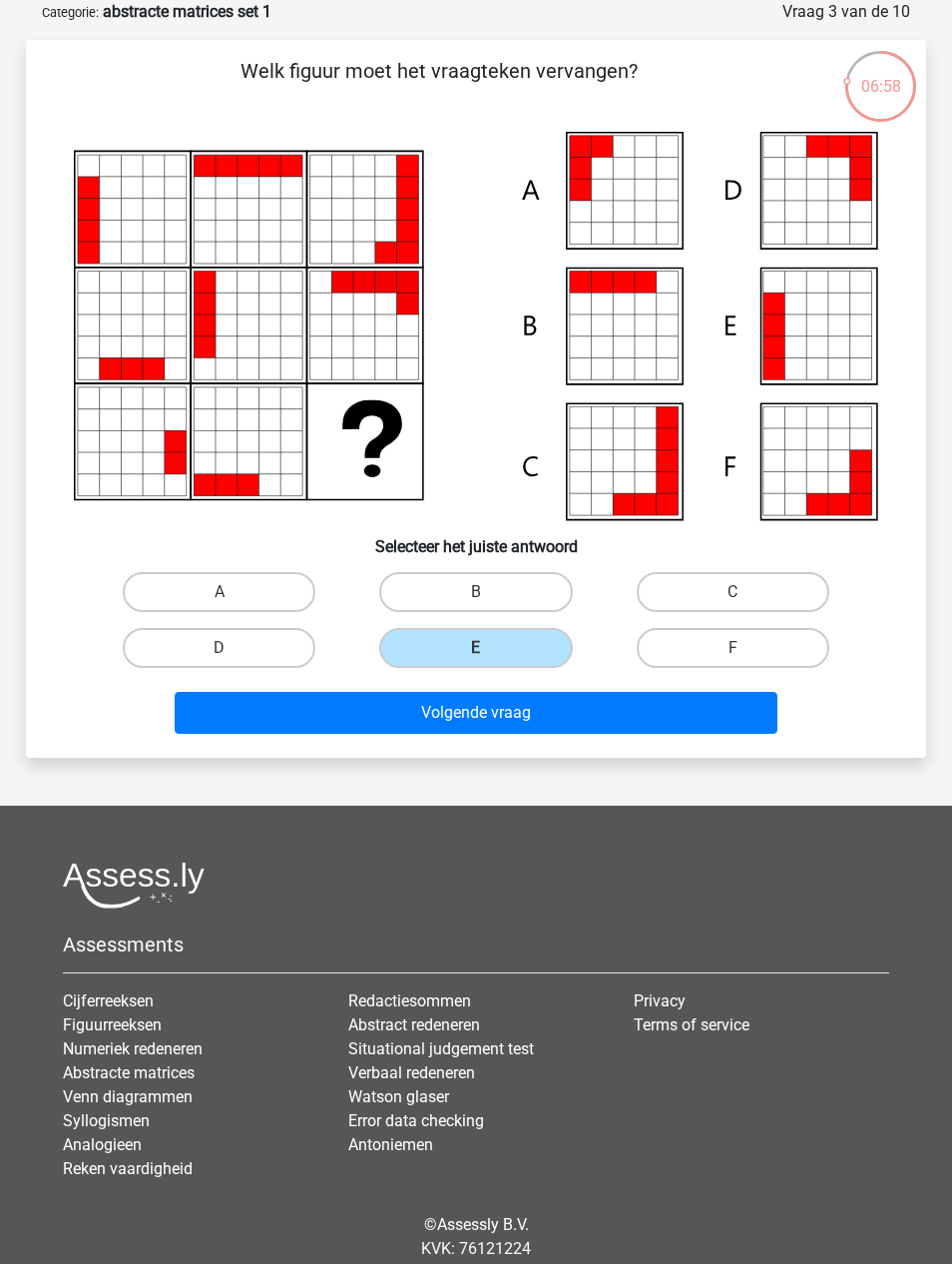 click on "Volgende vraag" at bounding box center (476, 713) 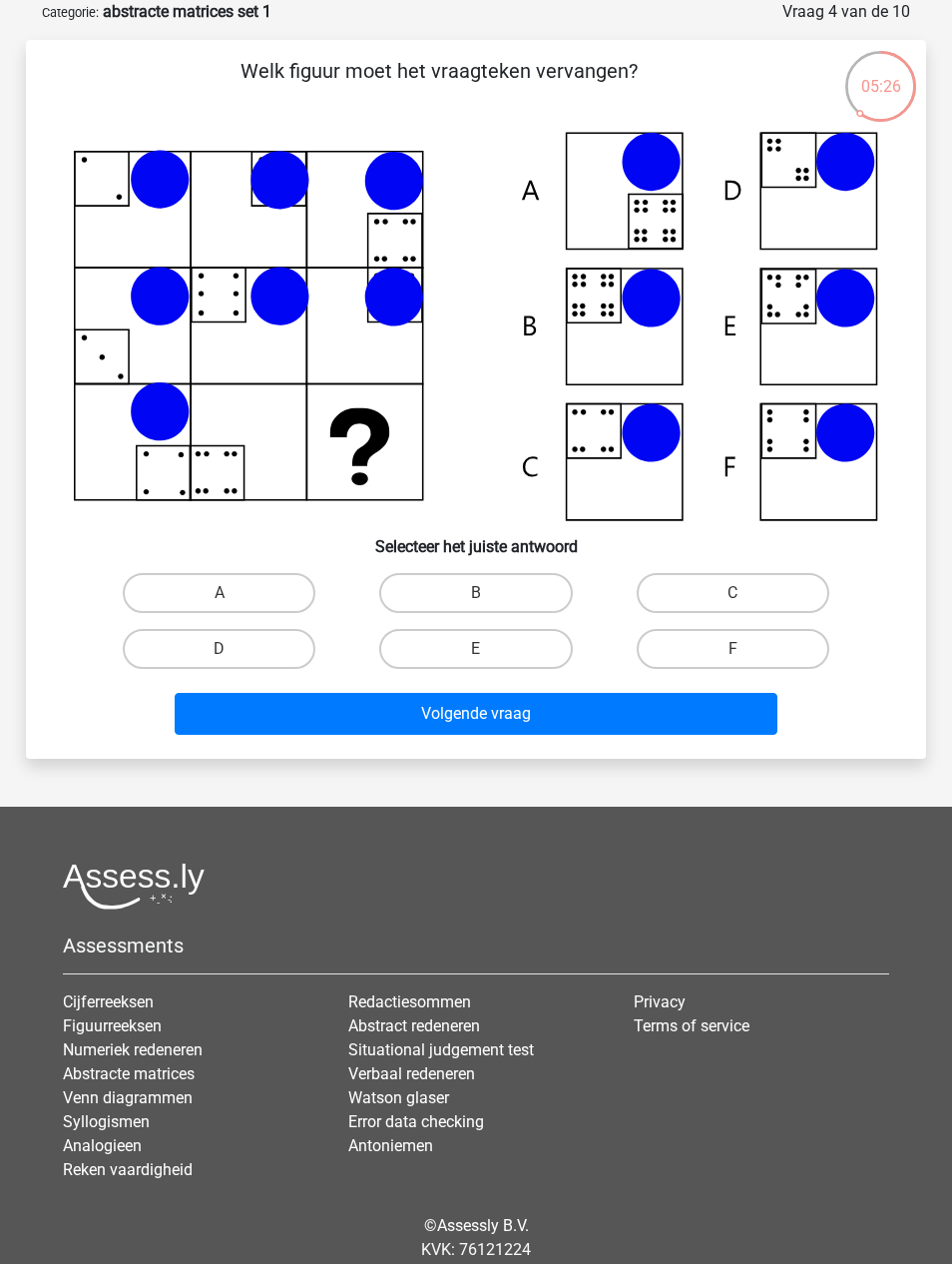 click on "B" at bounding box center [475, 593] 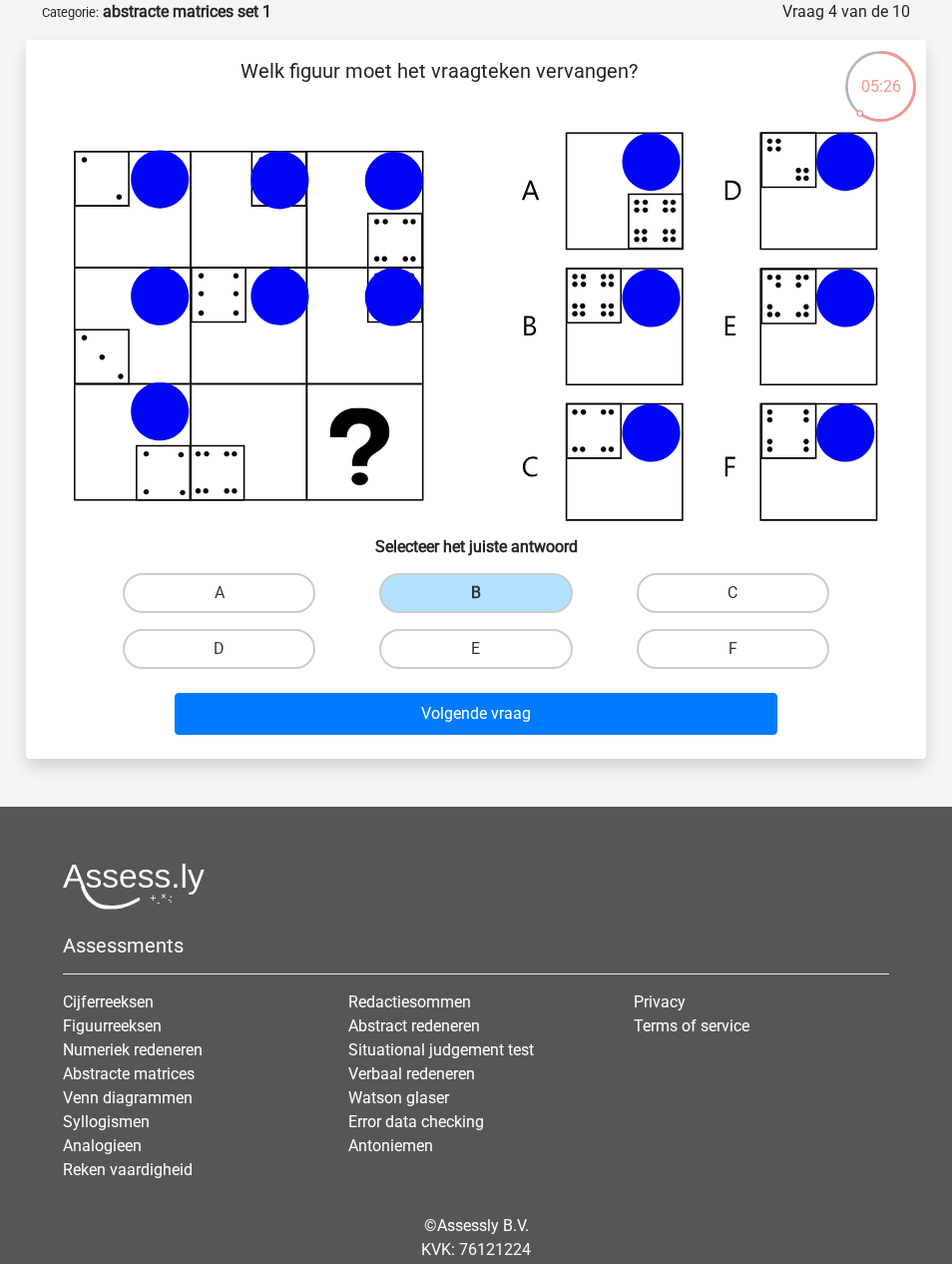 click on "Volgende vraag" at bounding box center (476, 714) 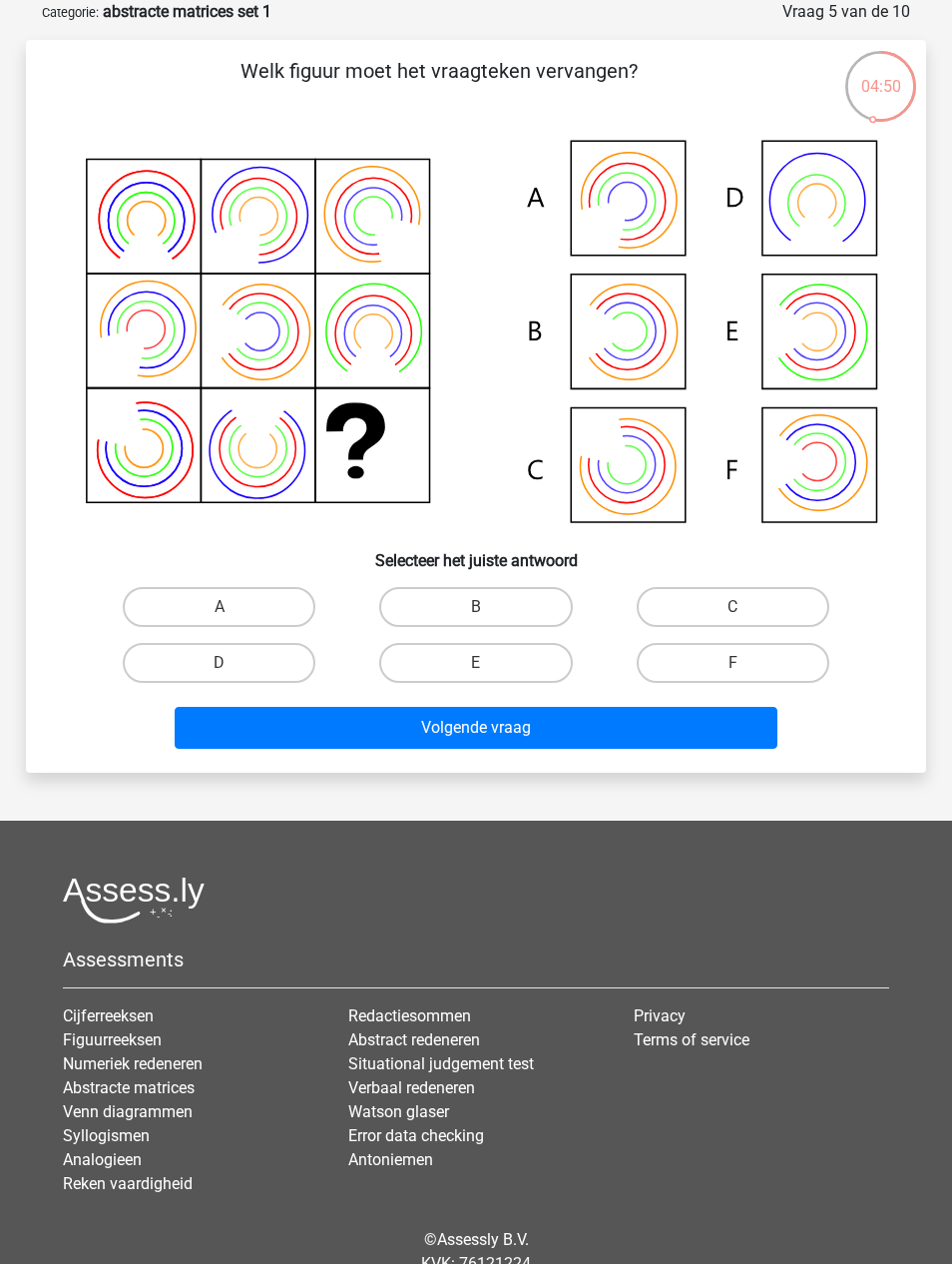 click on "A" at bounding box center (219, 607) 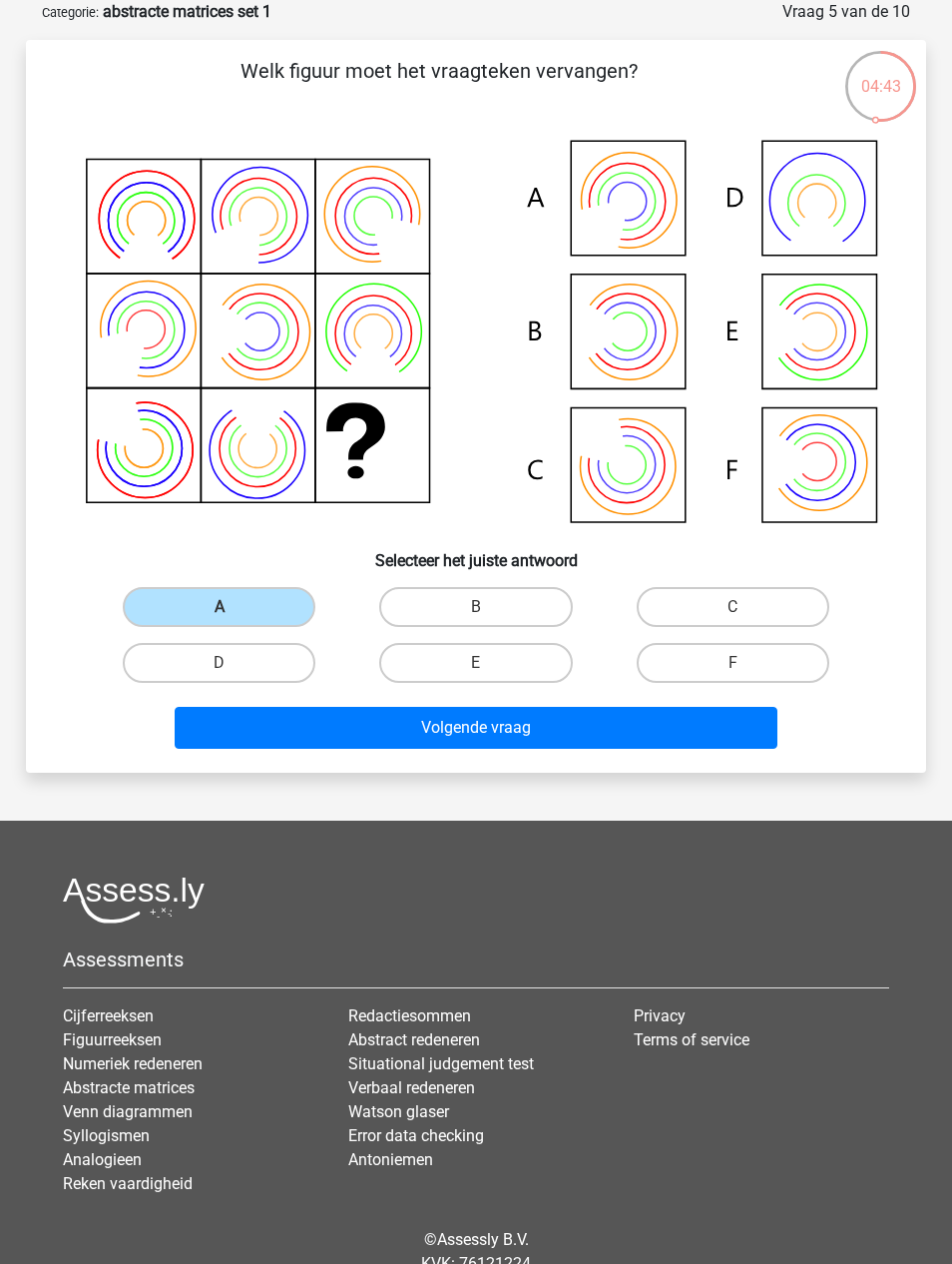 click on "Volgende vraag" at bounding box center (476, 728) 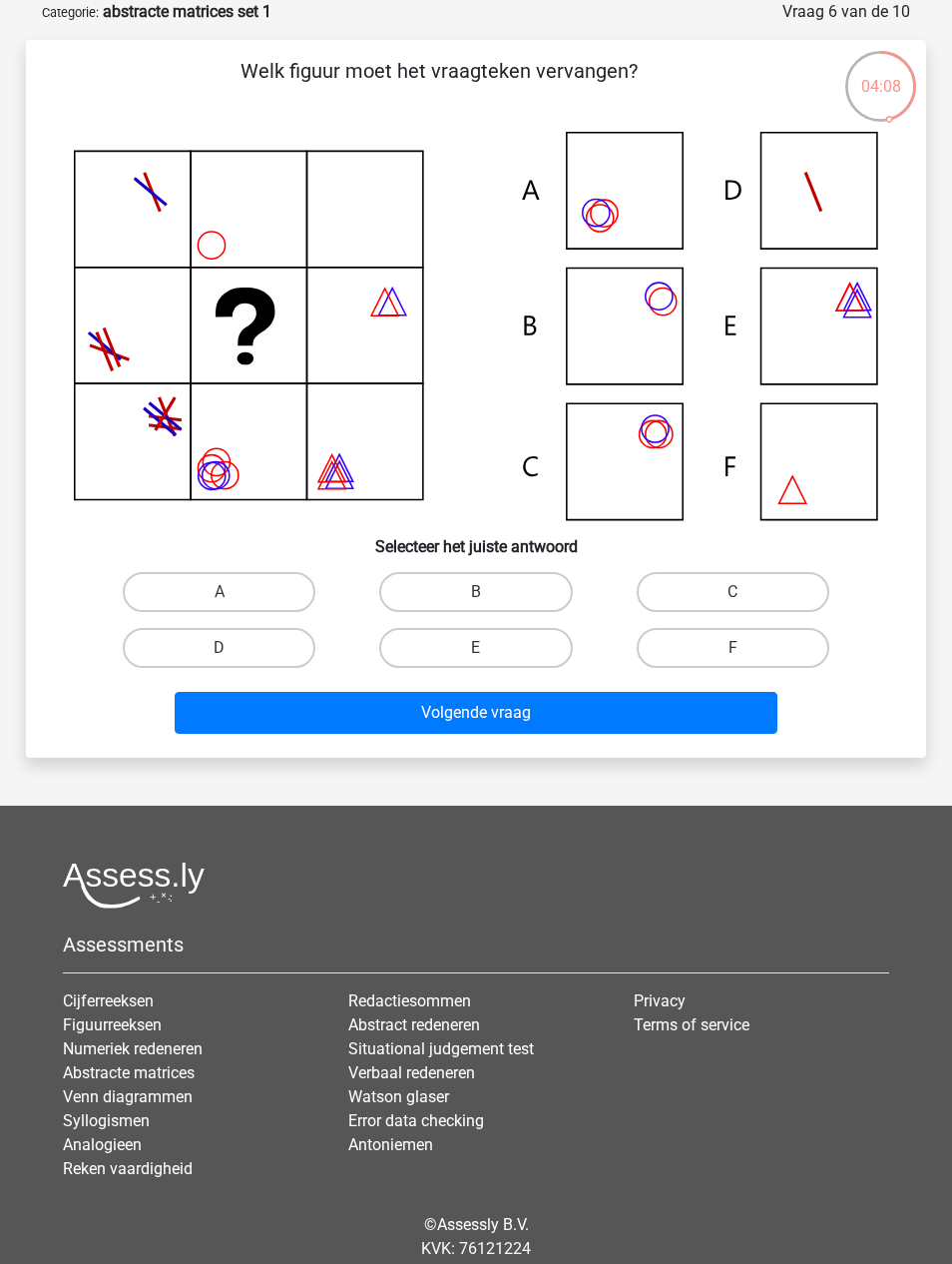 click on "B" at bounding box center (475, 592) 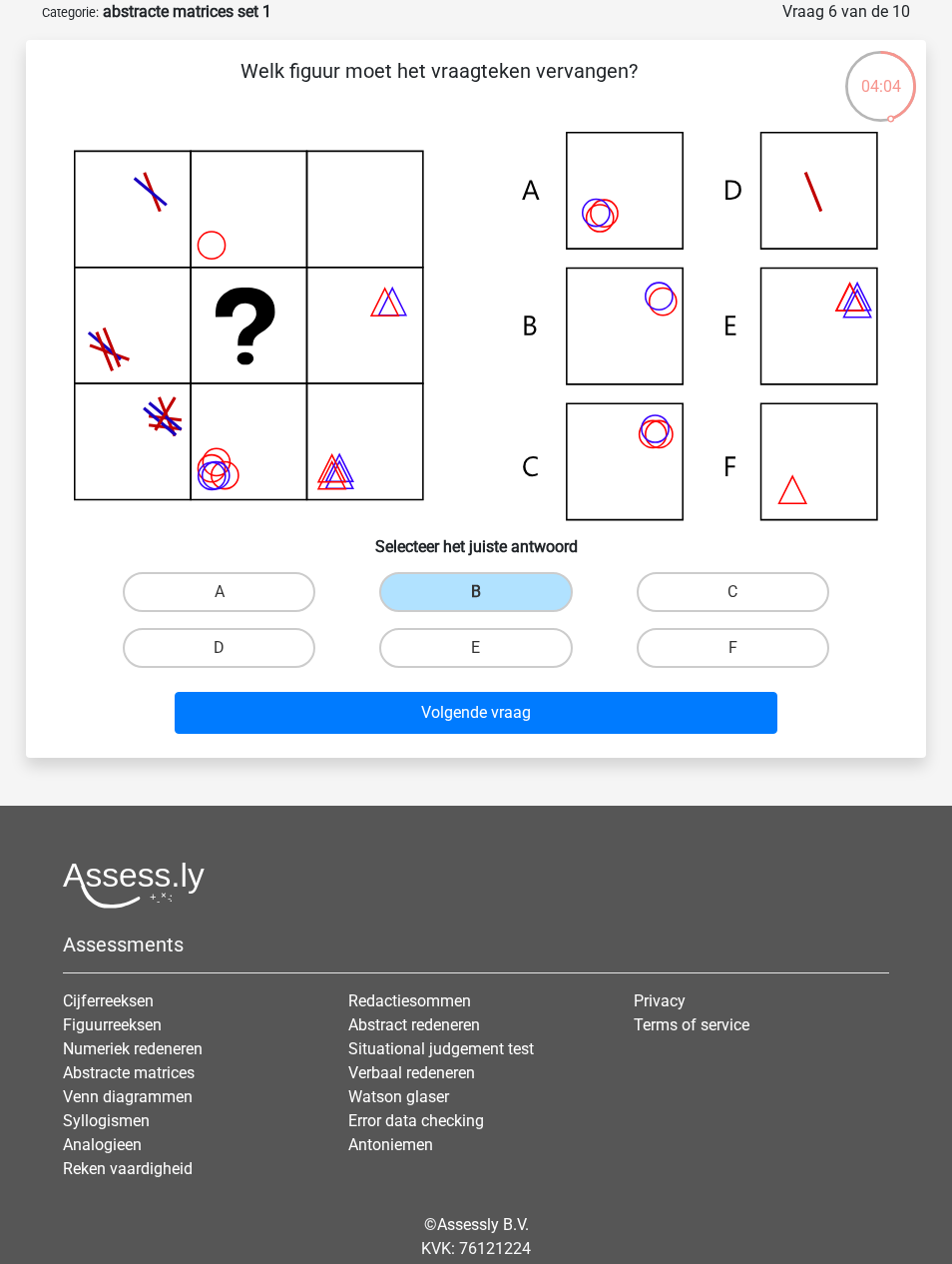 click on "Volgende vraag" at bounding box center (476, 713) 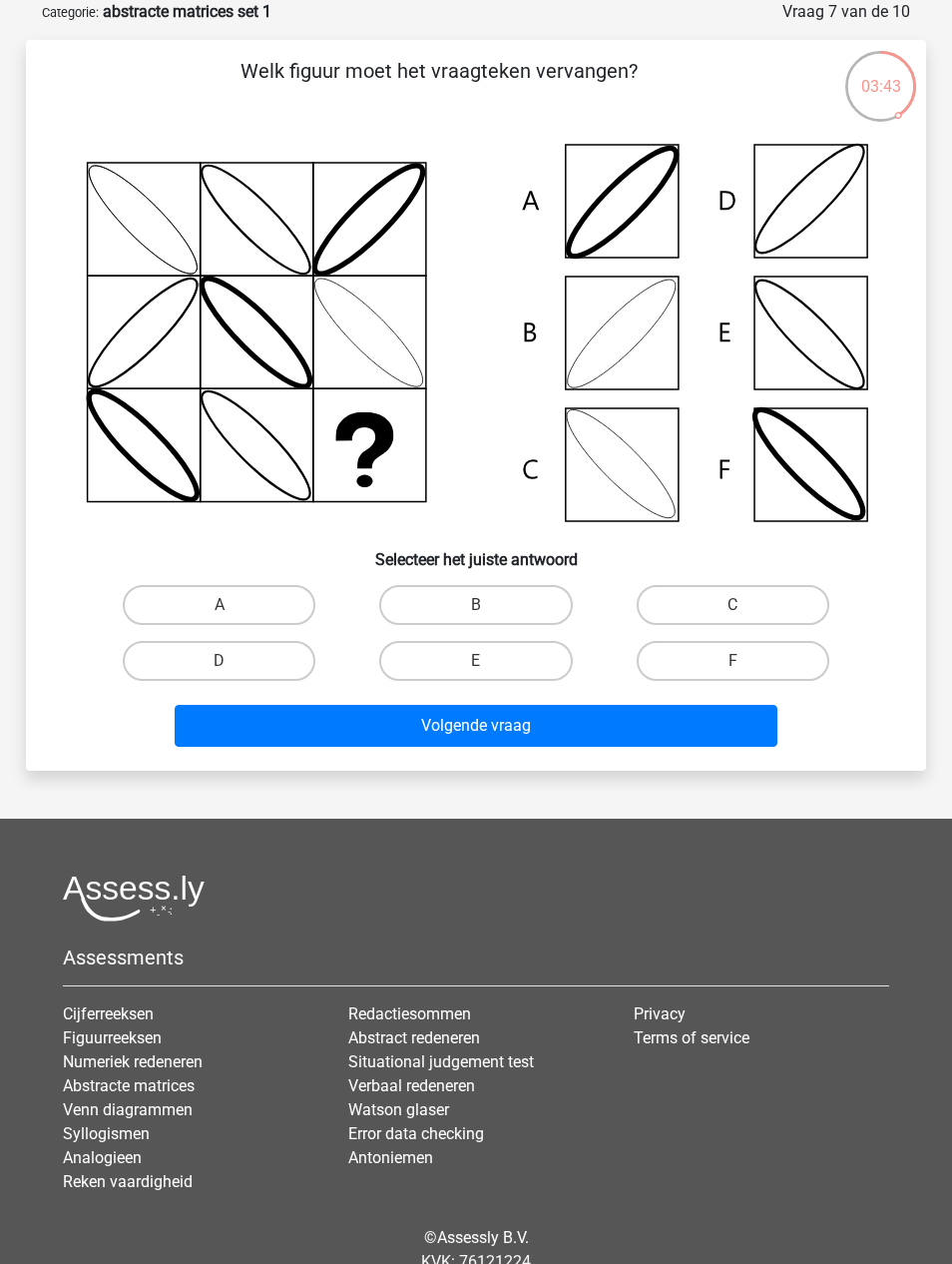 click on "B" at bounding box center (475, 605) 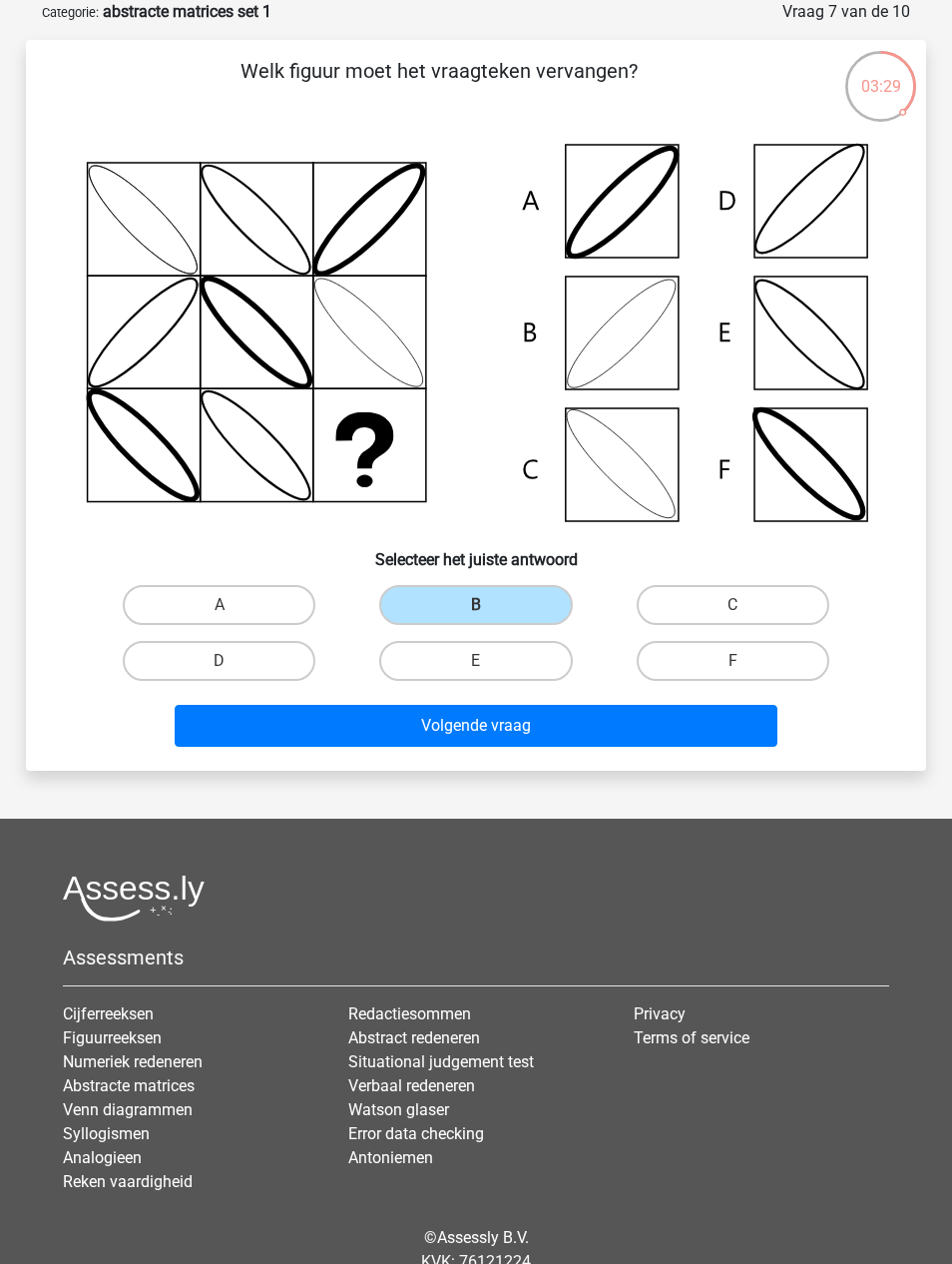 click on "Volgende vraag" at bounding box center (476, 726) 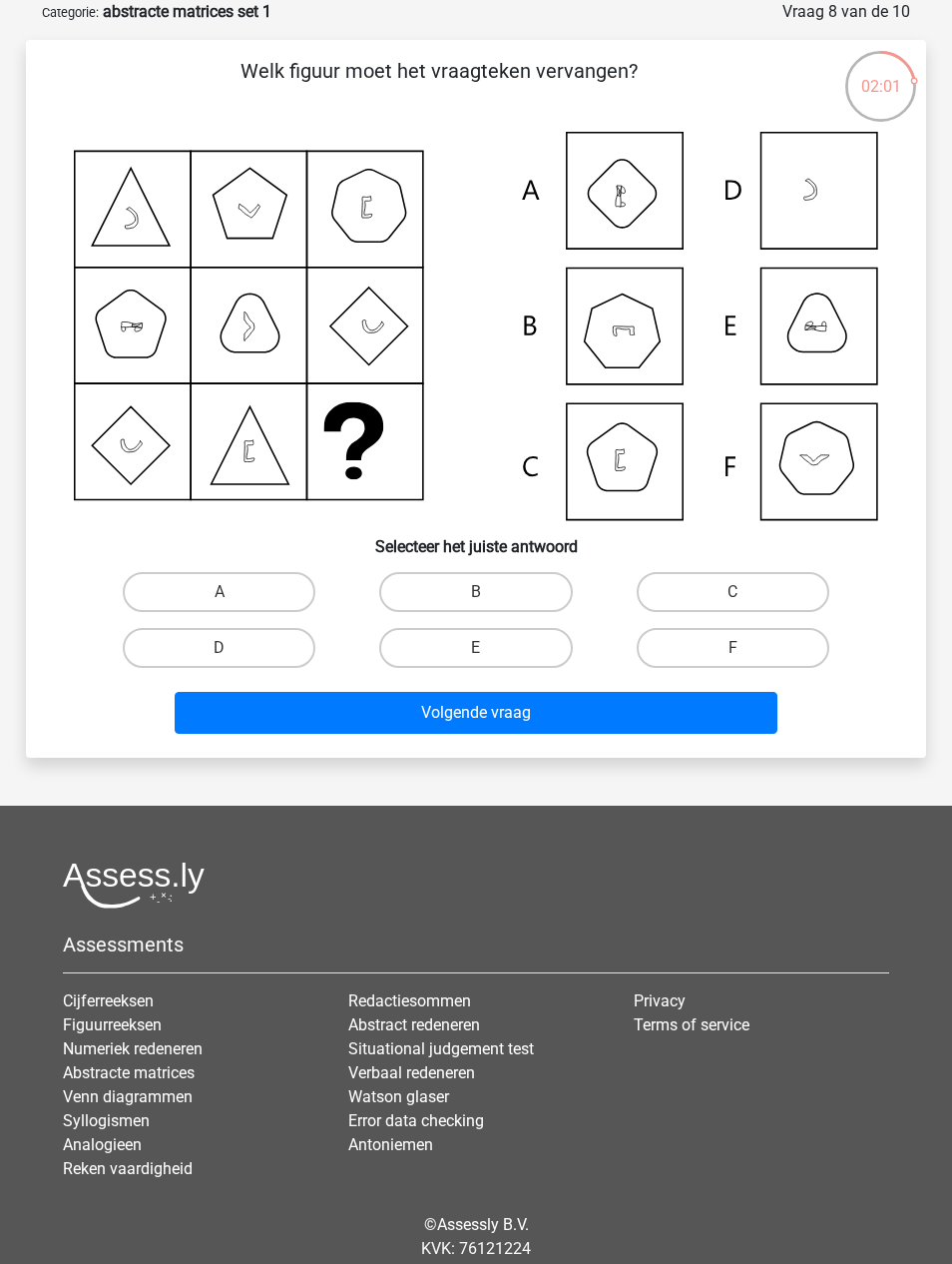 click on "E" at bounding box center (475, 648) 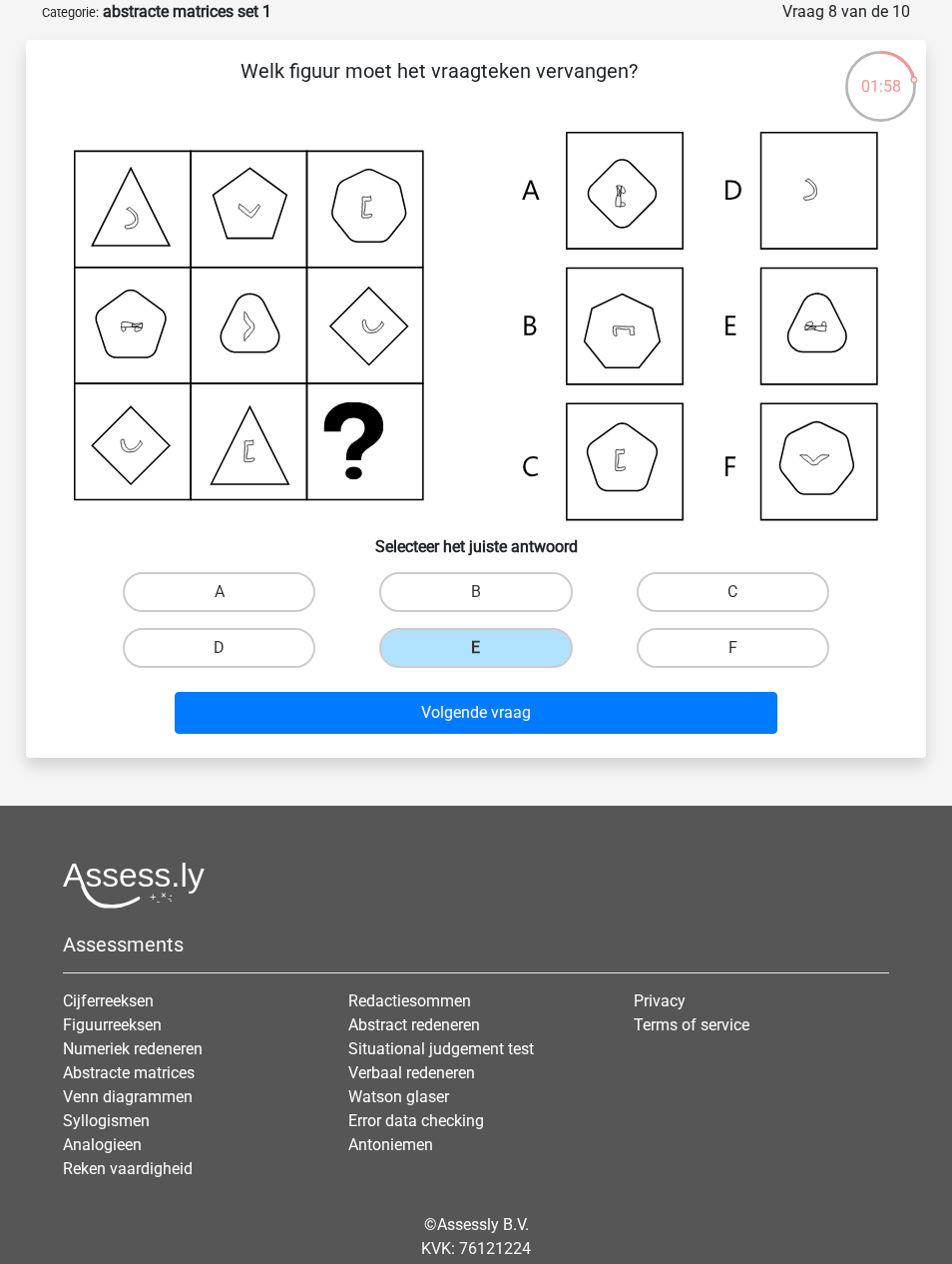 click on "Volgende vraag" at bounding box center [476, 713] 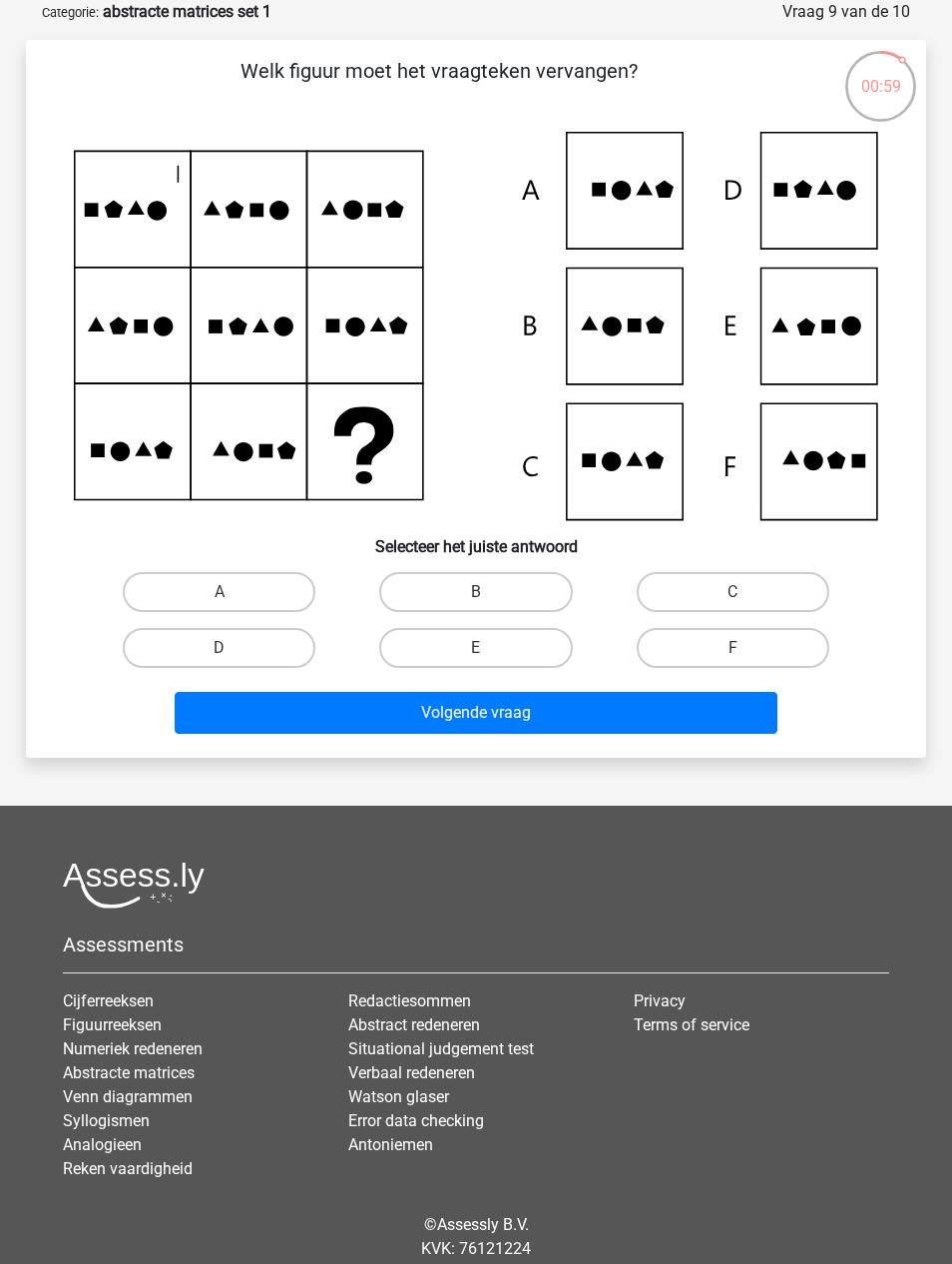 click on "E" at bounding box center [475, 648] 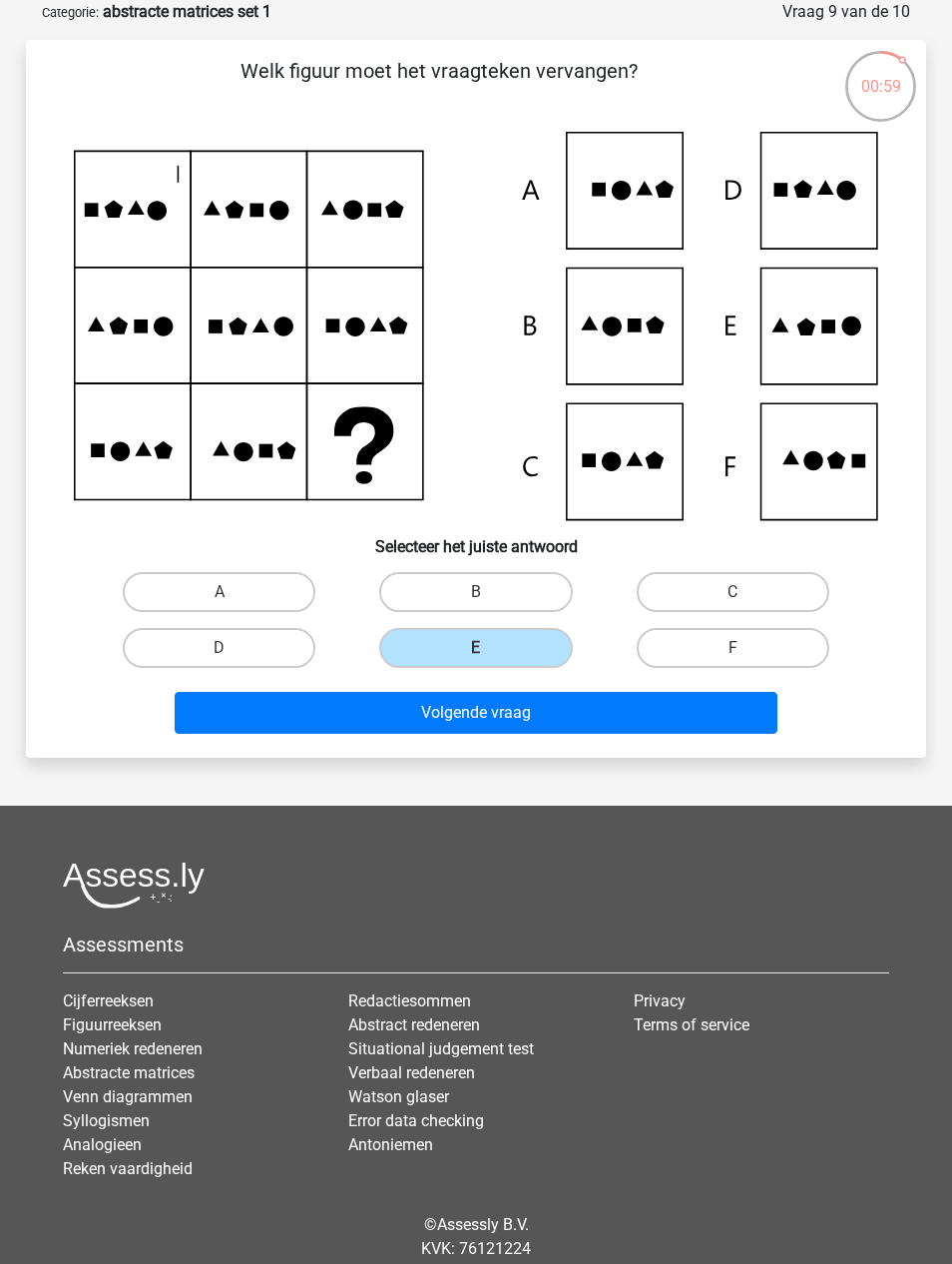 click on "Volgende vraag" at bounding box center [476, 713] 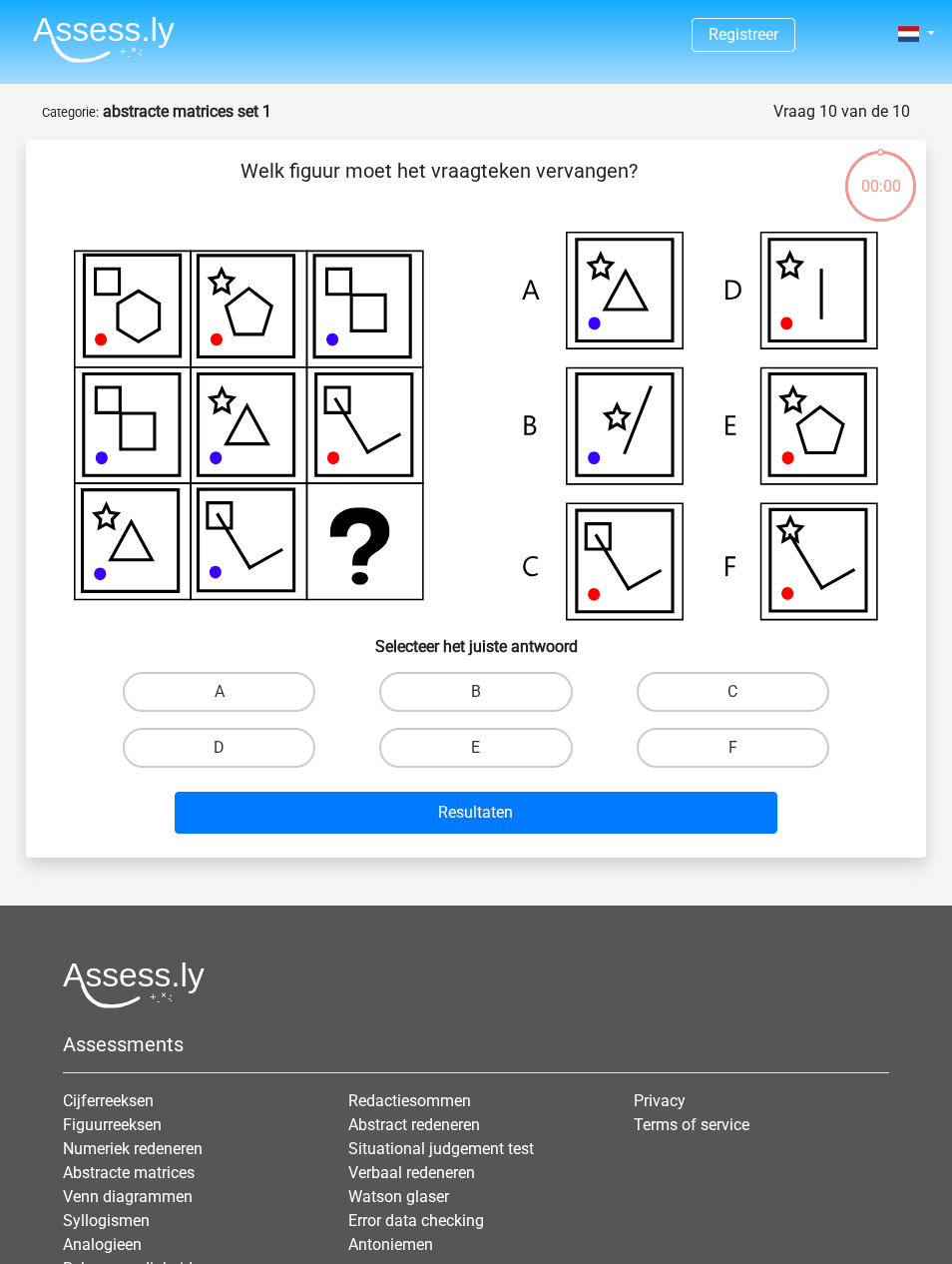 scroll, scrollTop: 100, scrollLeft: 0, axis: vertical 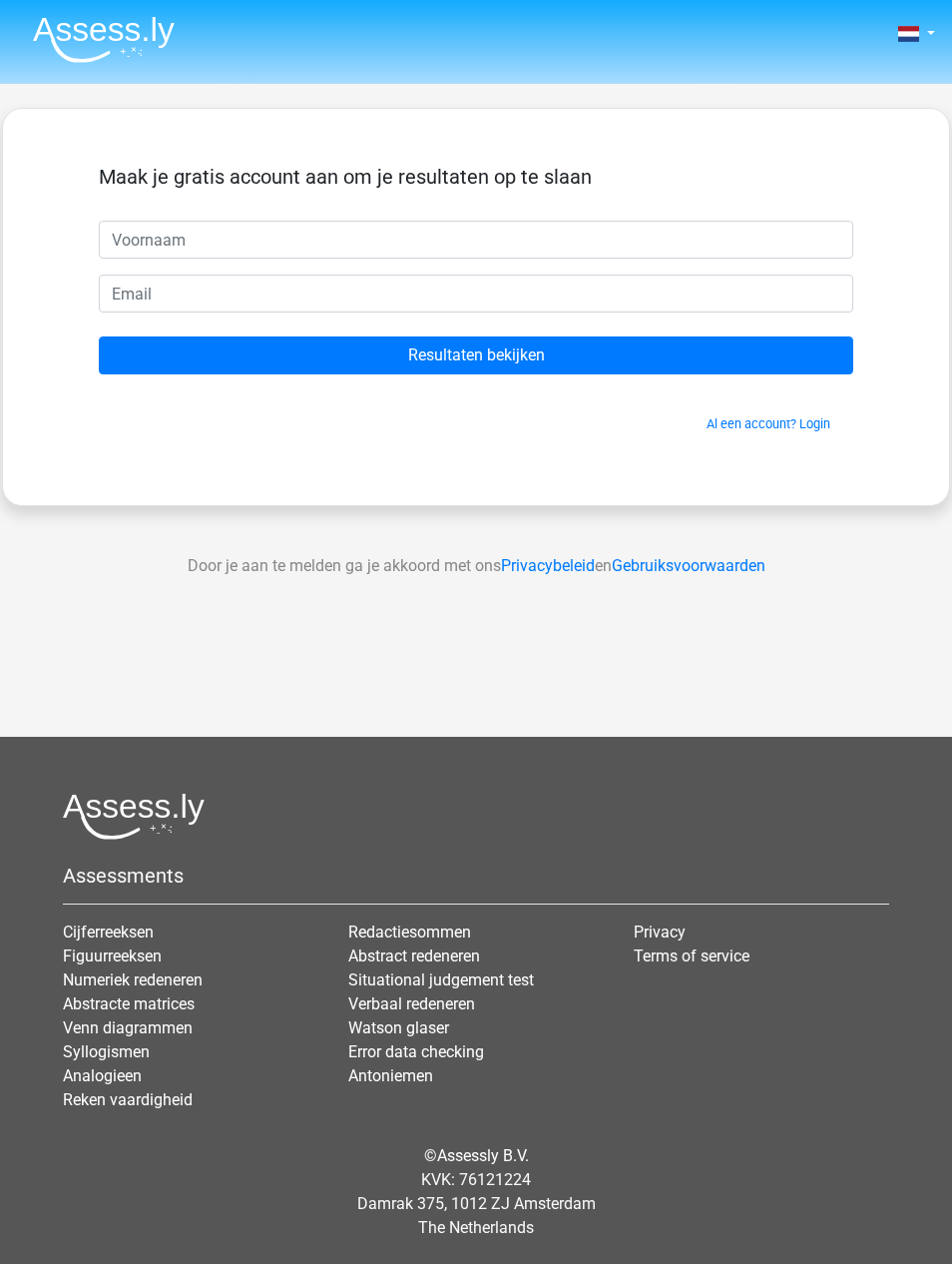 click at bounding box center (476, 240) 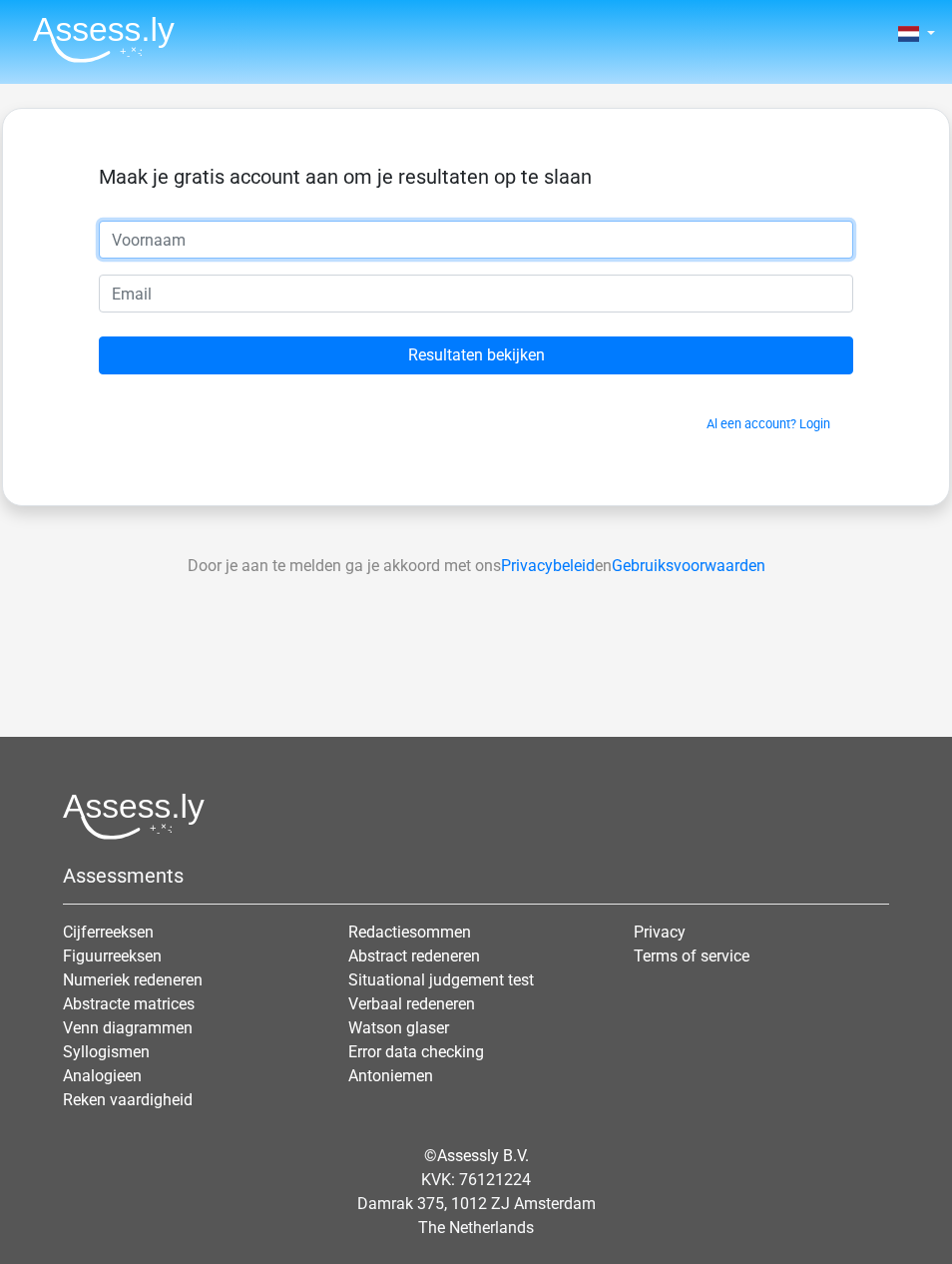 type on "[FIRST]" 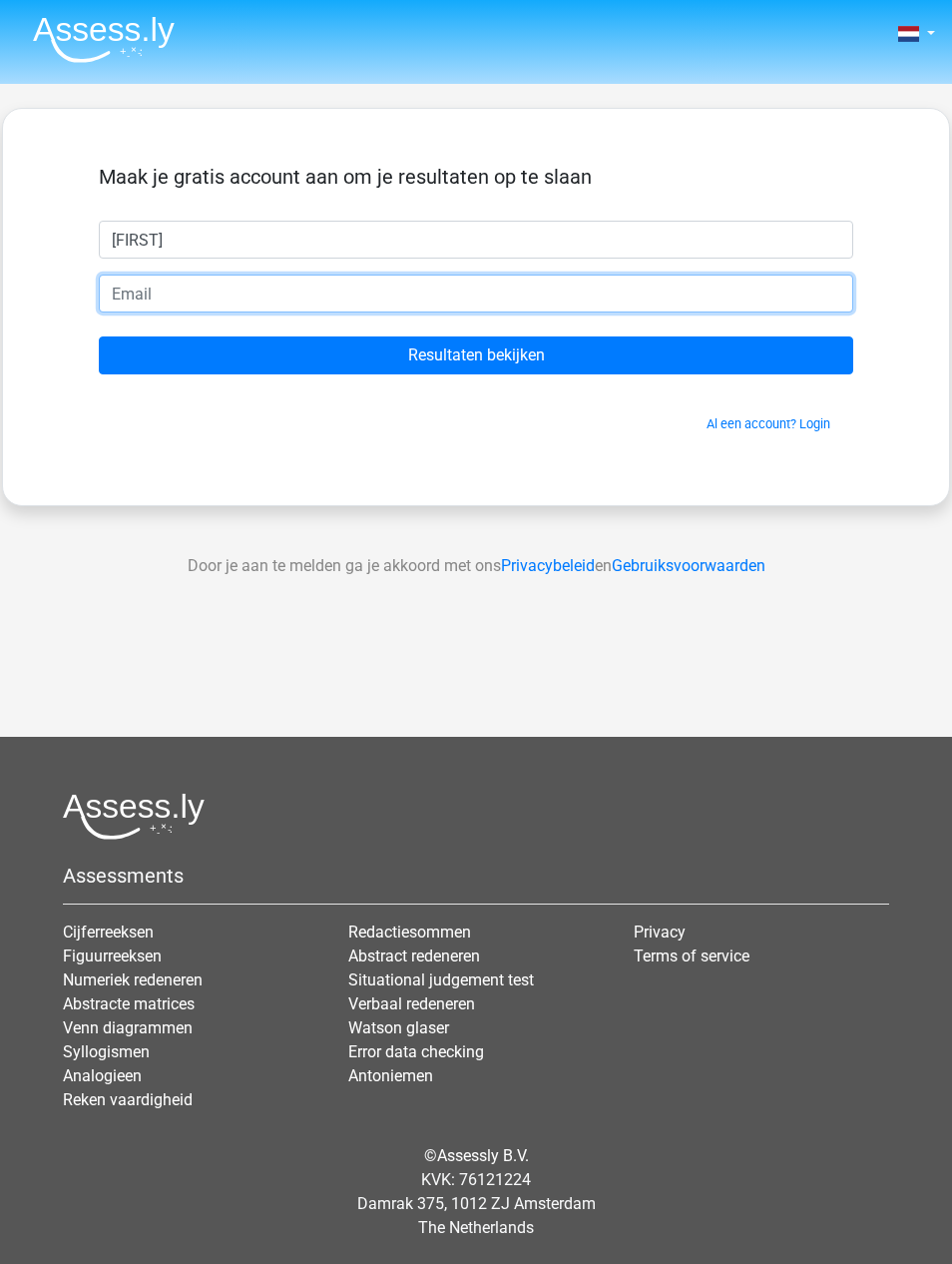 type on "[EMAIL]" 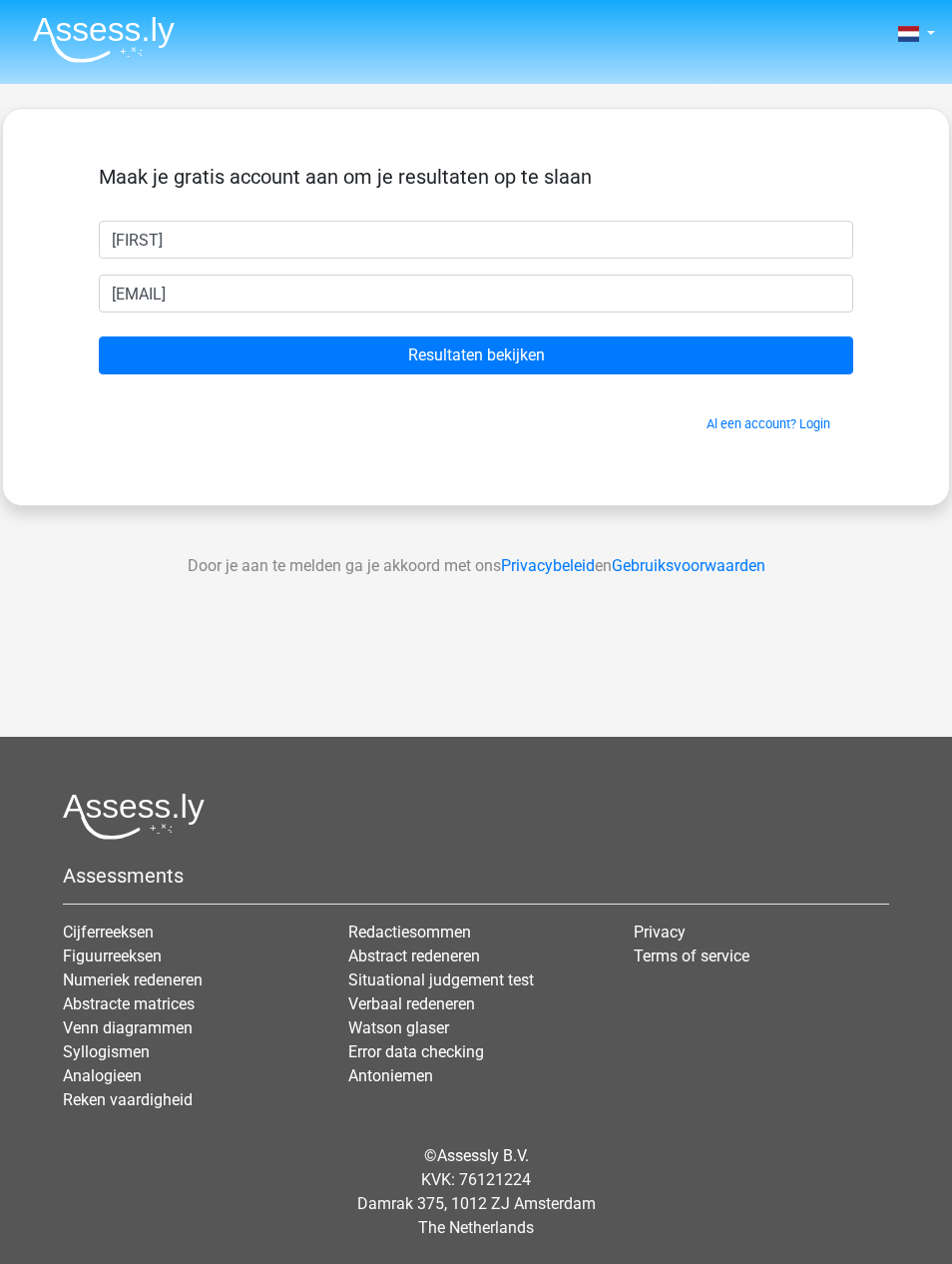 click on "Resultaten bekijken" at bounding box center (476, 355) 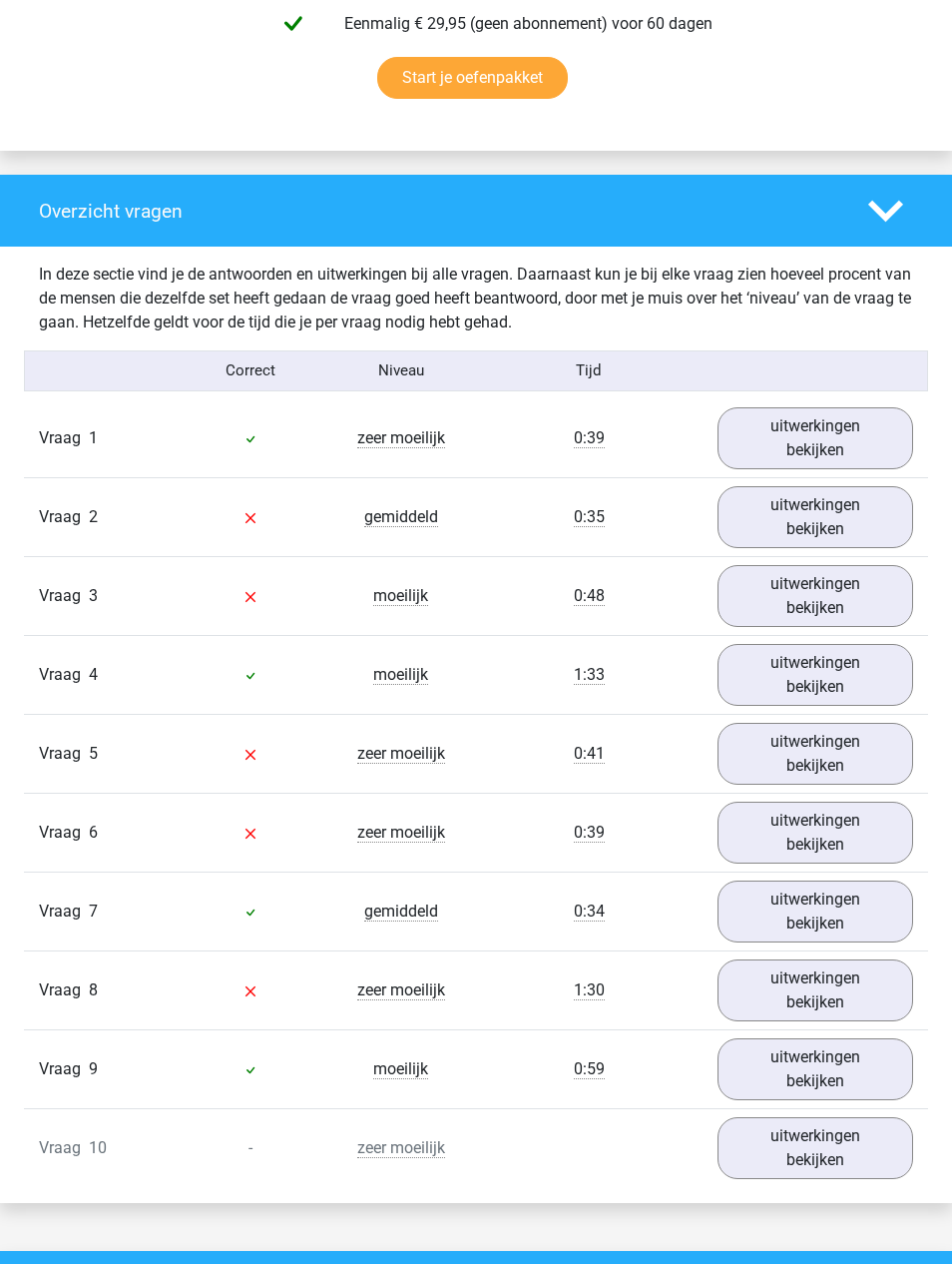 scroll, scrollTop: 1314, scrollLeft: 0, axis: vertical 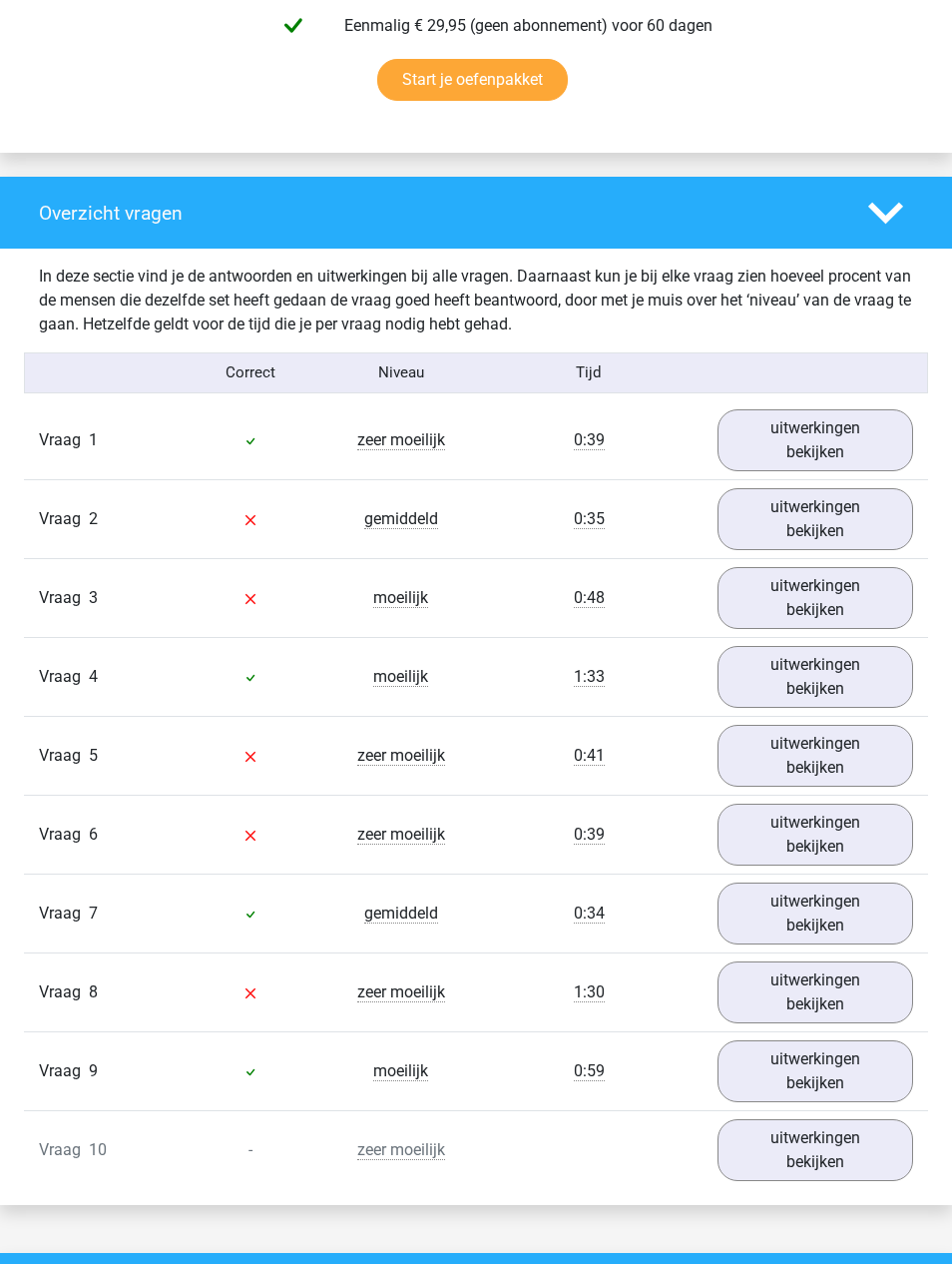 click on "uitwerkingen bekijken" at bounding box center [815, 440] 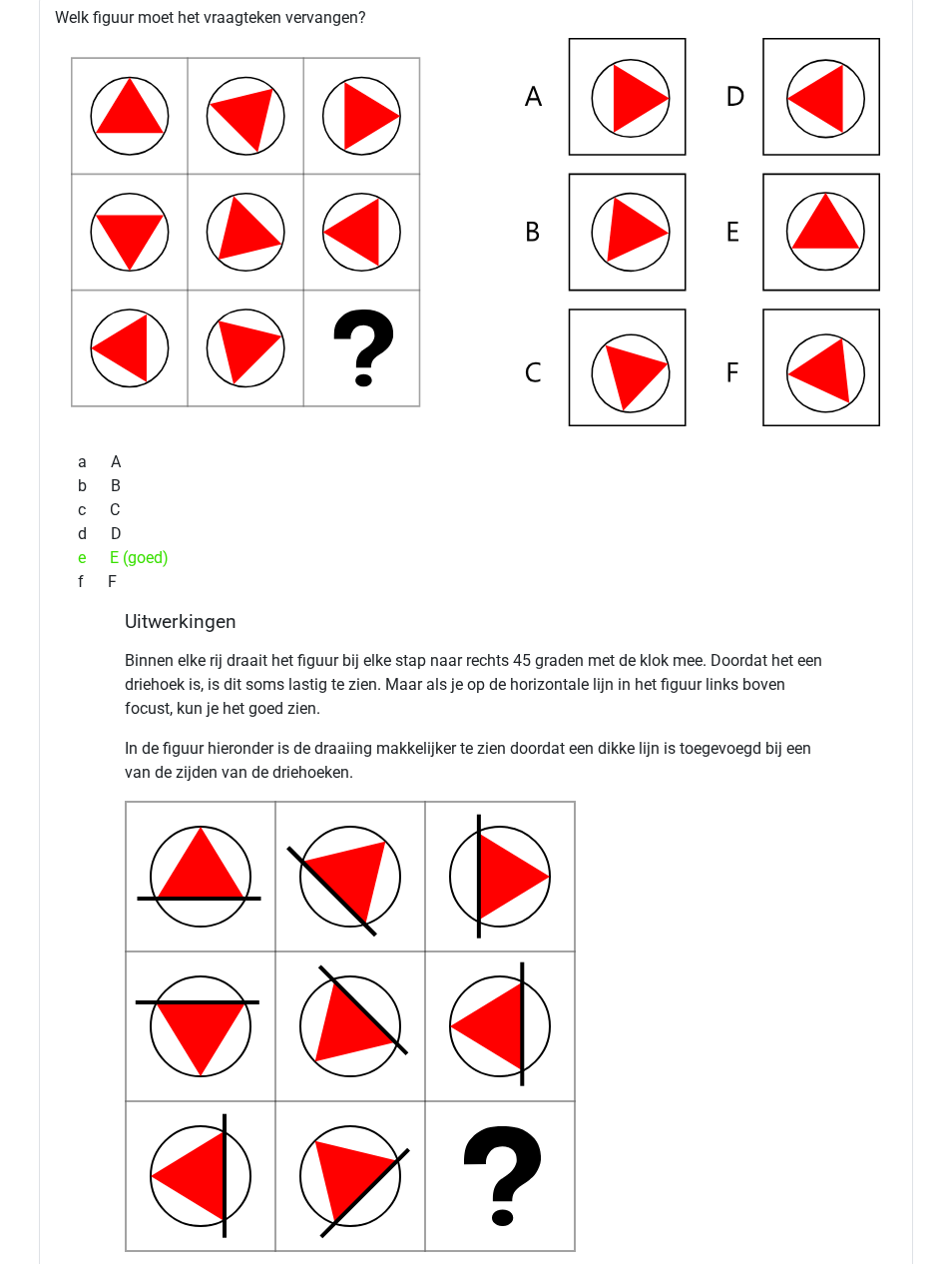 scroll, scrollTop: 1820, scrollLeft: 0, axis: vertical 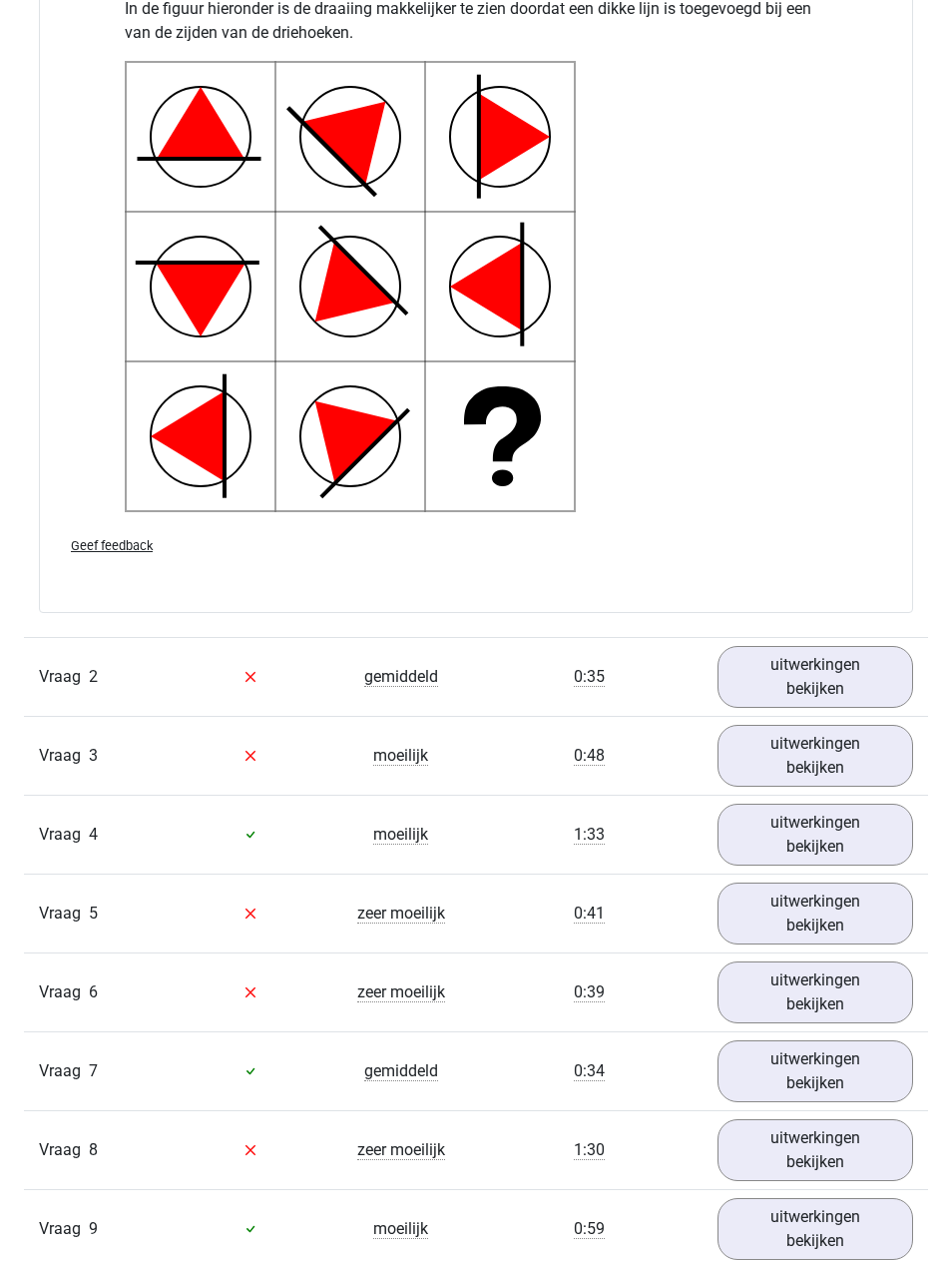 click on "uitwerkingen bekijken" at bounding box center [815, 678] 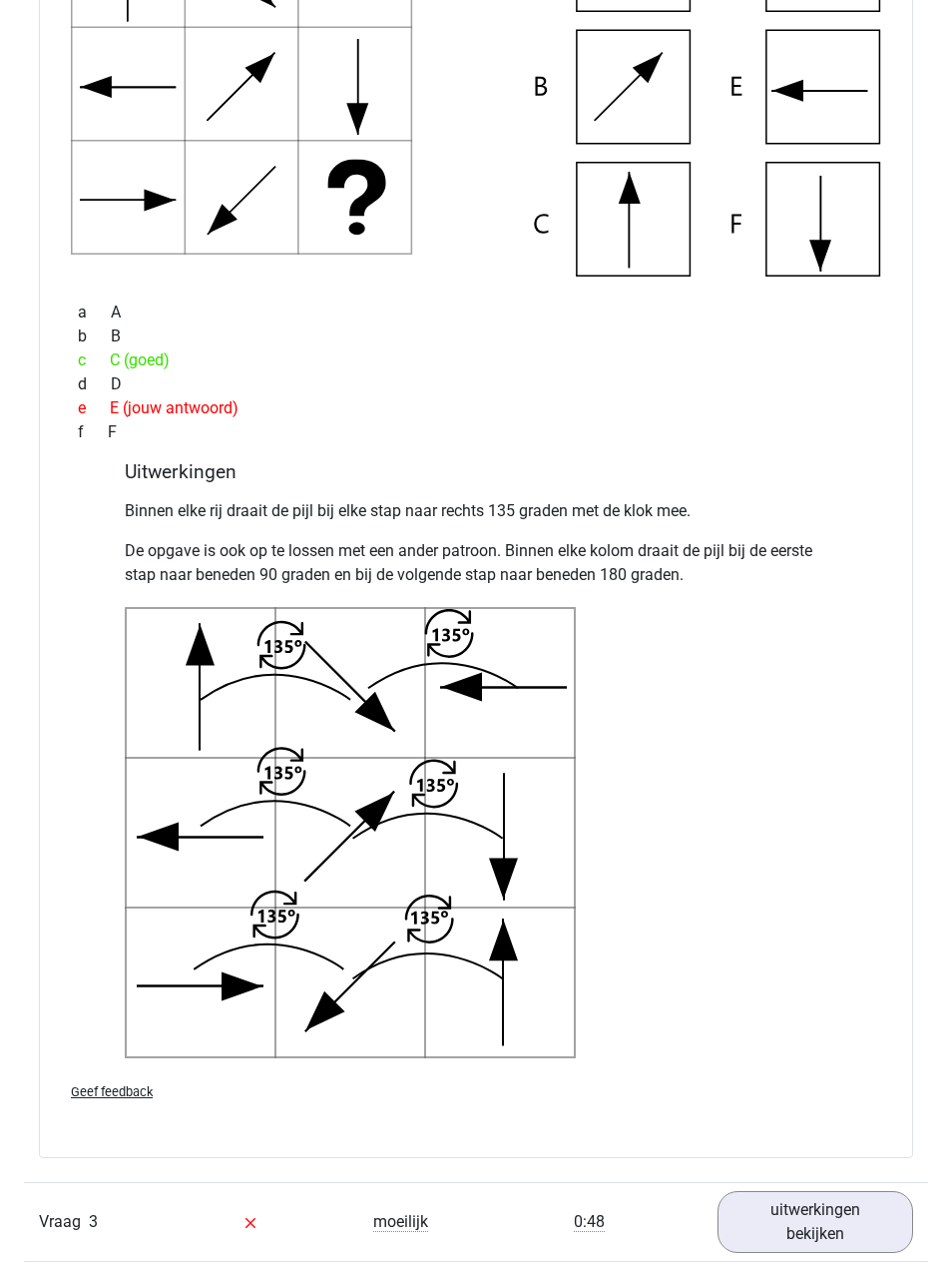 scroll, scrollTop: 3444, scrollLeft: 0, axis: vertical 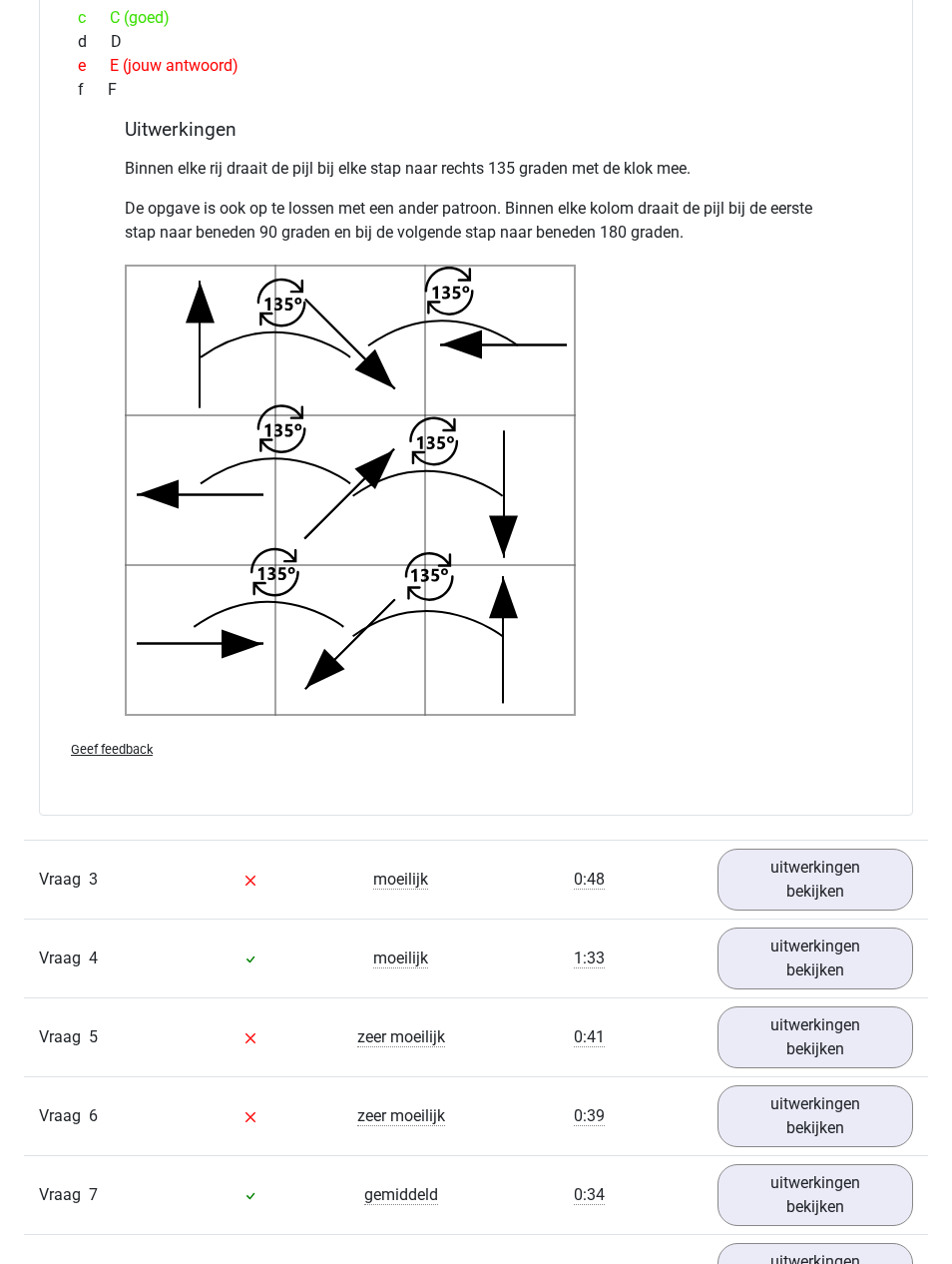 click on "uitwerkingen bekijken" at bounding box center [815, 881] 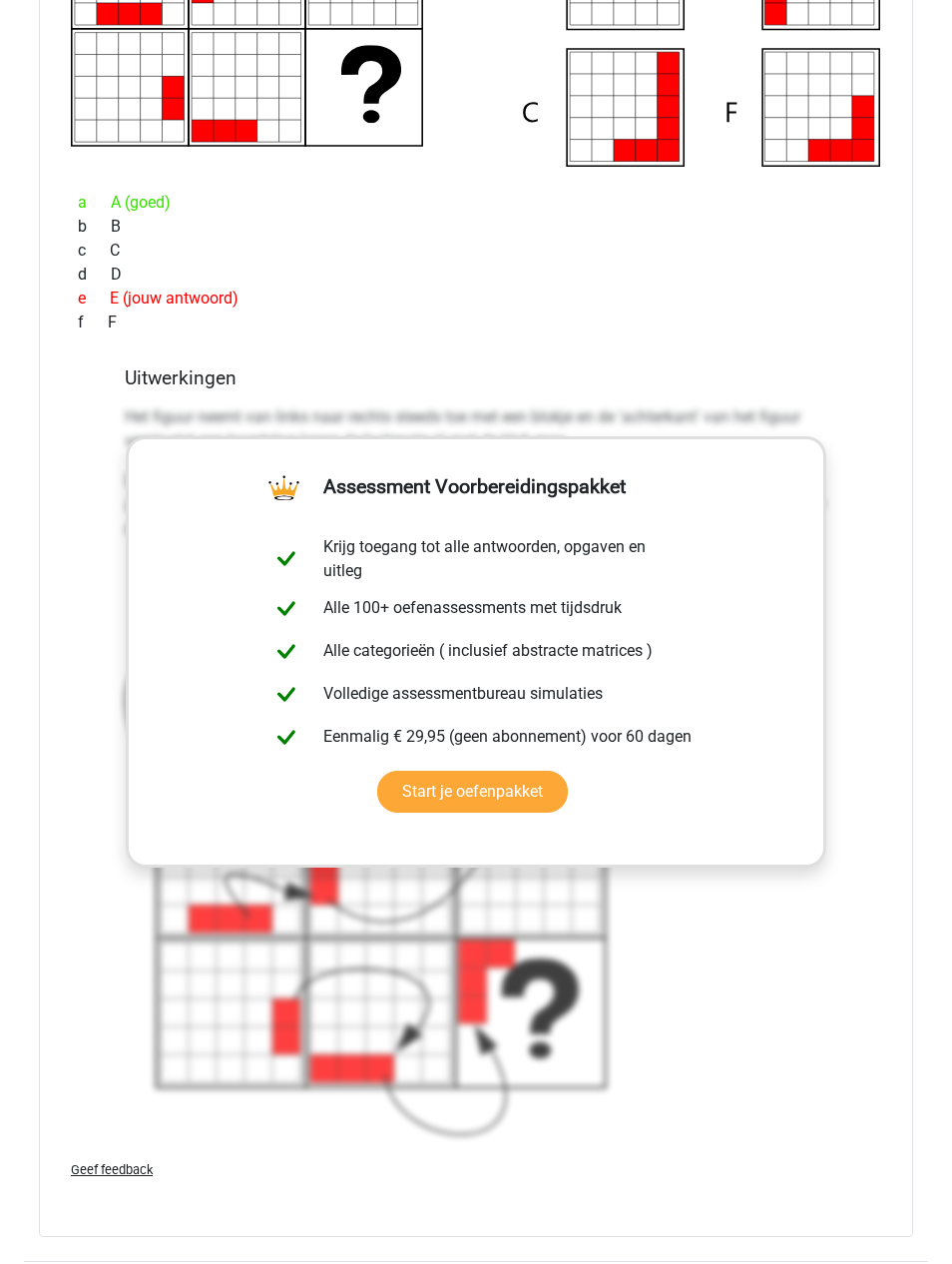 scroll, scrollTop: 4991, scrollLeft: 0, axis: vertical 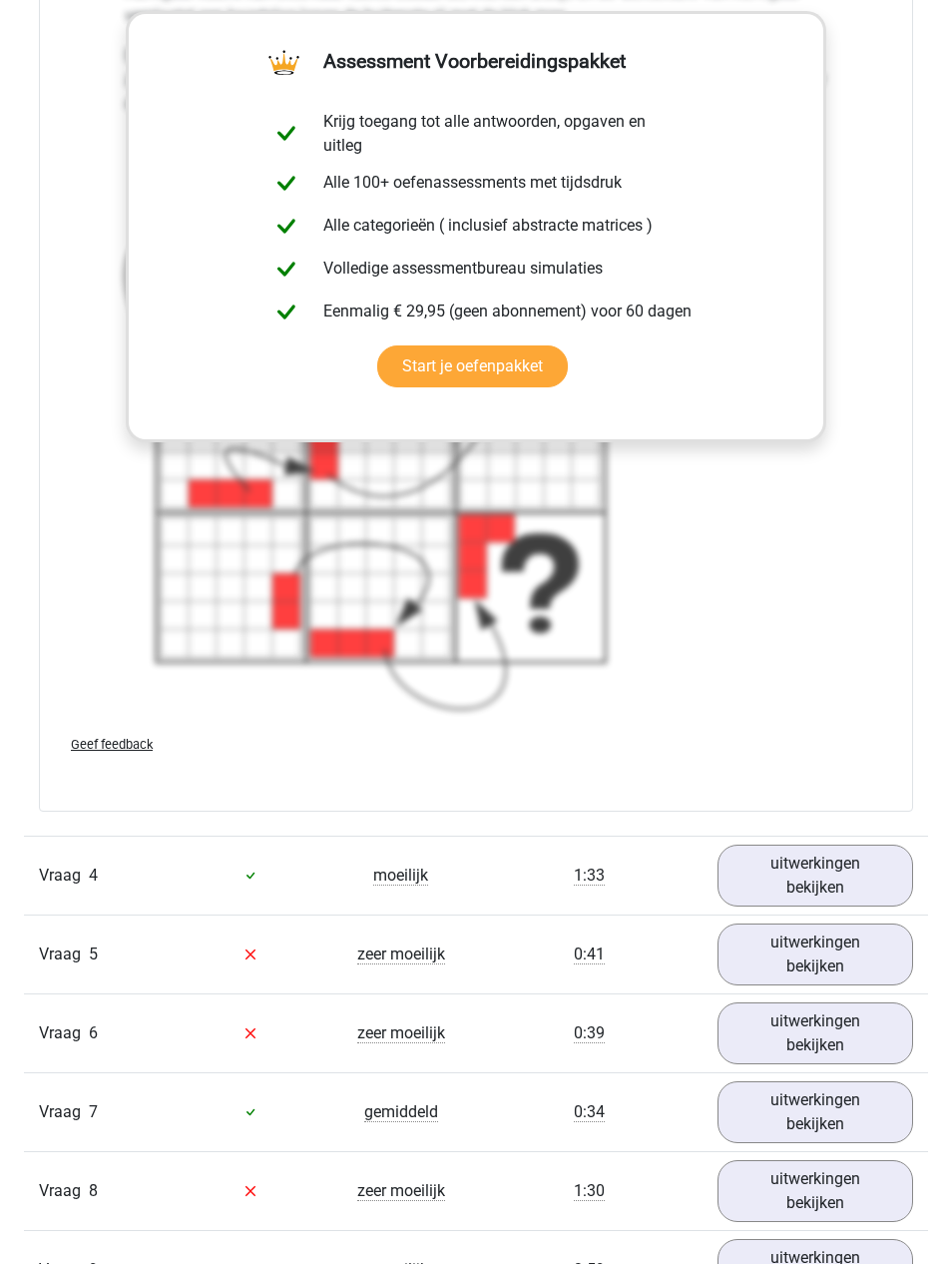 click on "uitwerkingen bekijken" at bounding box center (815, 877) 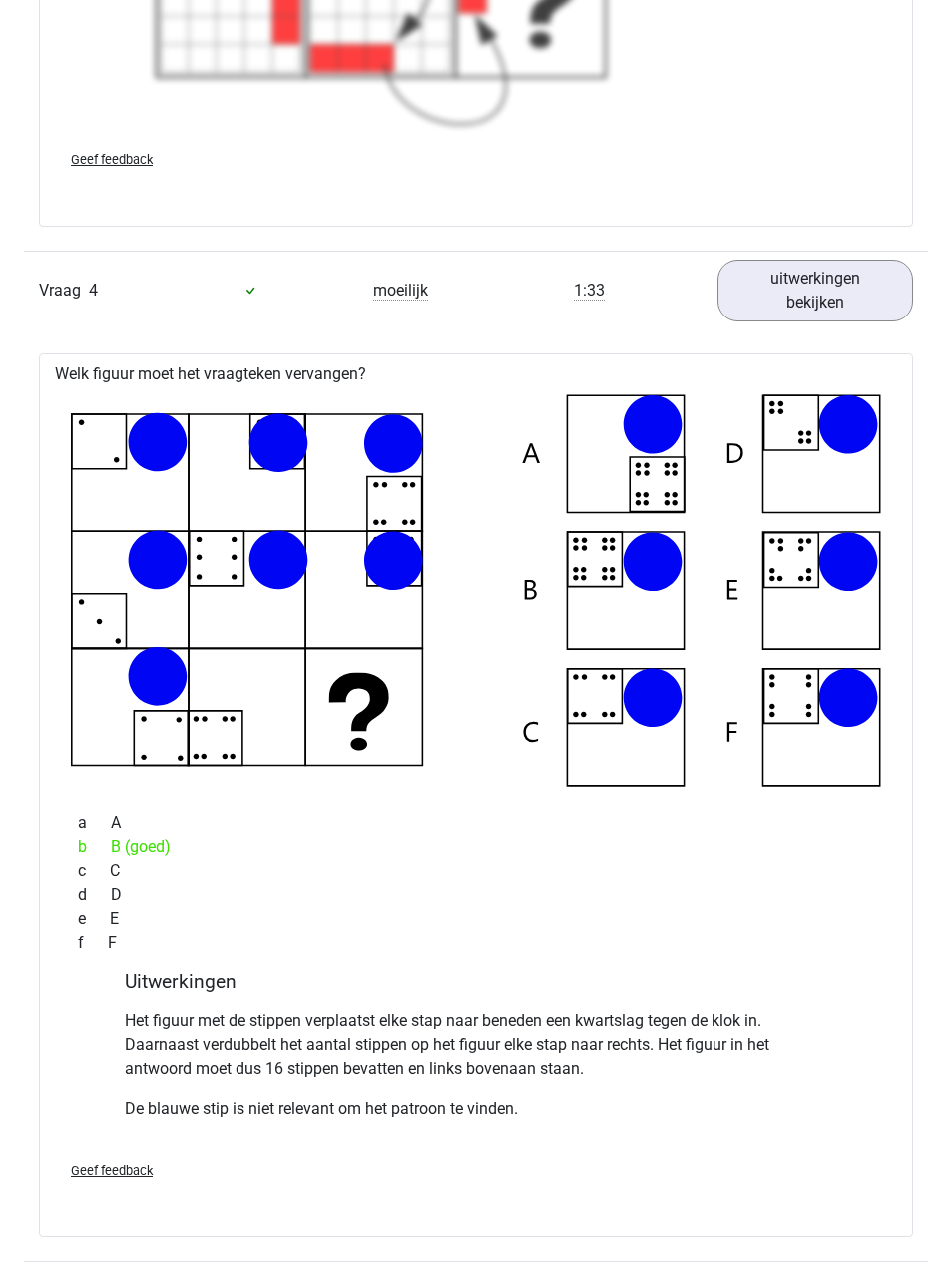 scroll, scrollTop: 6004, scrollLeft: 0, axis: vertical 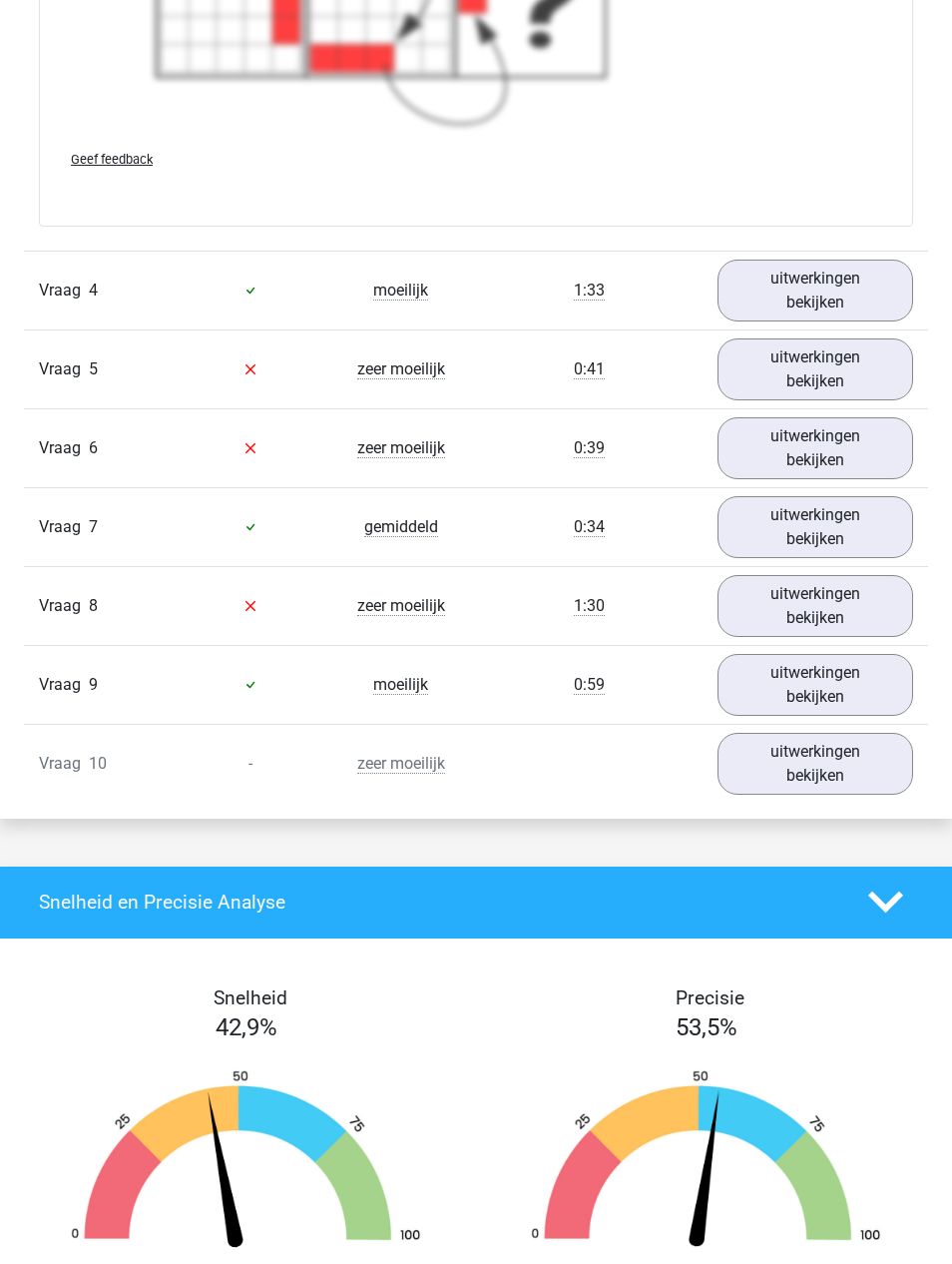 click on "uitwerkingen bekijken" at bounding box center [815, 369] 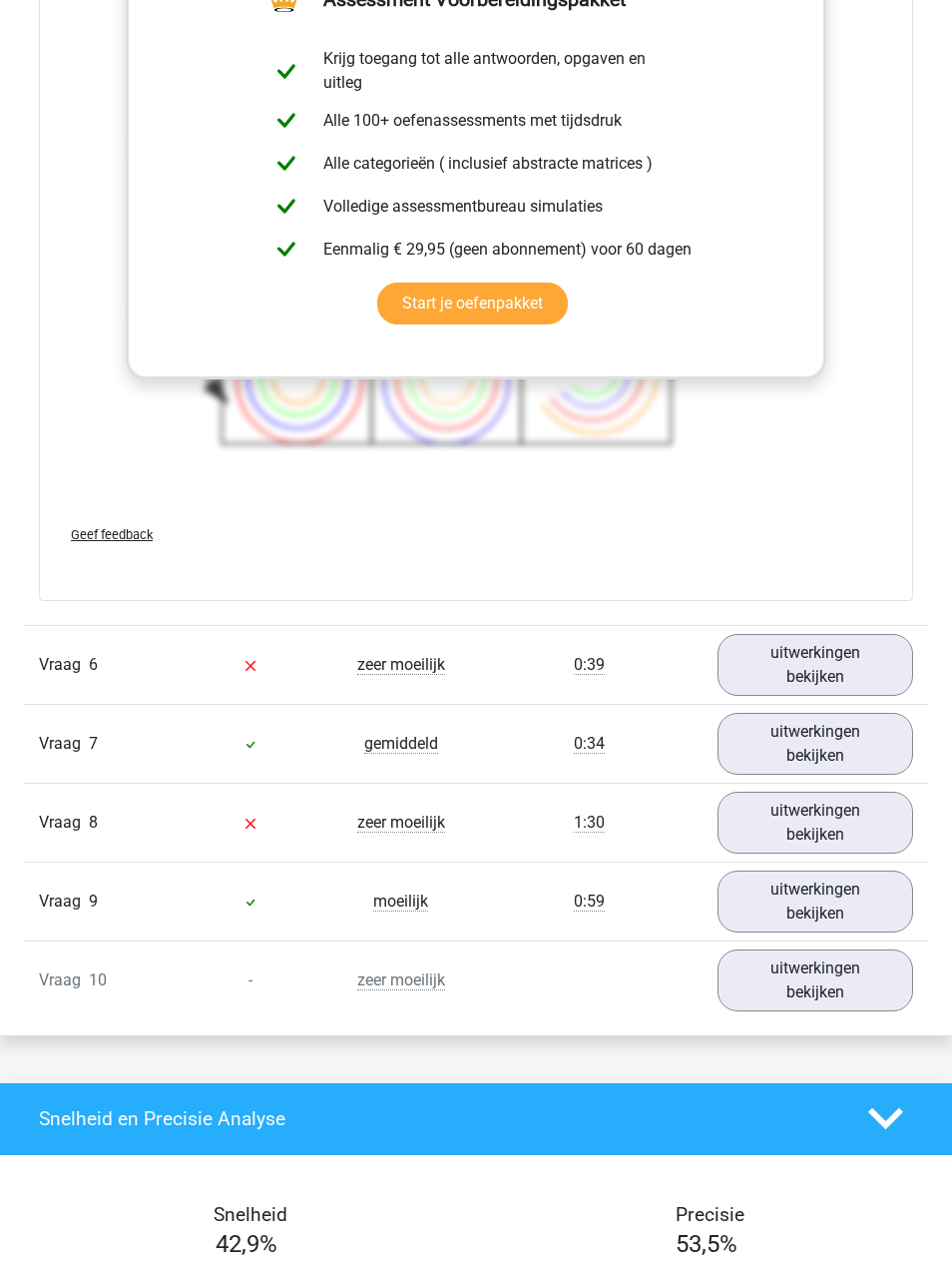 scroll, scrollTop: 7205, scrollLeft: 0, axis: vertical 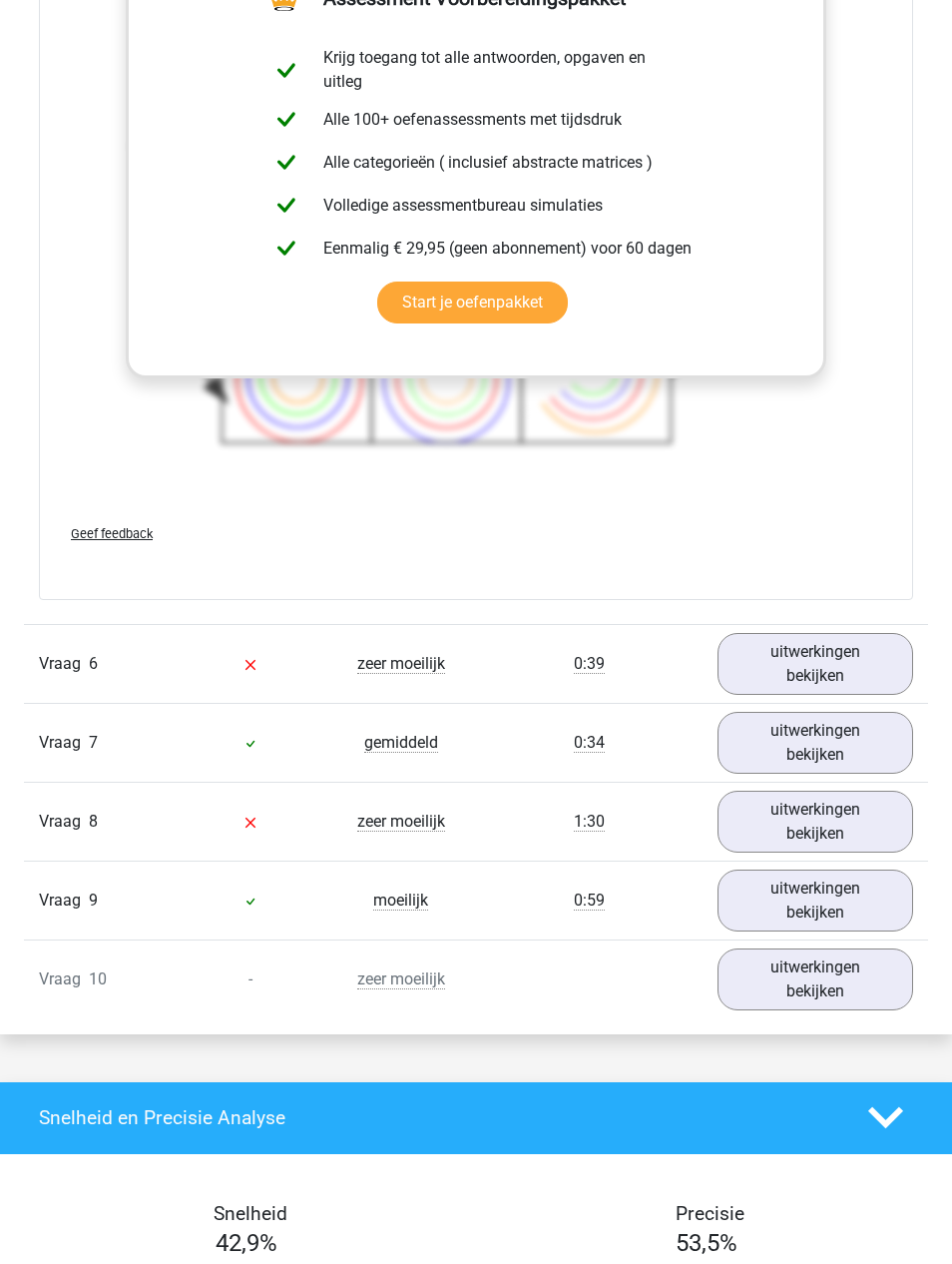 click on "uitwerkingen bekijken" at bounding box center [815, 665] 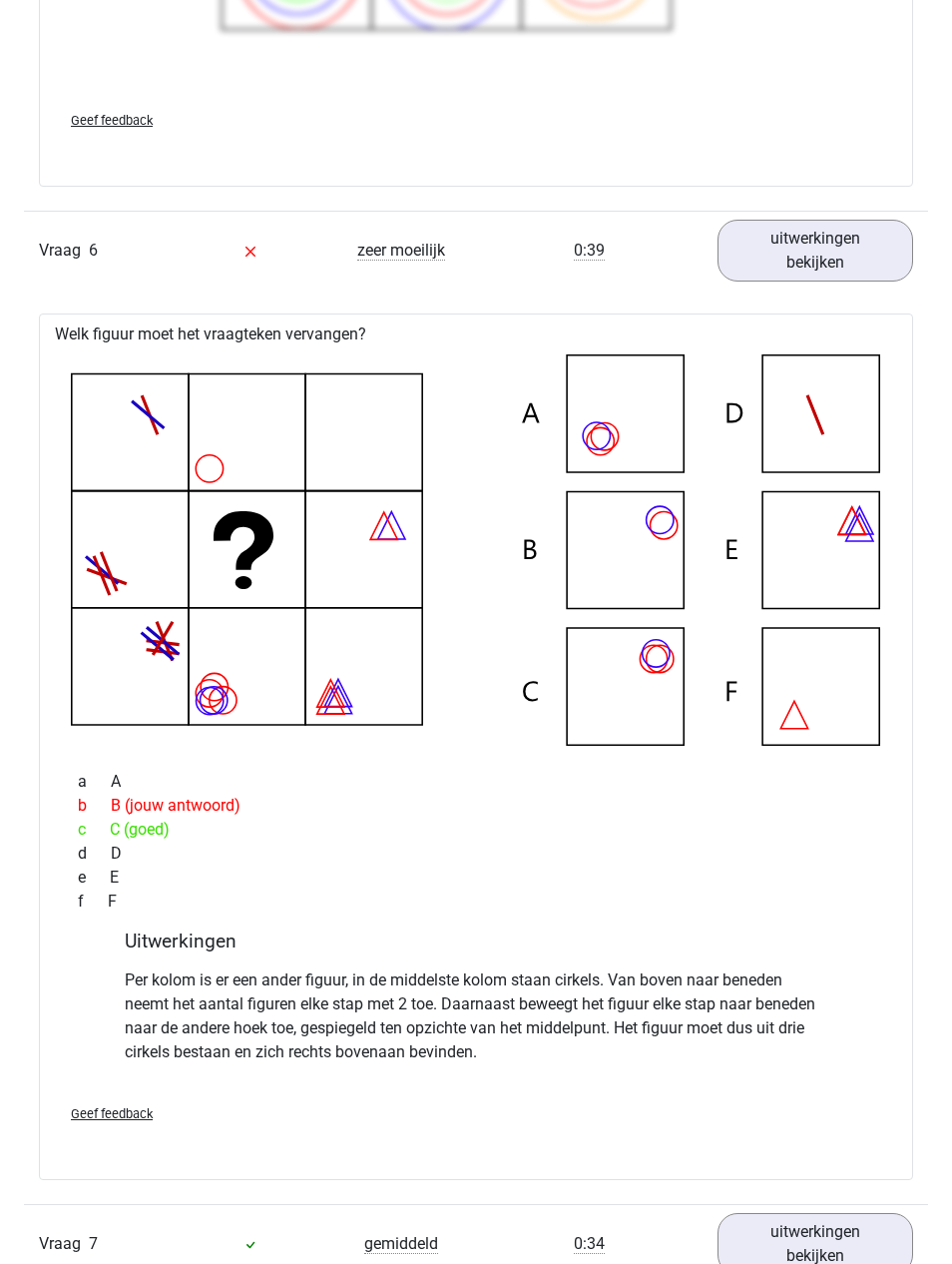 scroll, scrollTop: 7623, scrollLeft: 0, axis: vertical 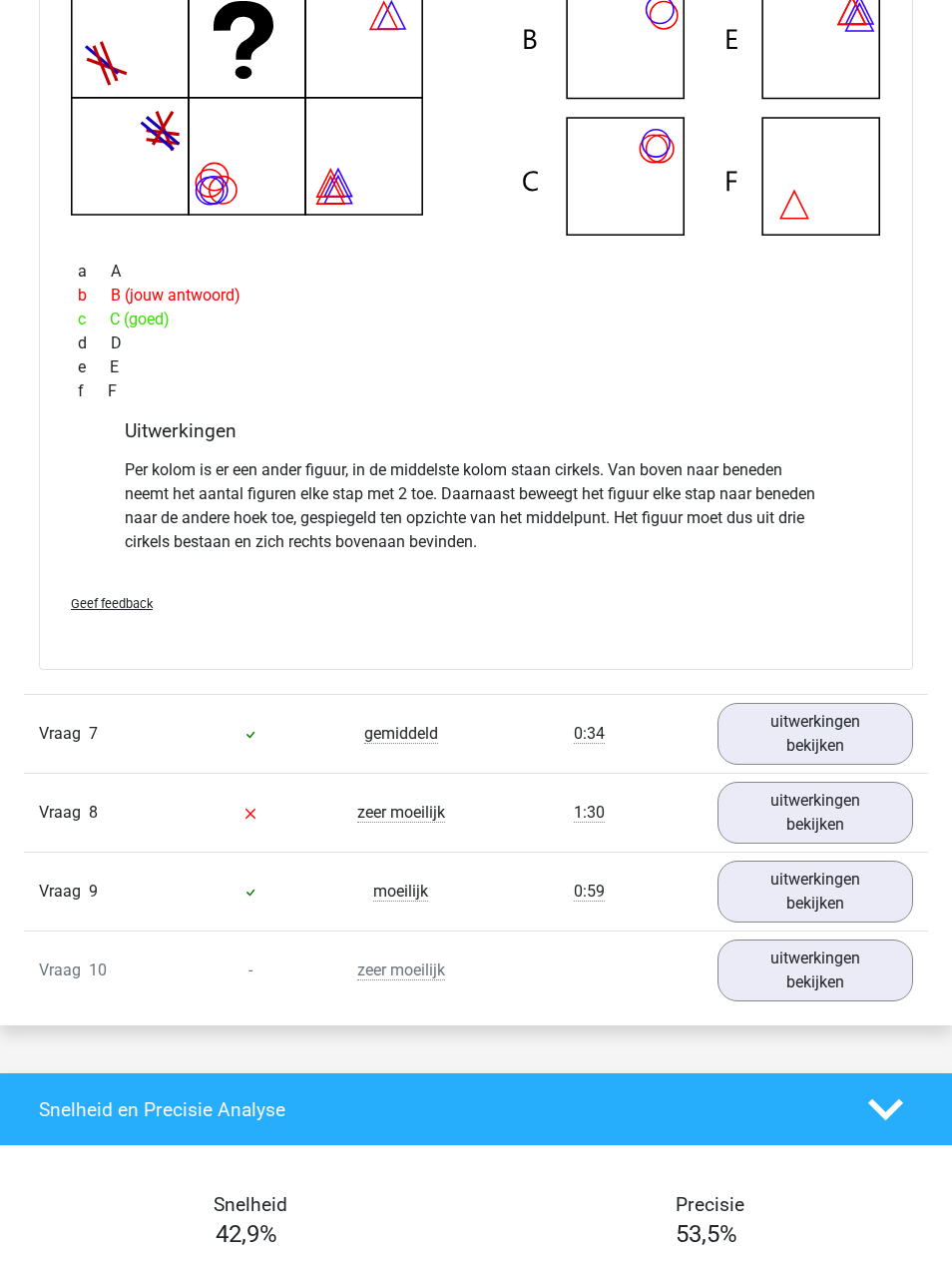 click on "uitwerkingen bekijken" at bounding box center [815, 735] 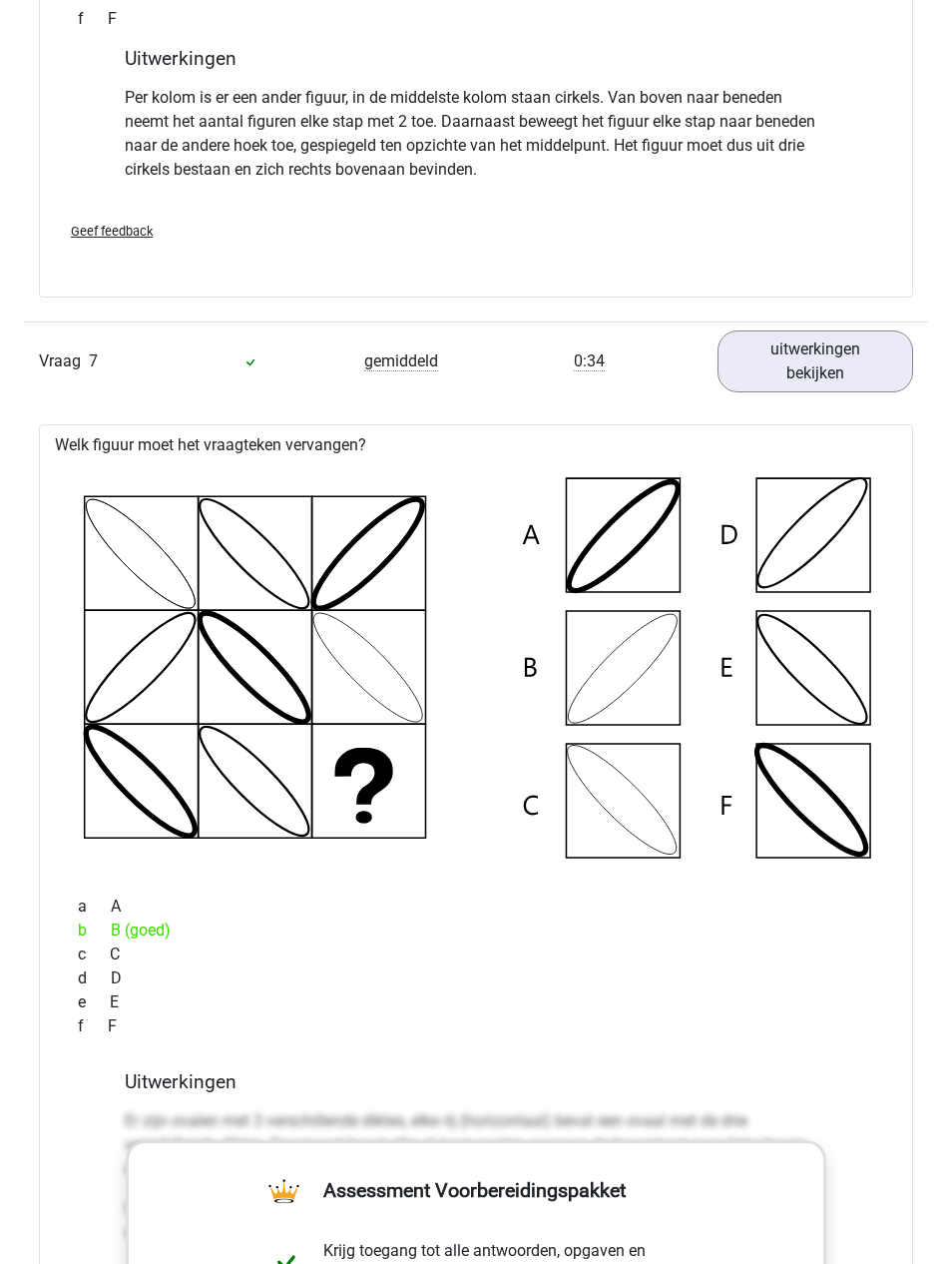 click on "uitwerkingen bekijken" at bounding box center [815, 362] 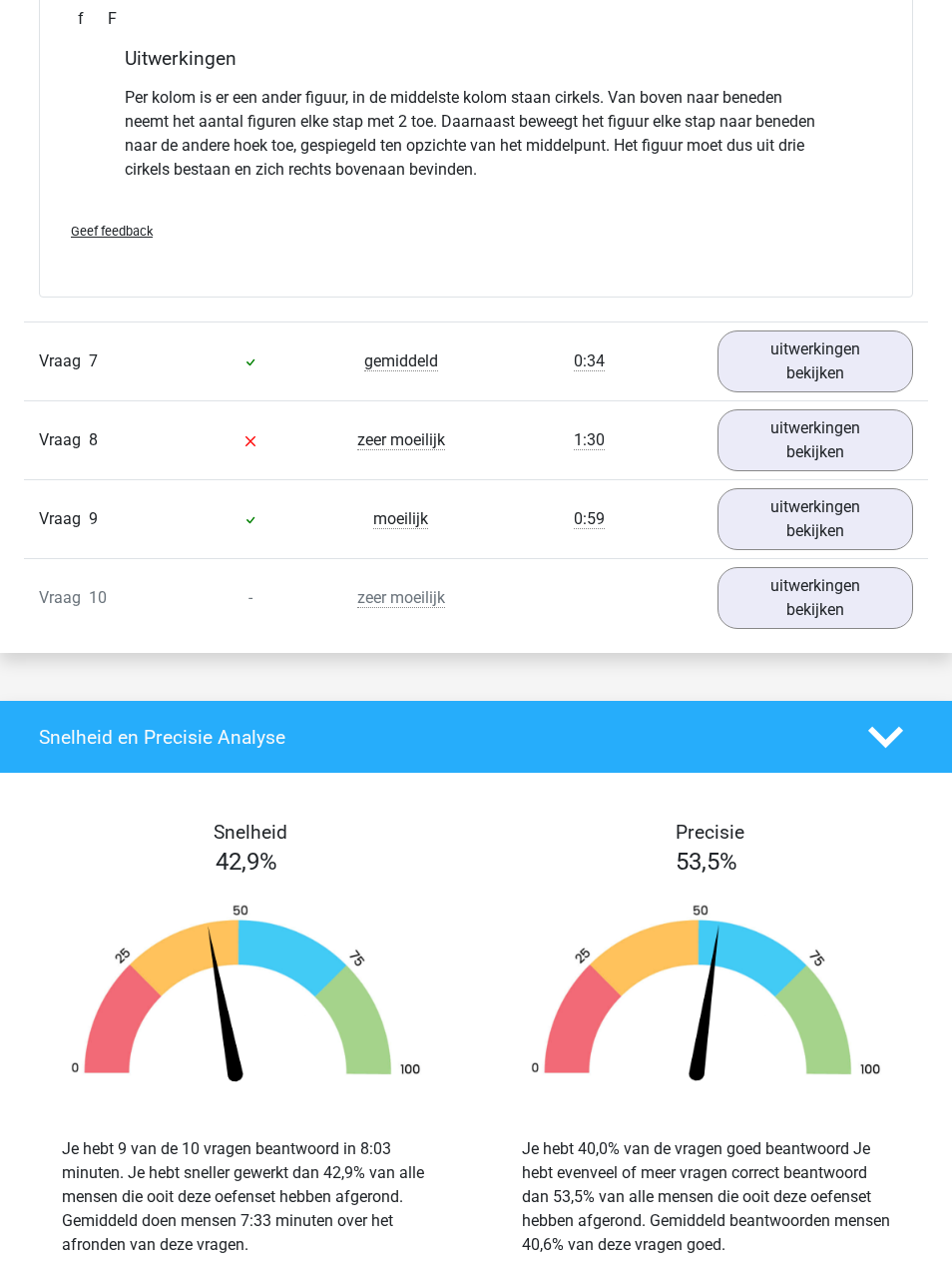 click on "uitwerkingen bekijken" at bounding box center [815, 440] 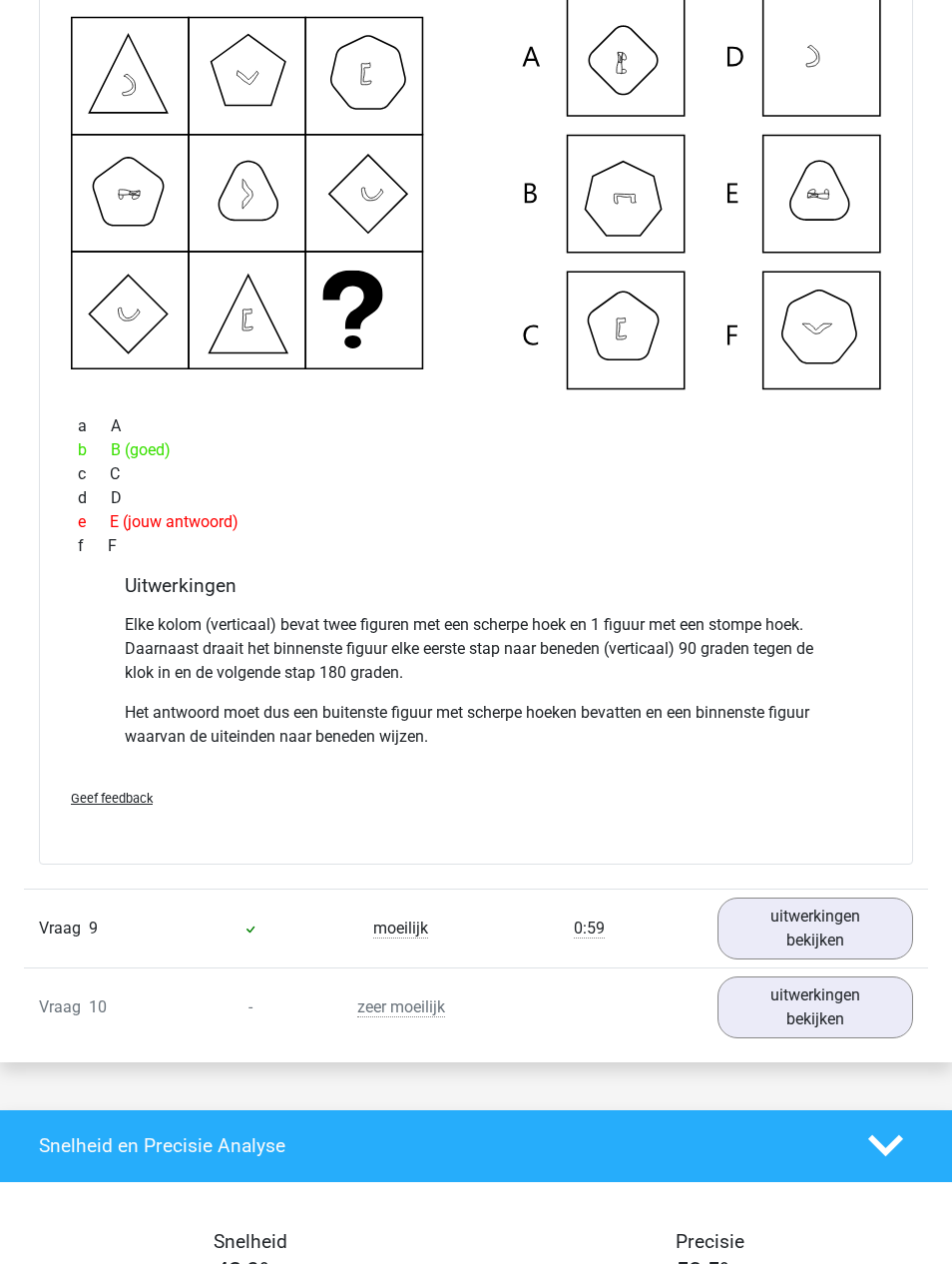 scroll, scrollTop: 9054, scrollLeft: 0, axis: vertical 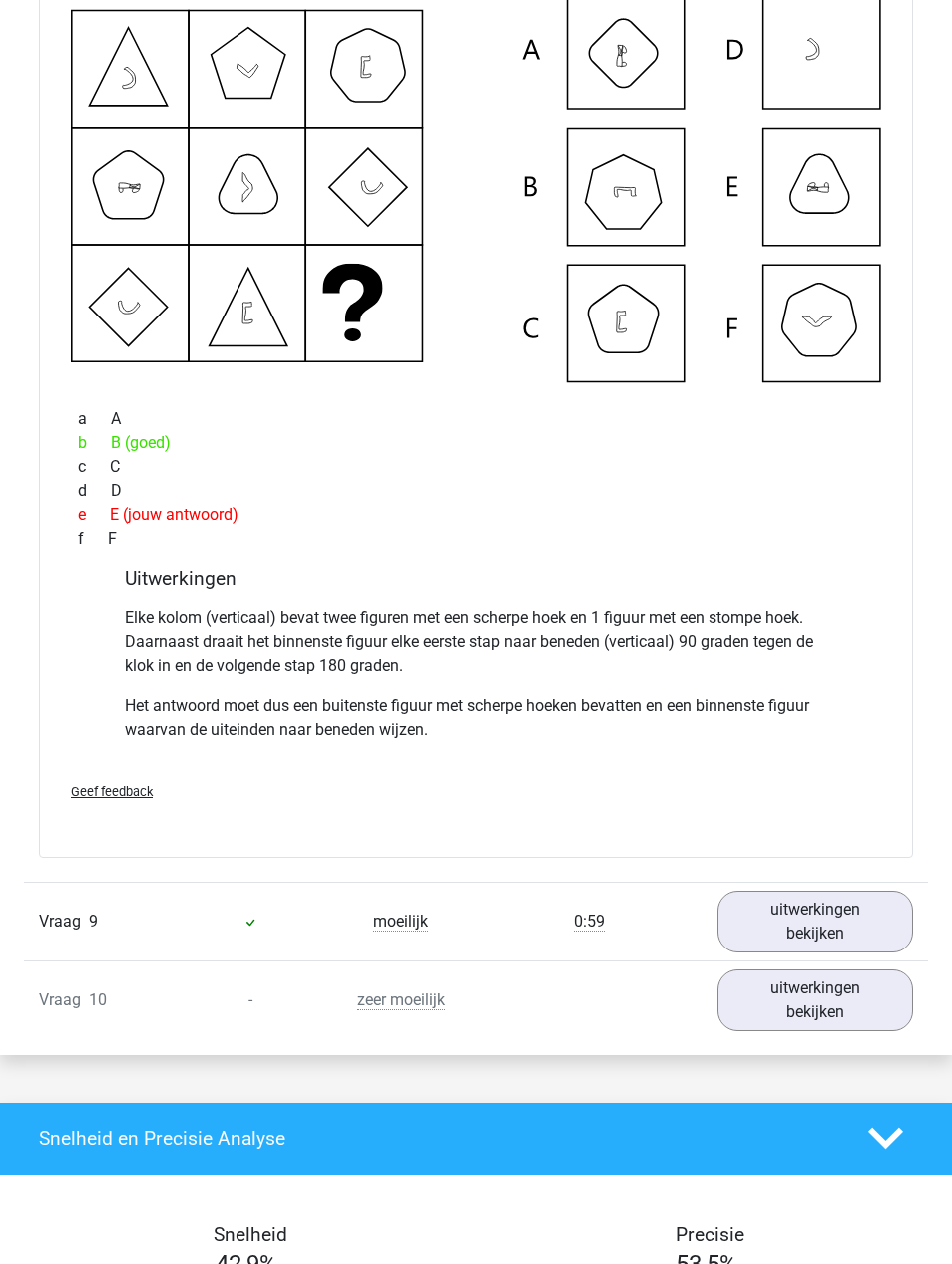 click on "uitwerkingen bekijken" at bounding box center (815, 923) 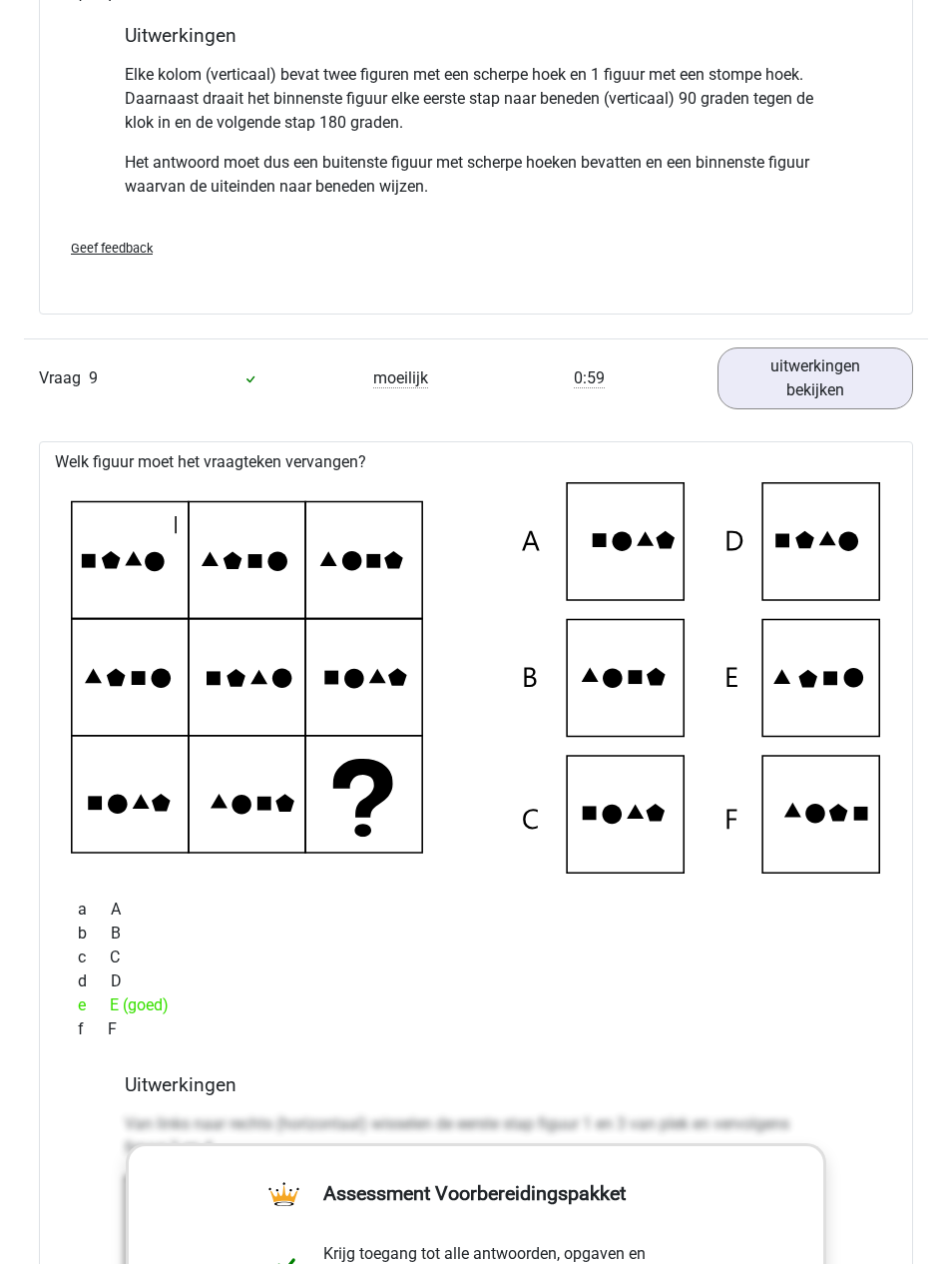 scroll, scrollTop: 9598, scrollLeft: 0, axis: vertical 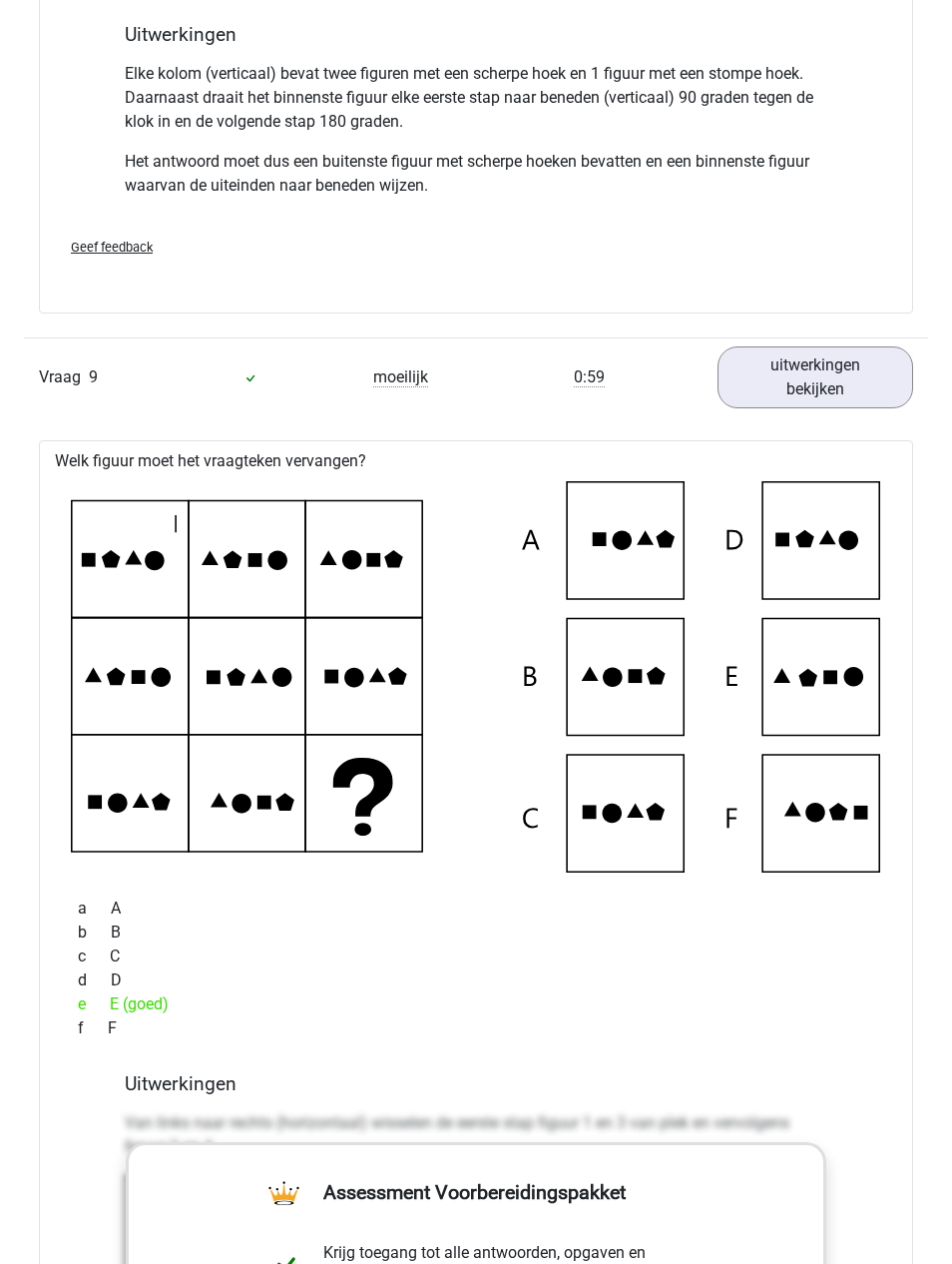 click on "uitwerkingen bekijken" at bounding box center [815, 378] 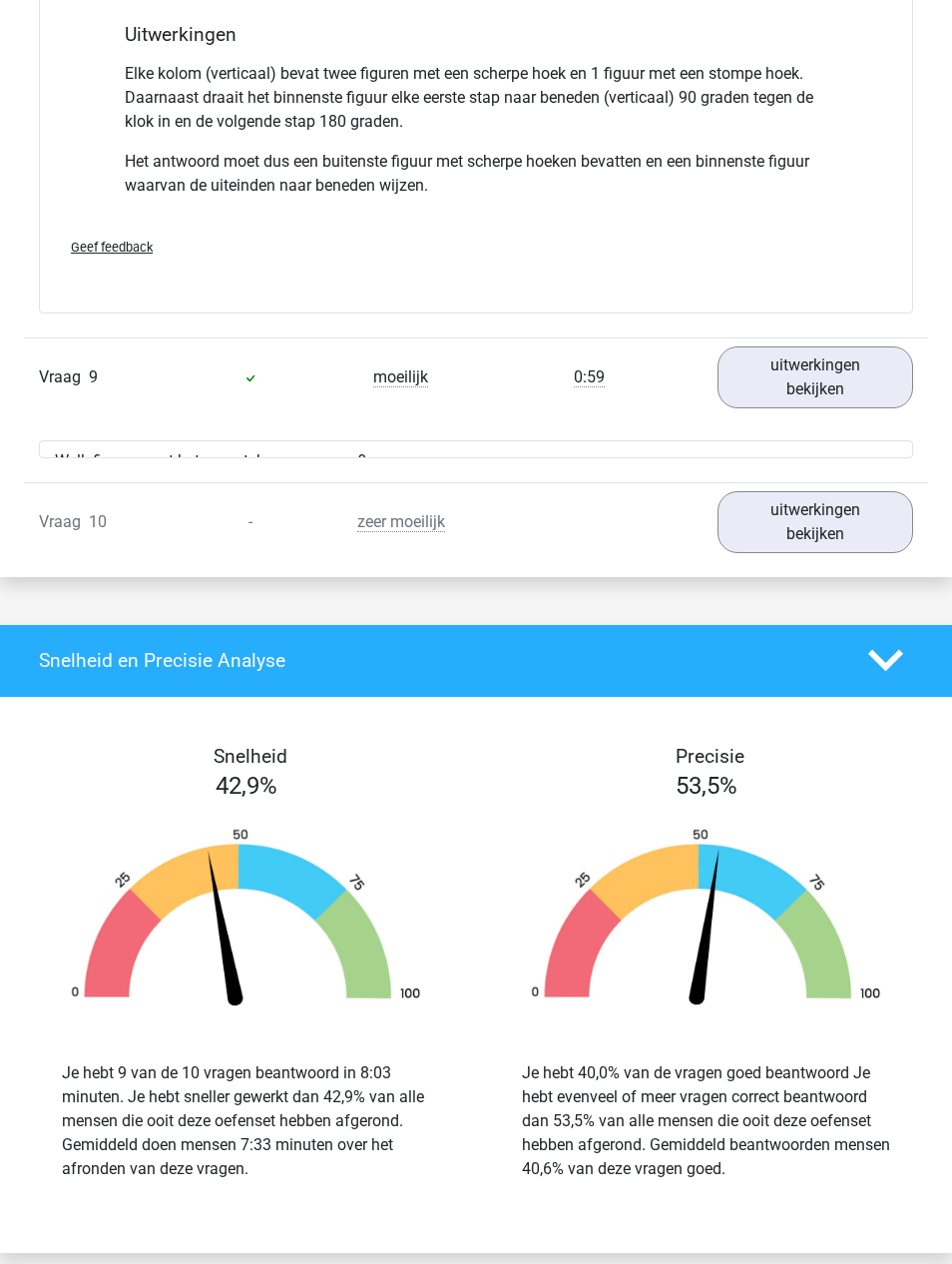 scroll, scrollTop: 9599, scrollLeft: 0, axis: vertical 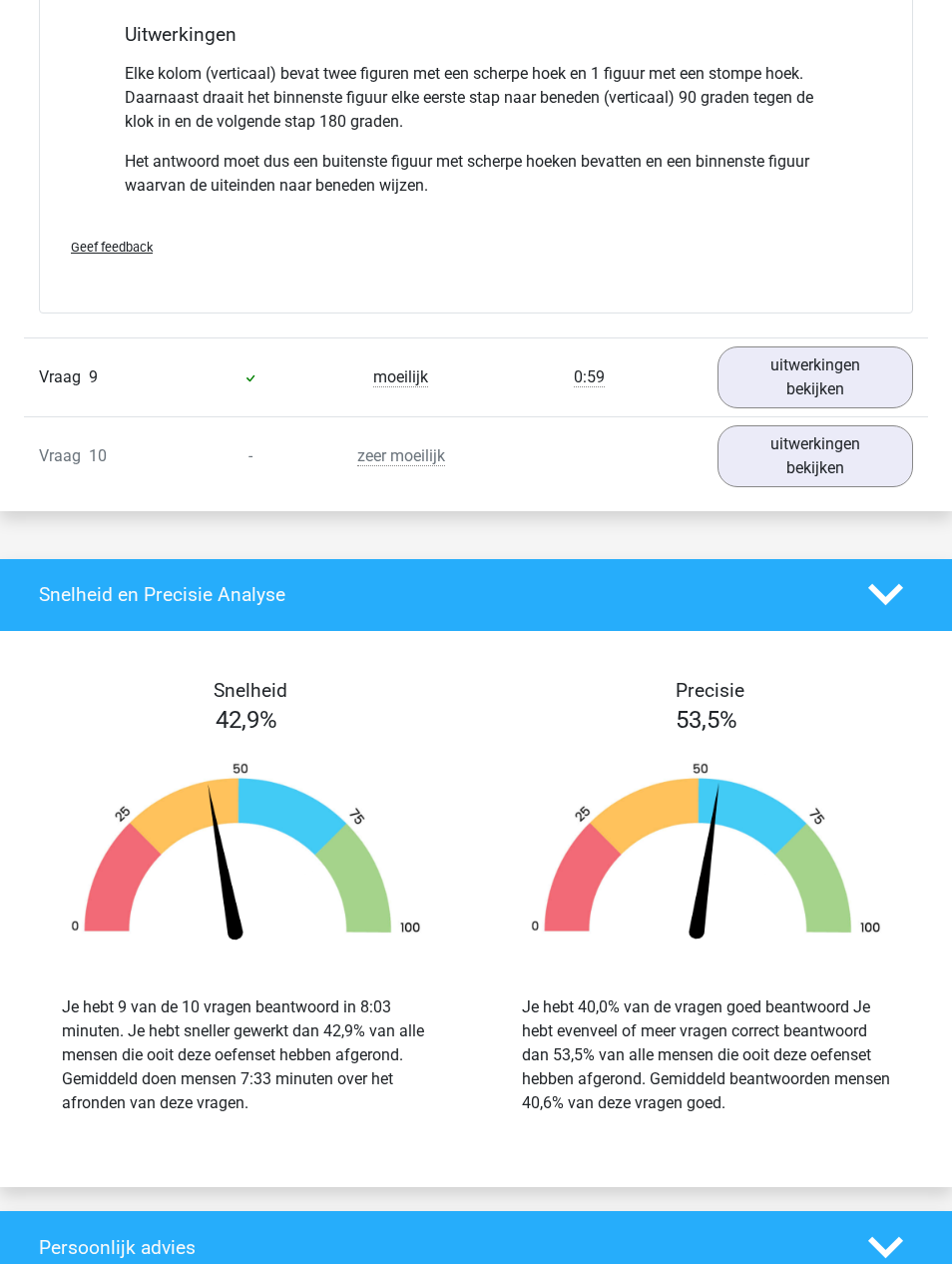 click on "uitwerkingen bekijken" at bounding box center [815, 456] 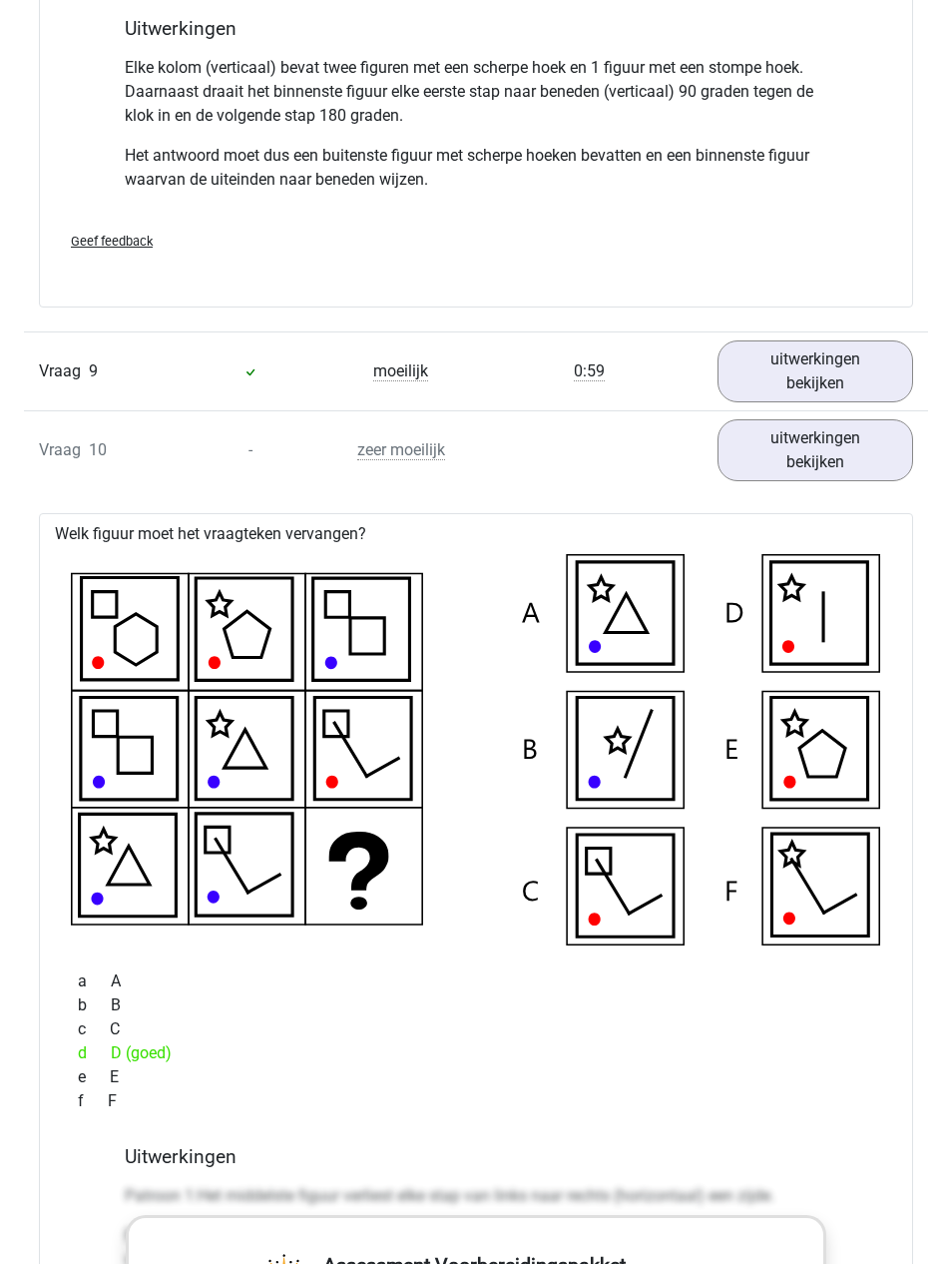 scroll, scrollTop: 9543, scrollLeft: 0, axis: vertical 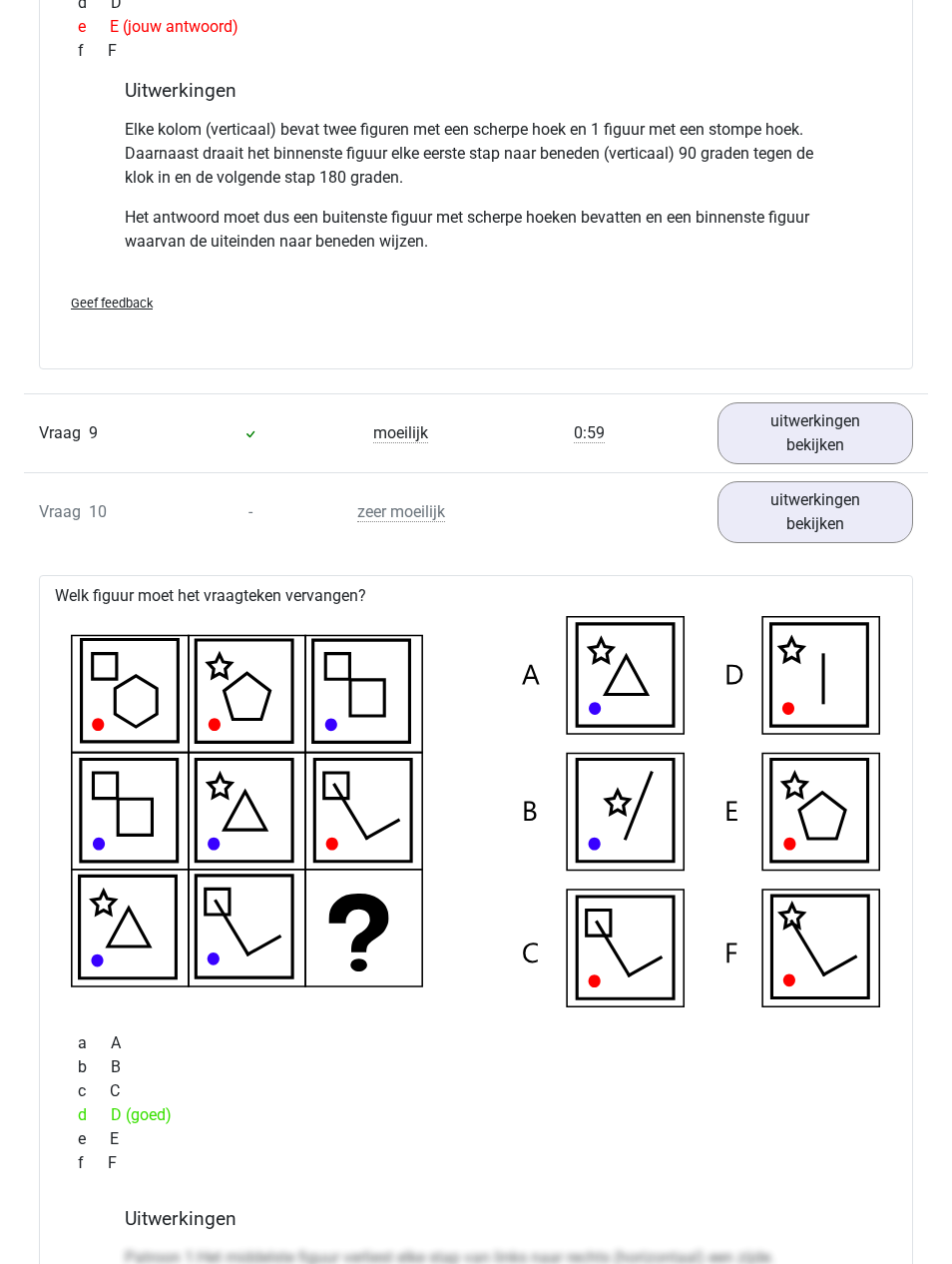 click on "uitwerkingen bekijken" at bounding box center [815, 512] 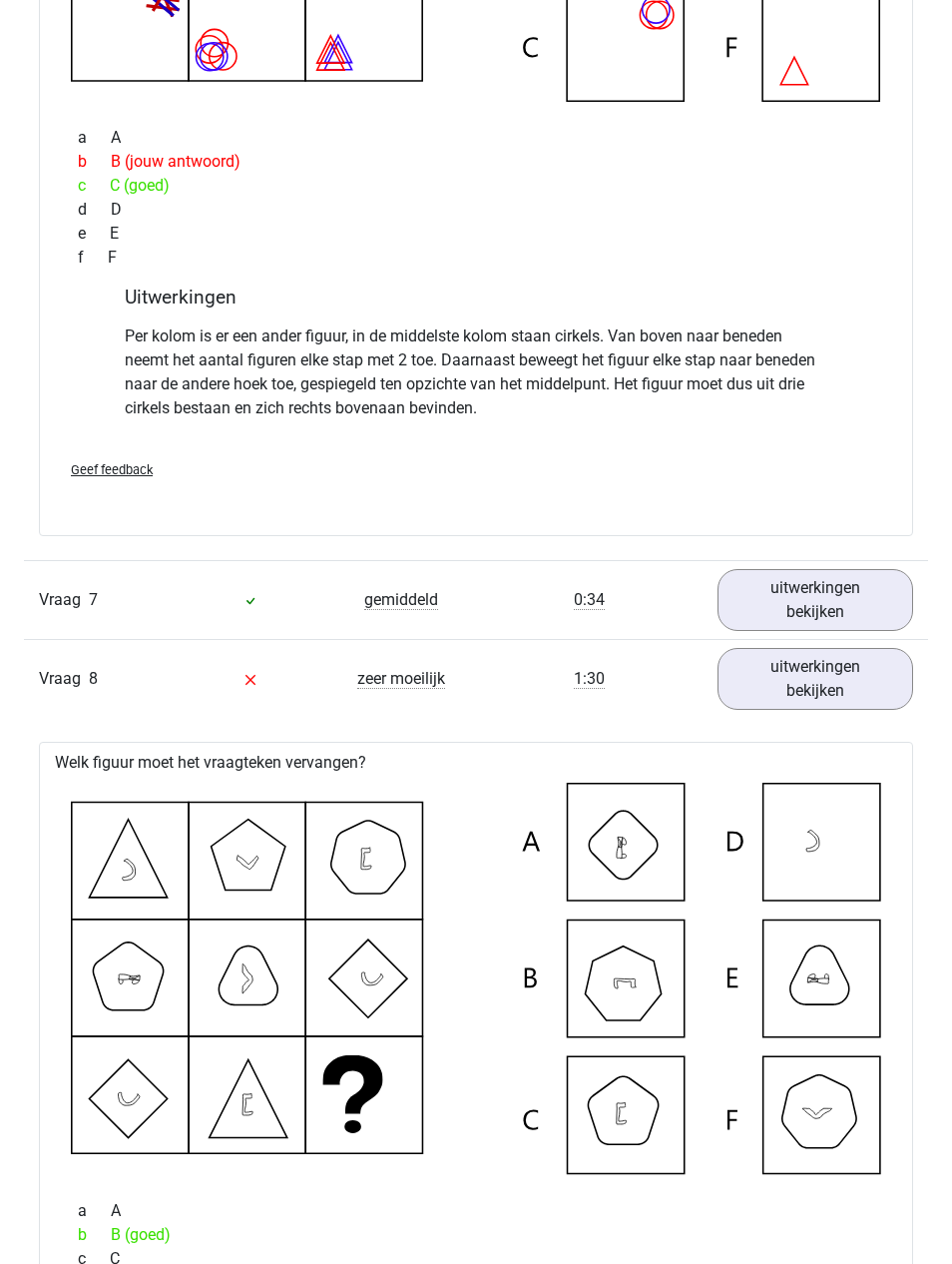 click on "uitwerkingen bekijken" at bounding box center (815, 679) 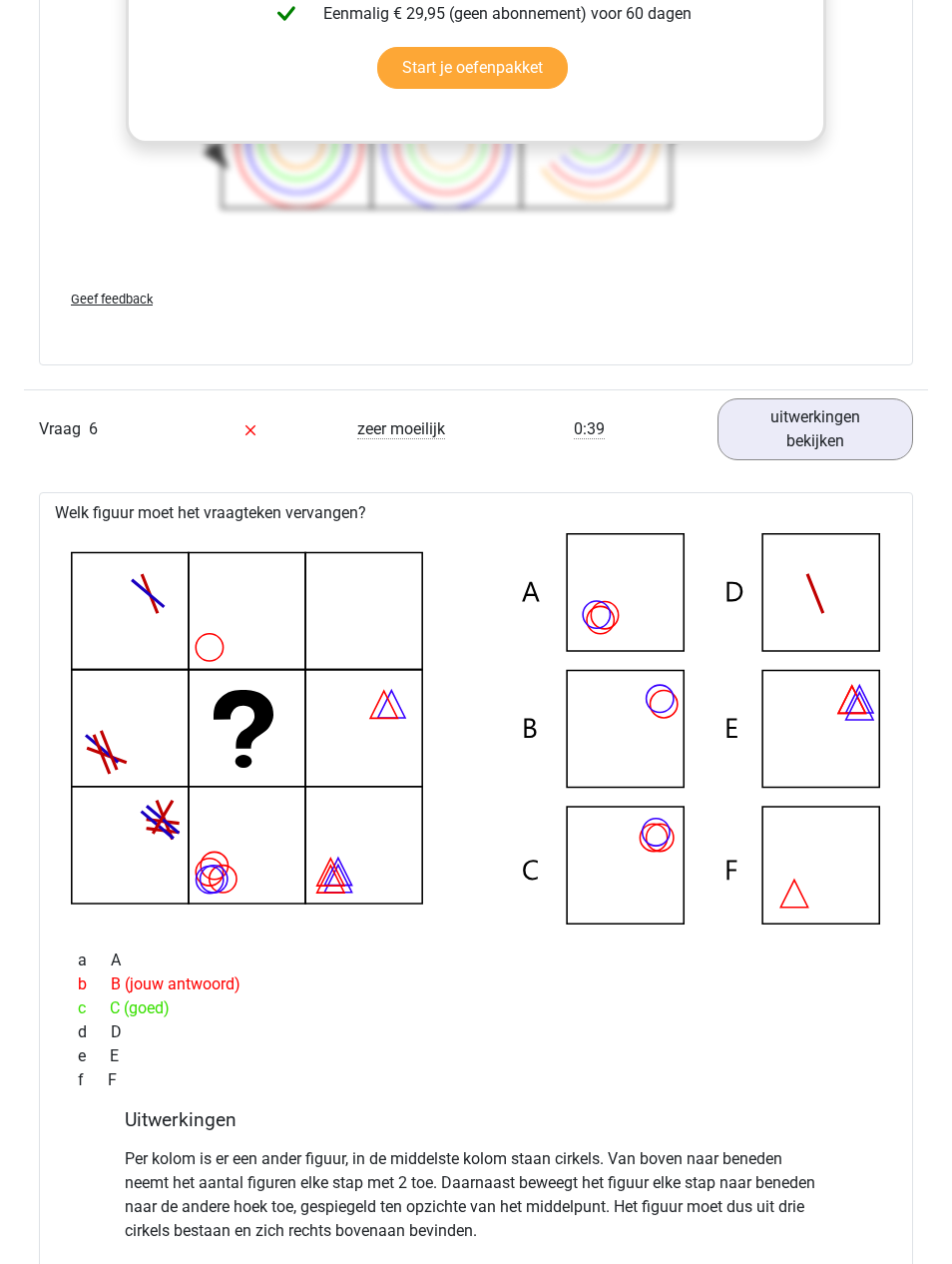click on "uitwerkingen bekijken" at bounding box center (815, 429) 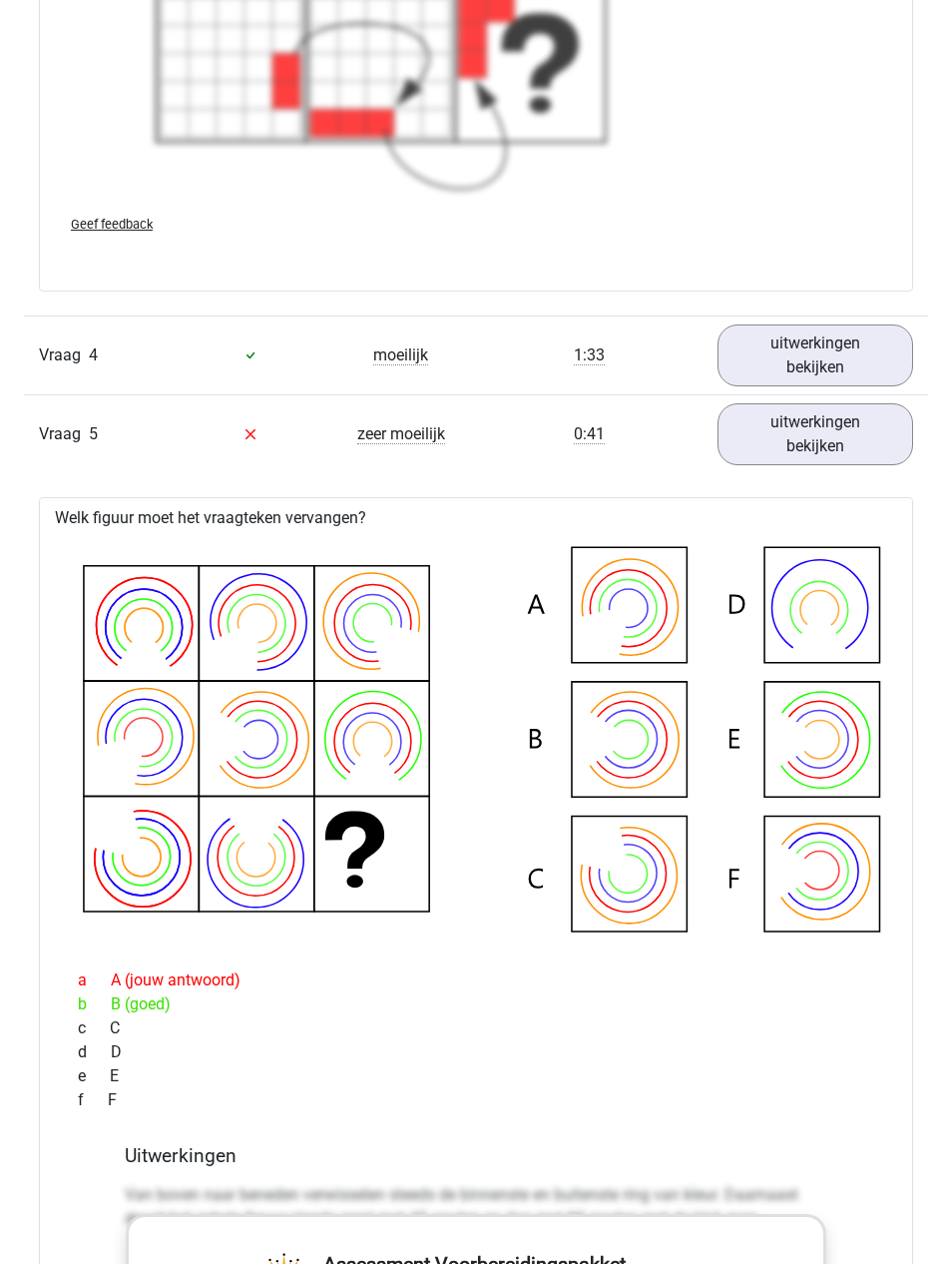 scroll, scrollTop: 5917, scrollLeft: 0, axis: vertical 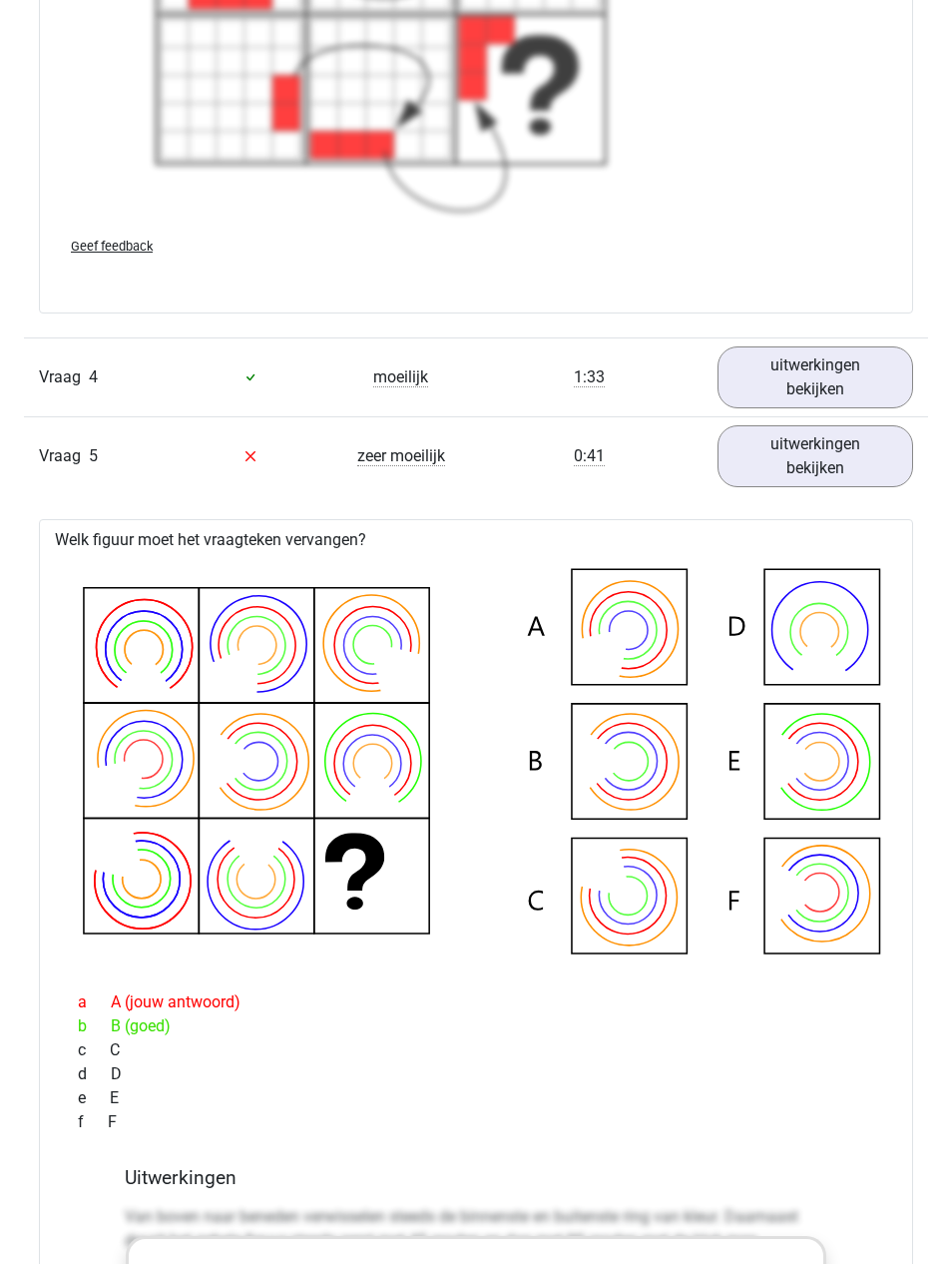 click on "uitwerkingen bekijken" at bounding box center (815, 457) 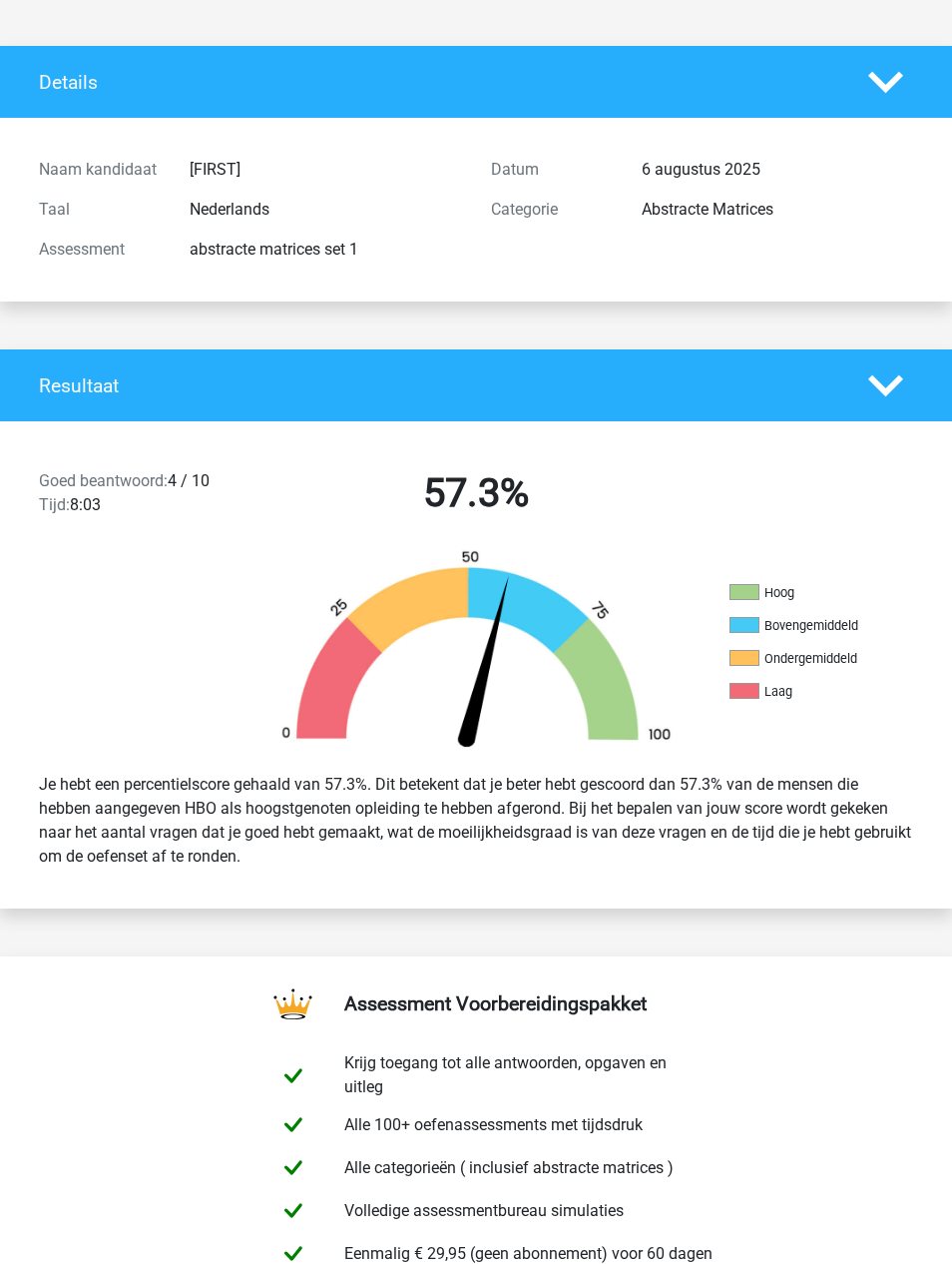 scroll, scrollTop: 0, scrollLeft: 0, axis: both 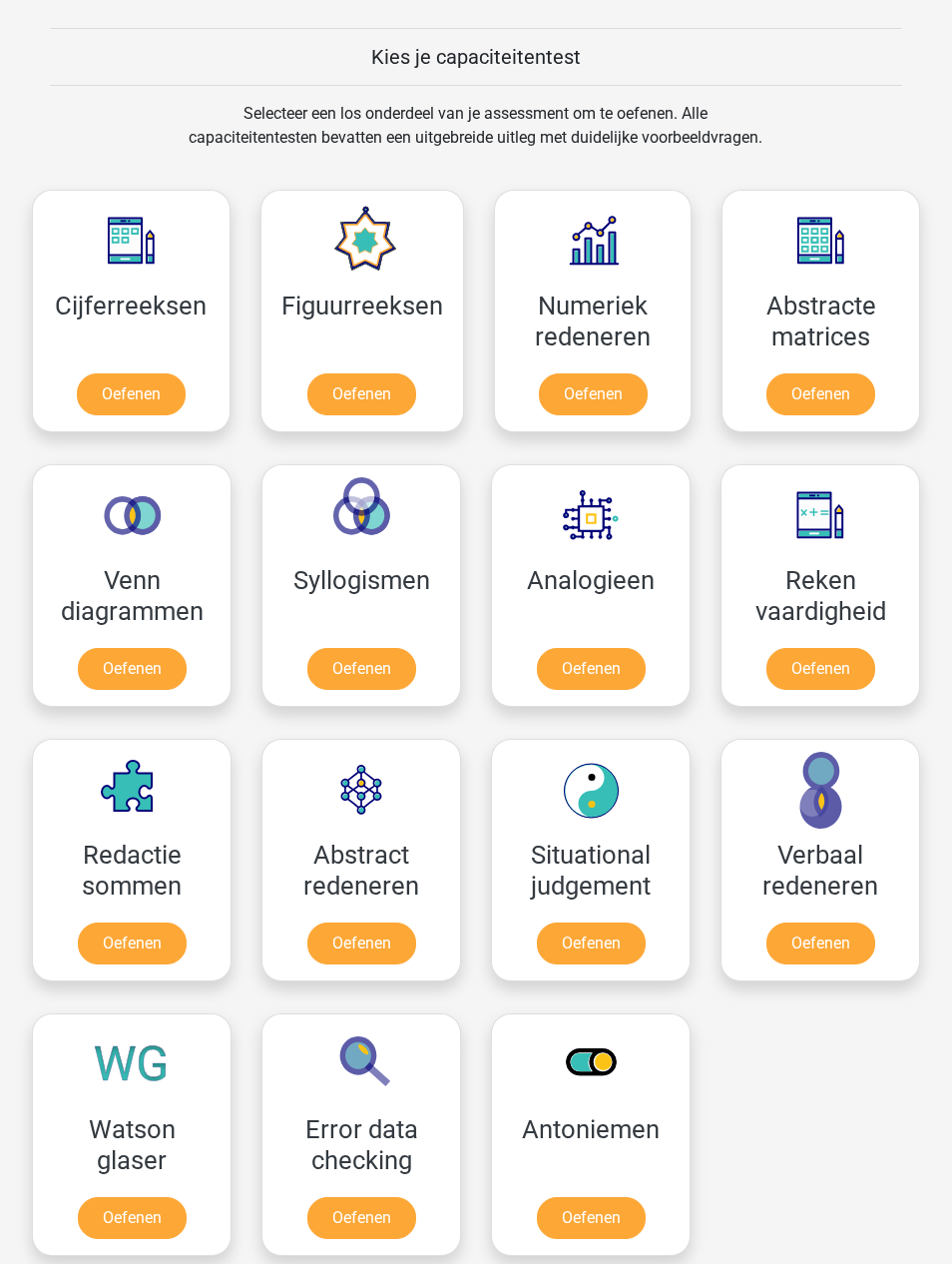 click on "Oefenen" at bounding box center (131, 394) 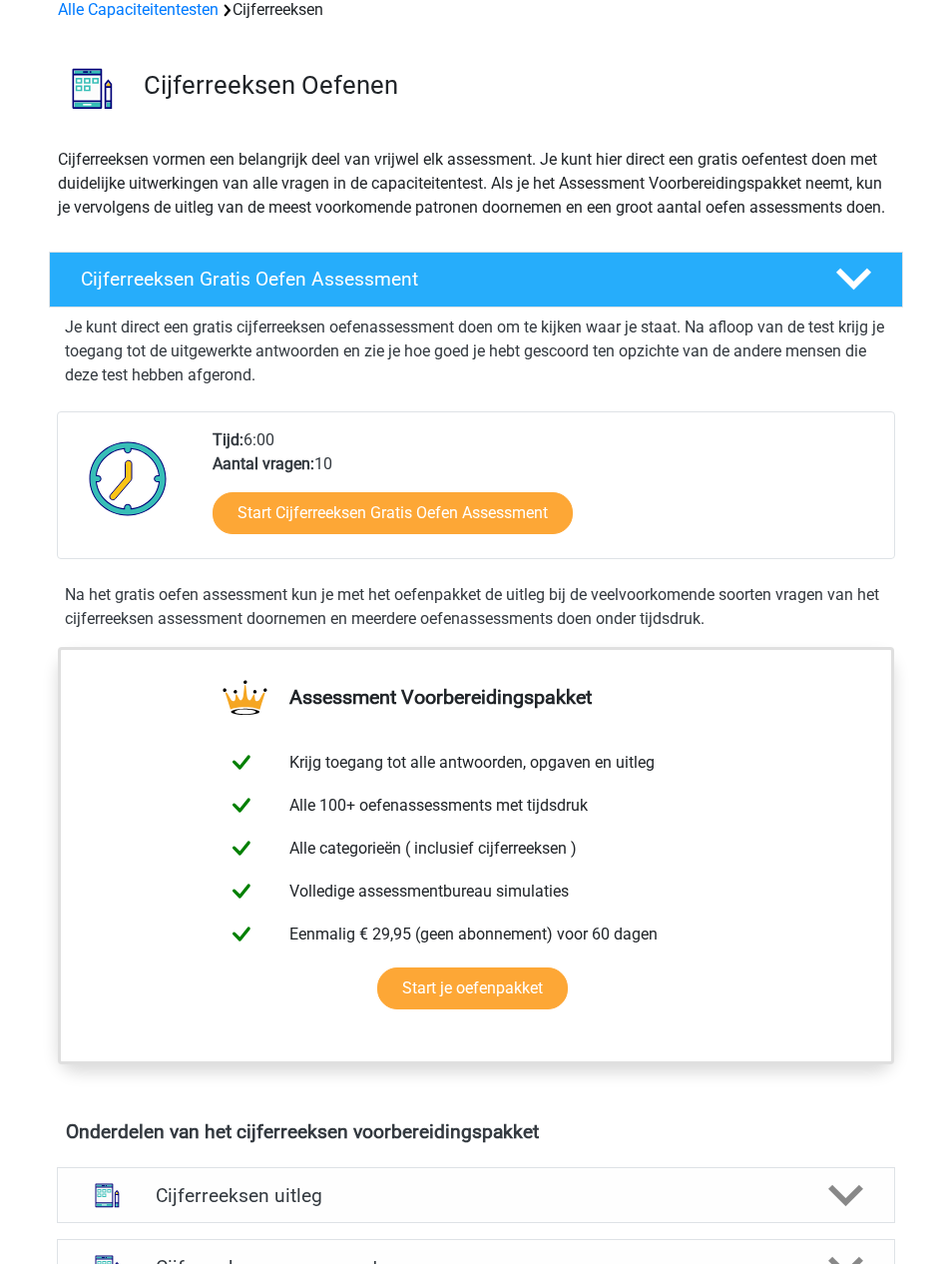 scroll, scrollTop: 103, scrollLeft: 0, axis: vertical 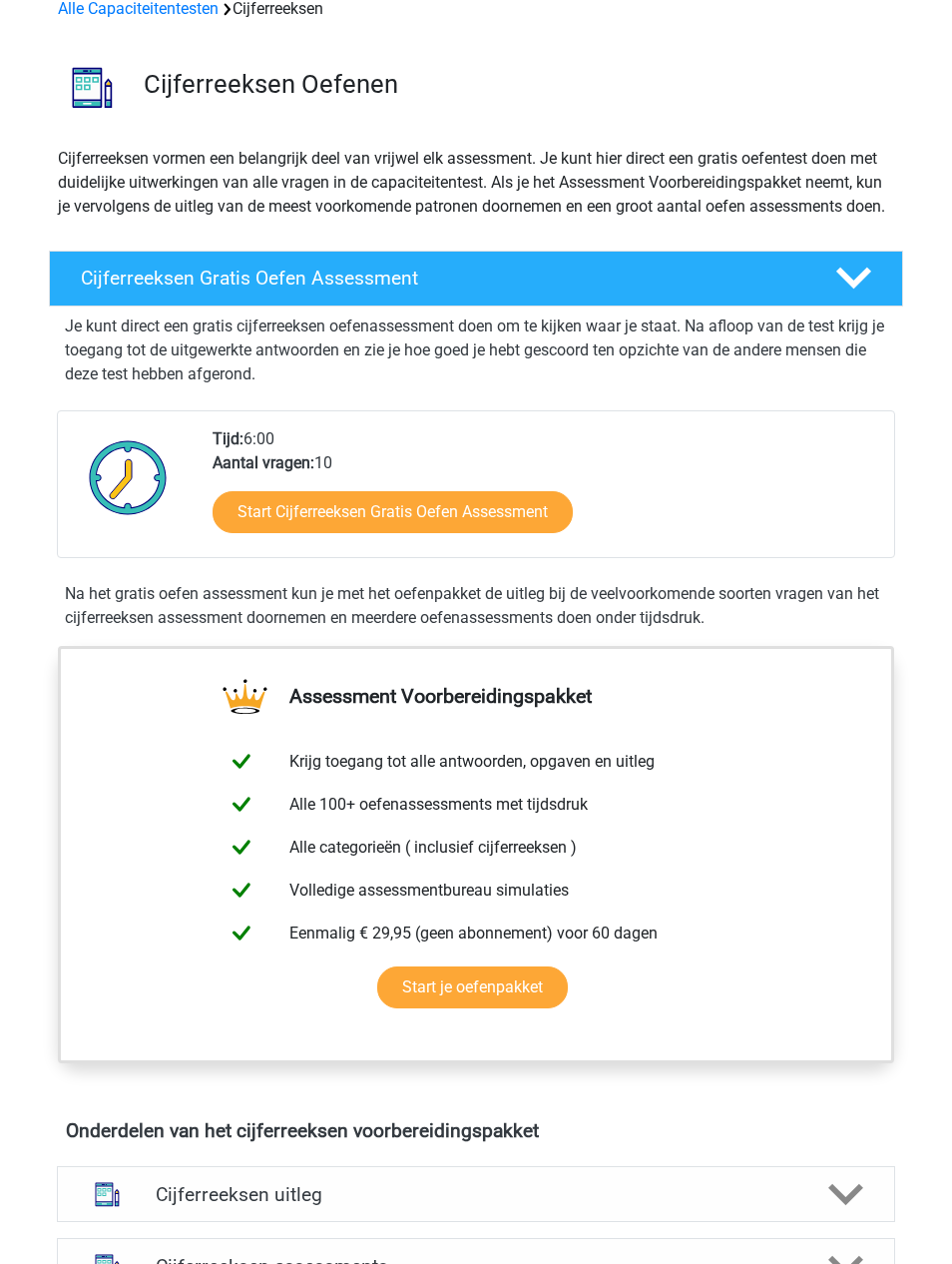 click on "Start Cijferreeksen
Gratis Oefen Assessment" at bounding box center [392, 512] 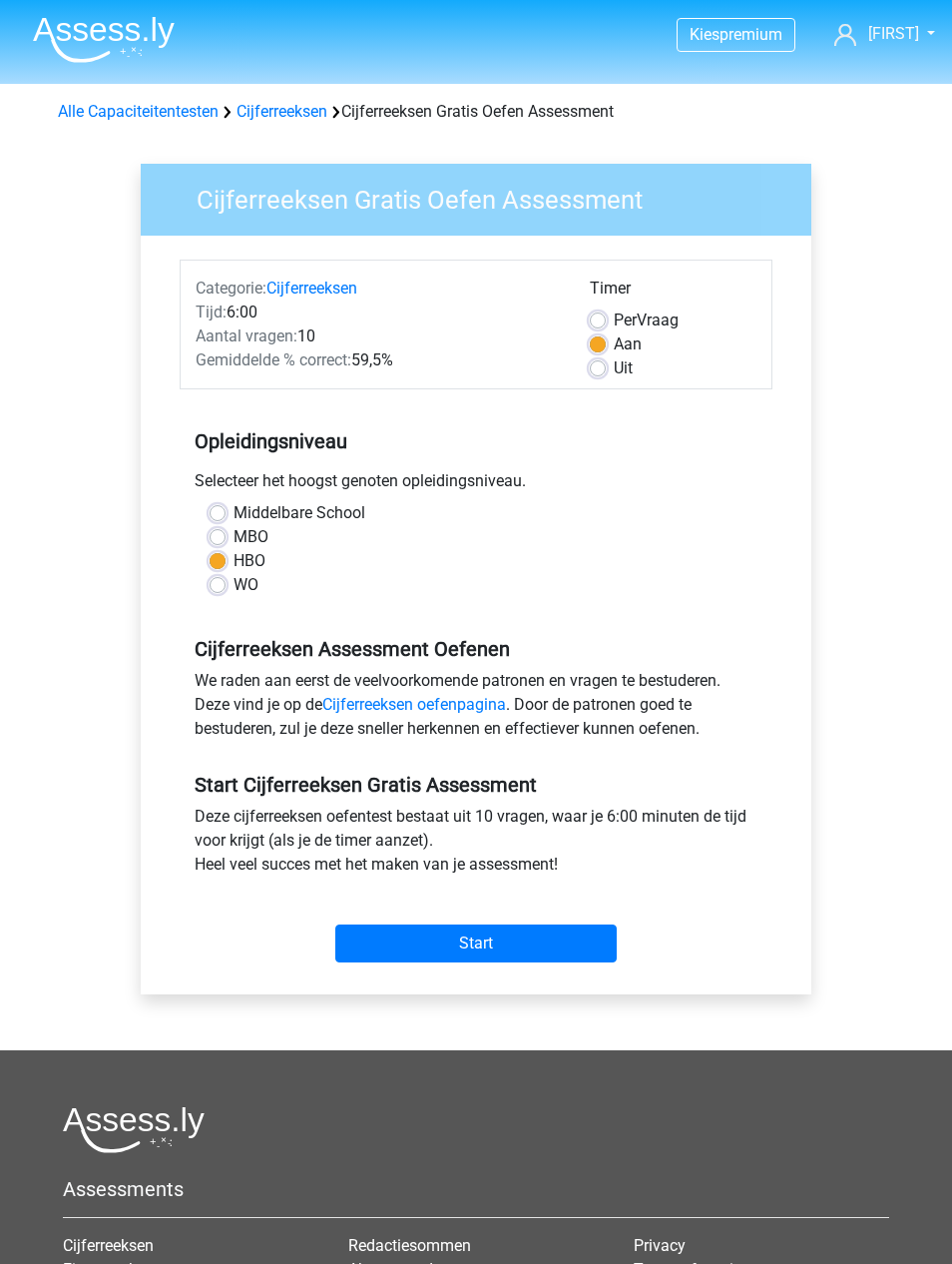 scroll, scrollTop: 0, scrollLeft: 0, axis: both 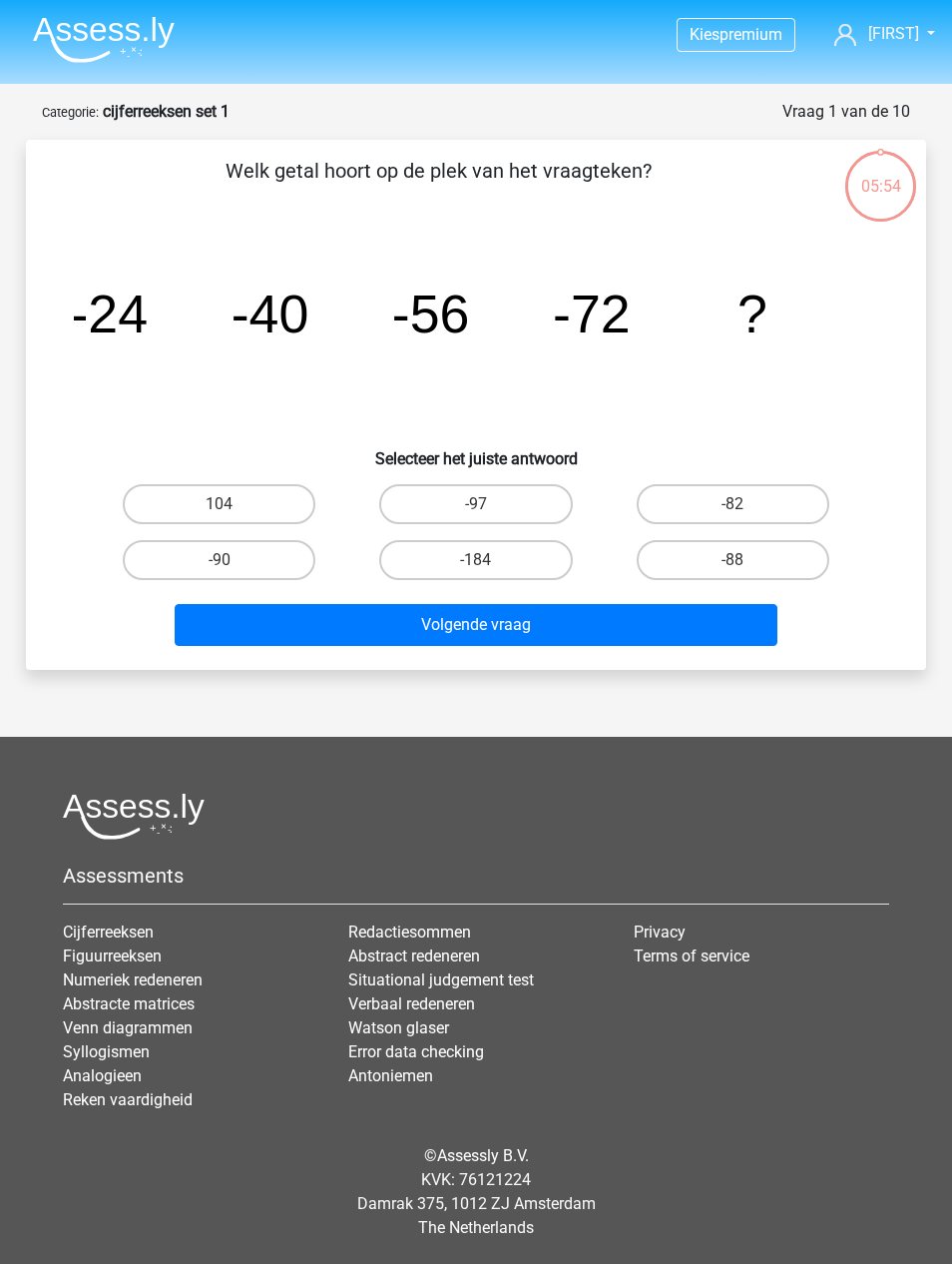 click on "-88" at bounding box center [732, 560] 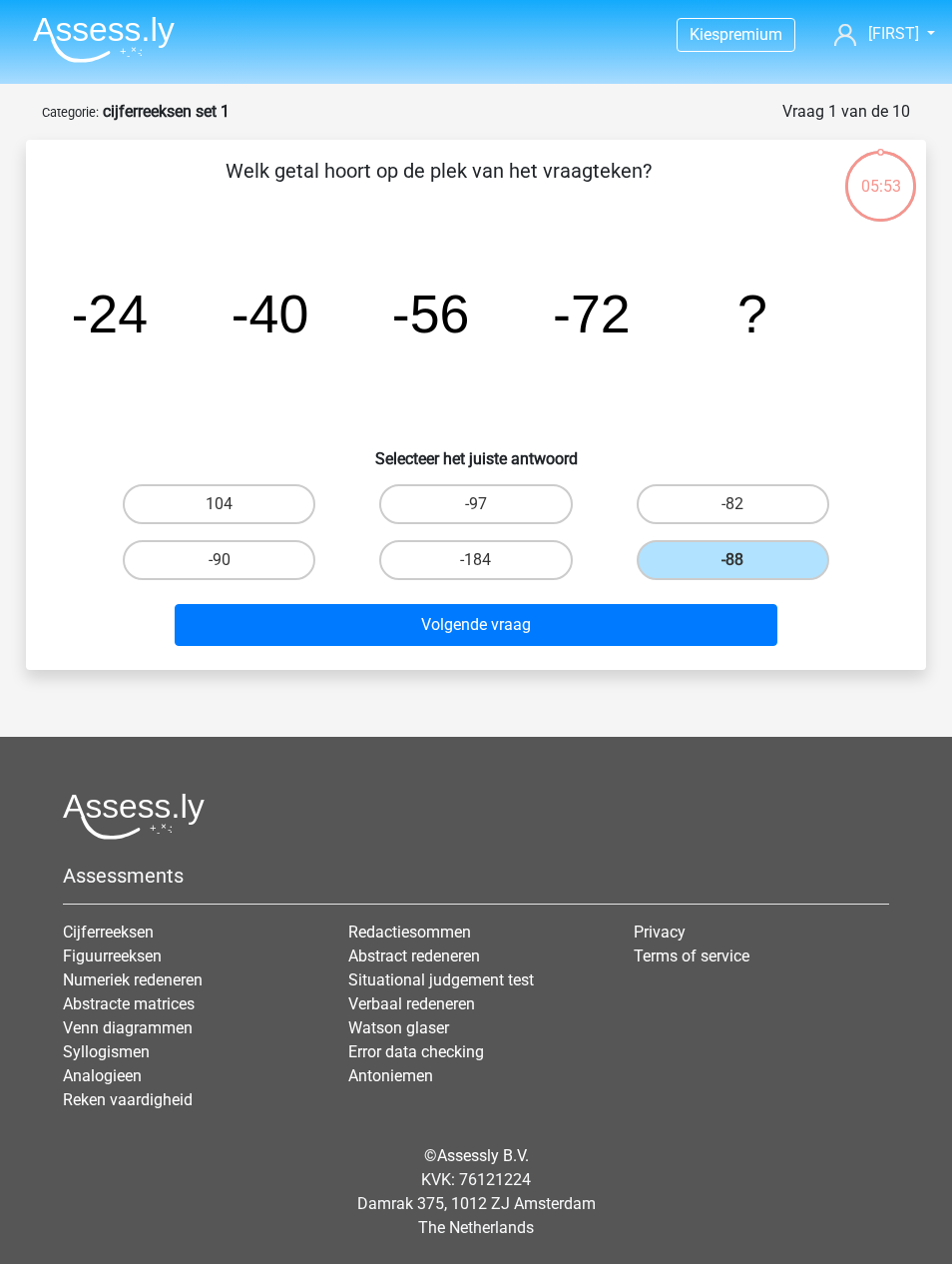 click on "Volgende vraag" at bounding box center [476, 625] 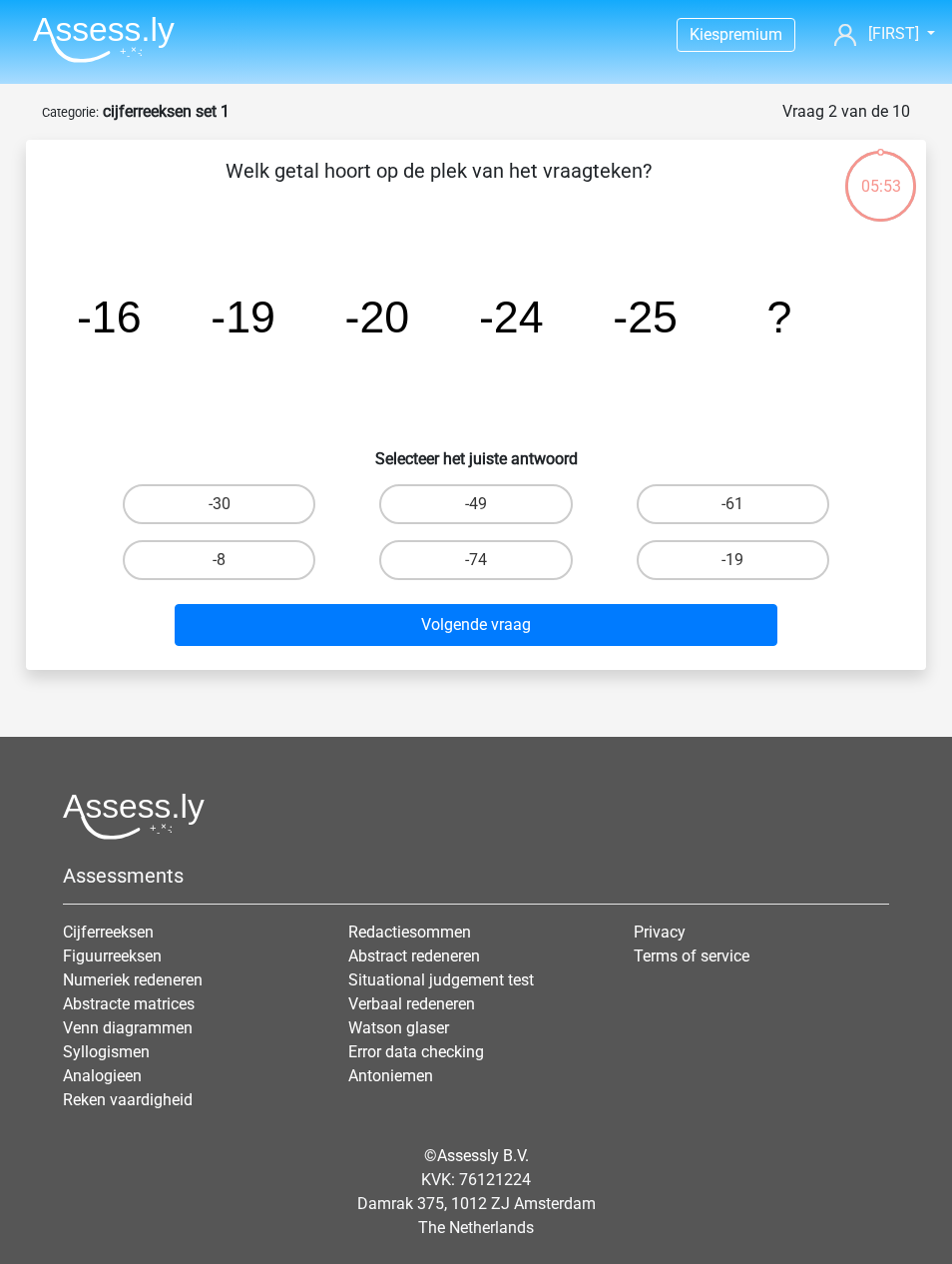 scroll, scrollTop: 64, scrollLeft: 0, axis: vertical 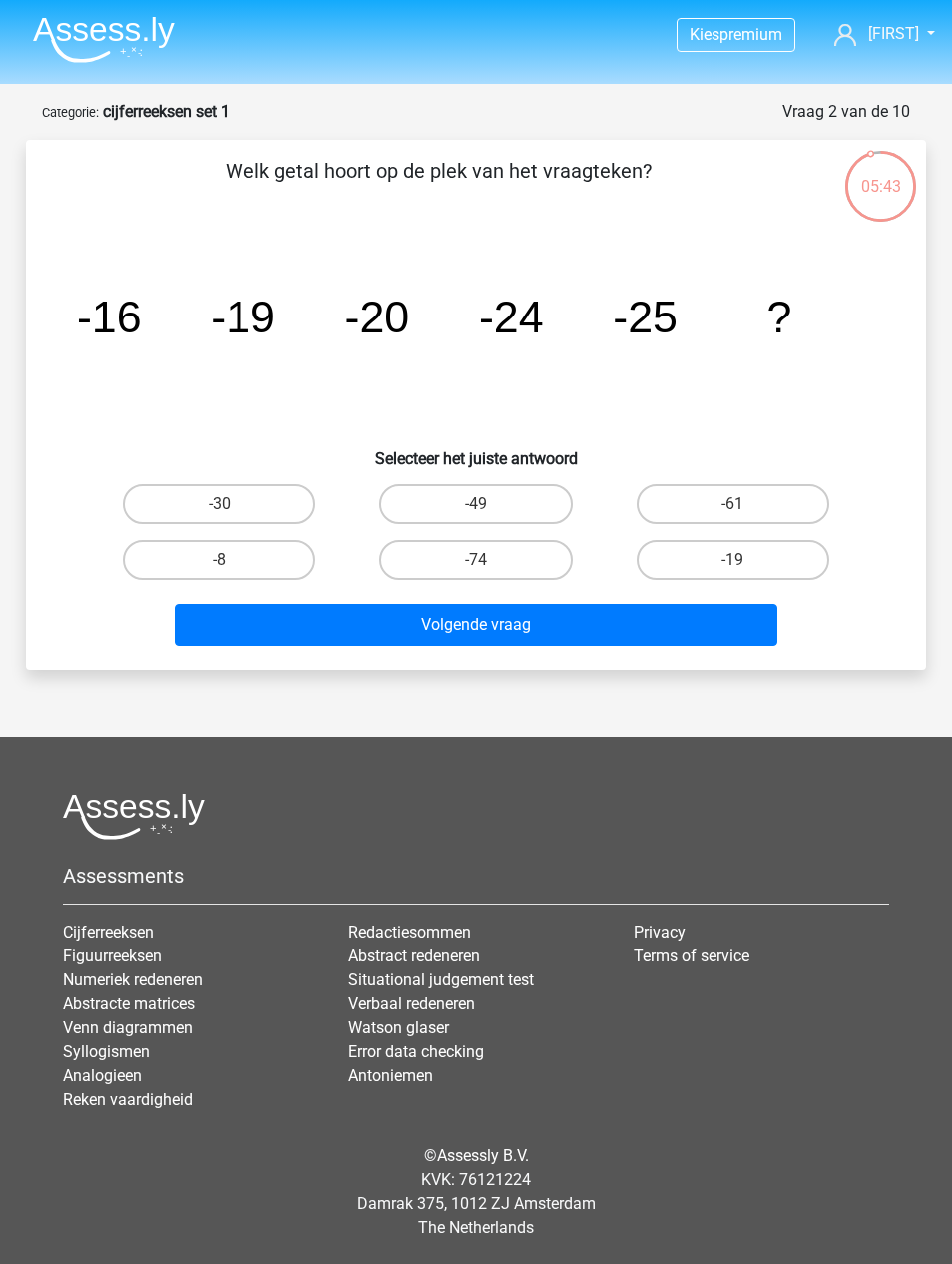 click on "-30" at bounding box center [219, 504] 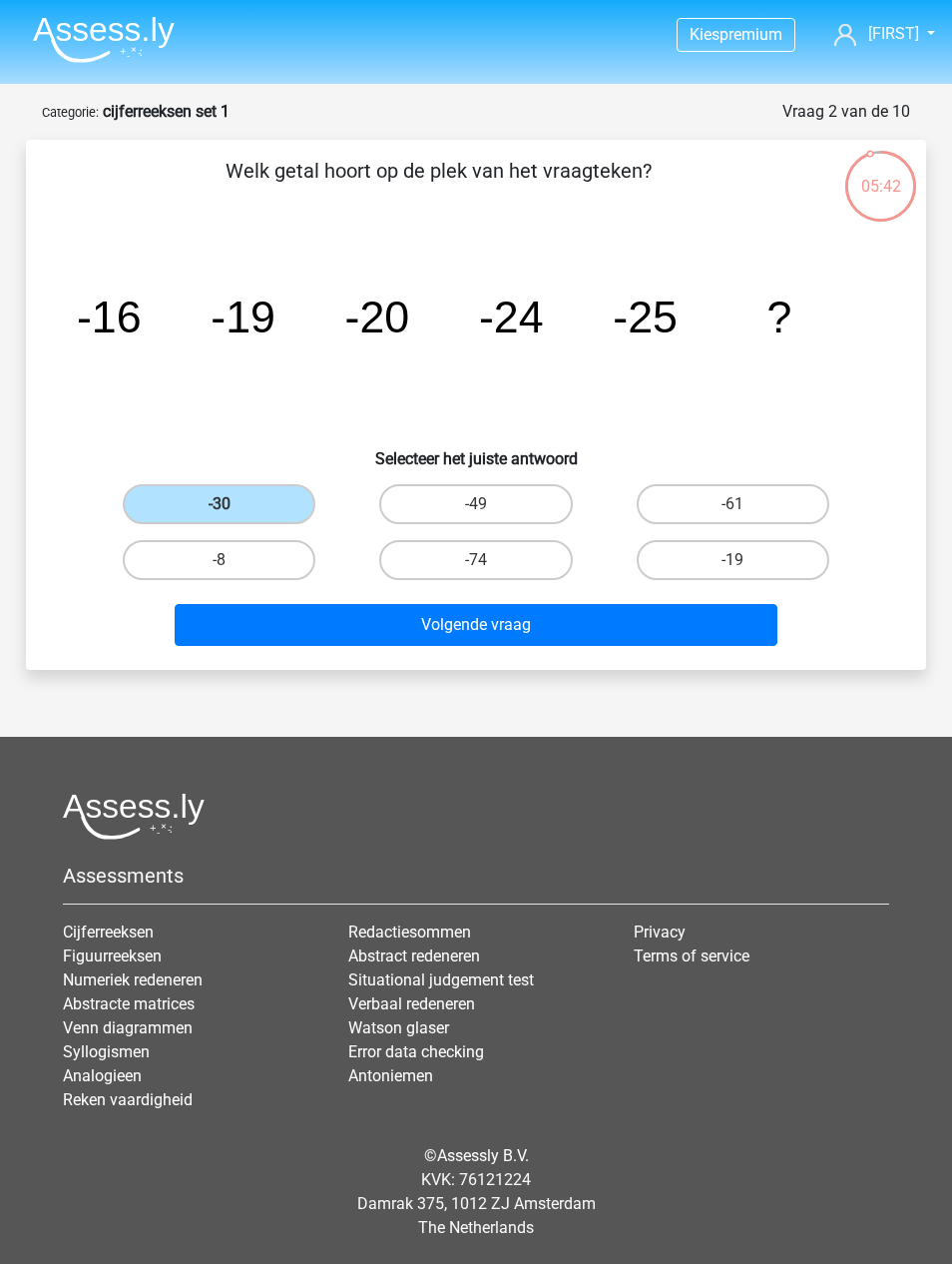 click on "Volgende vraag" at bounding box center [476, 625] 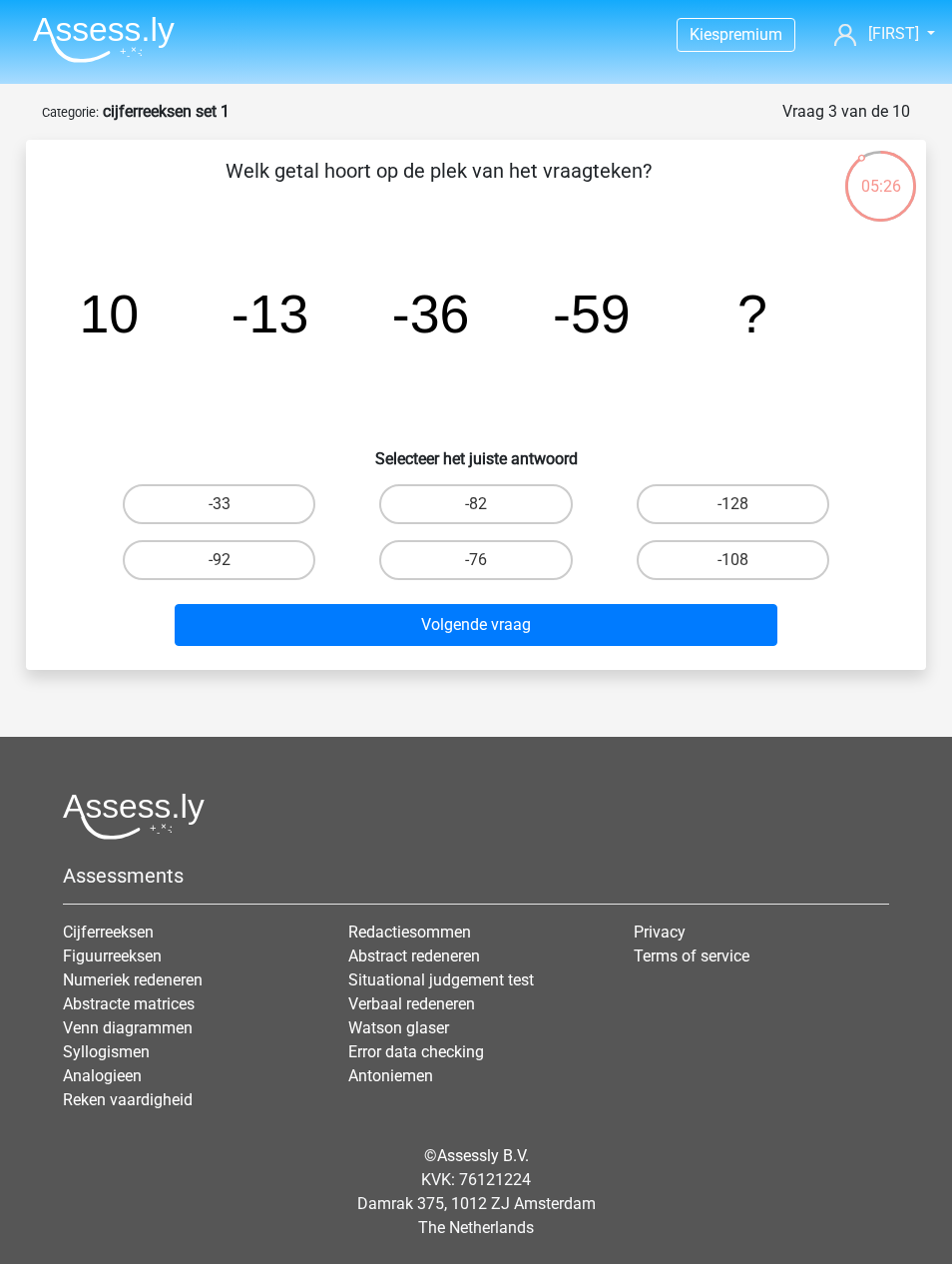 click on "-82" at bounding box center [475, 504] 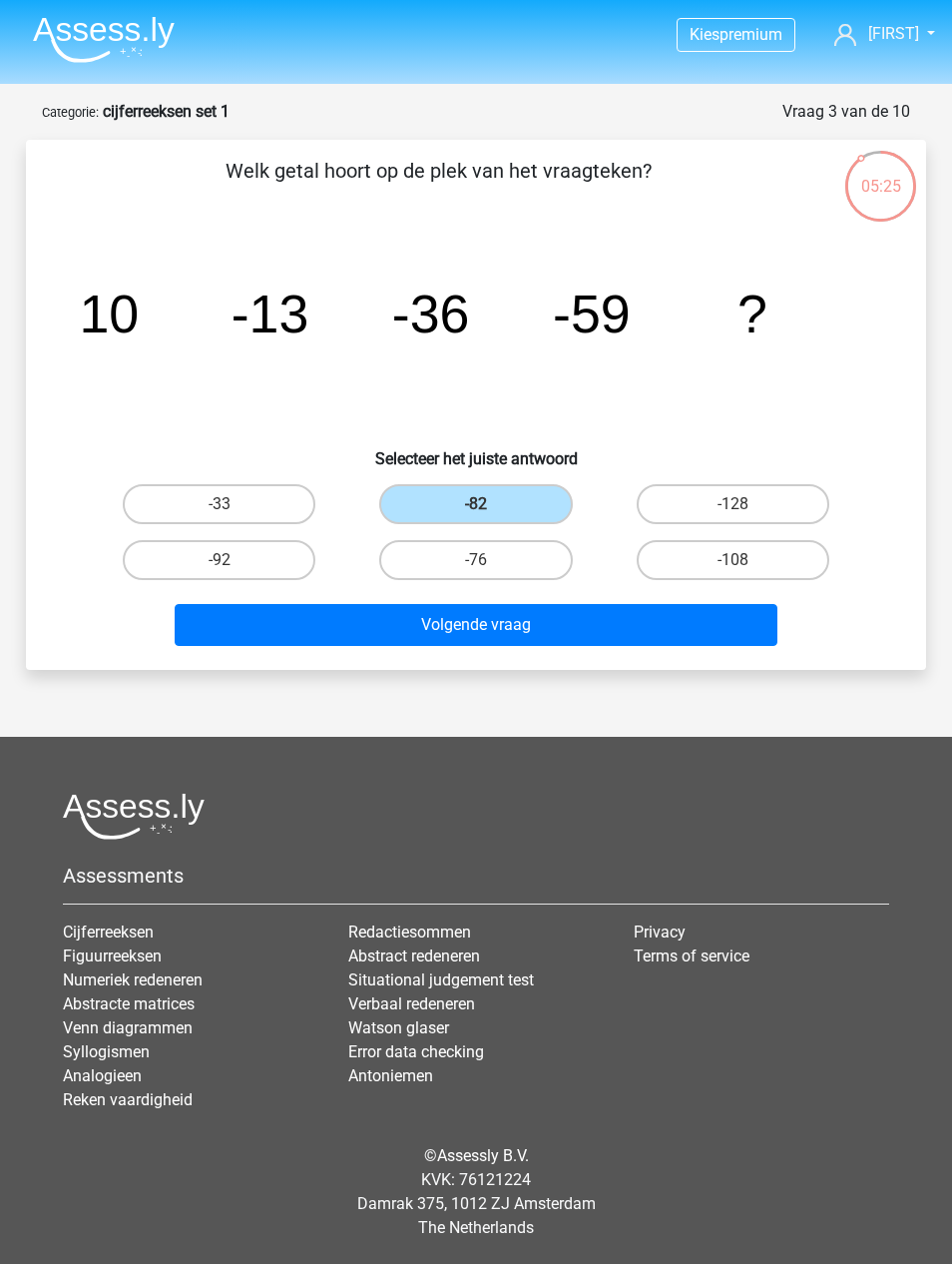click on "Volgende vraag" at bounding box center [476, 625] 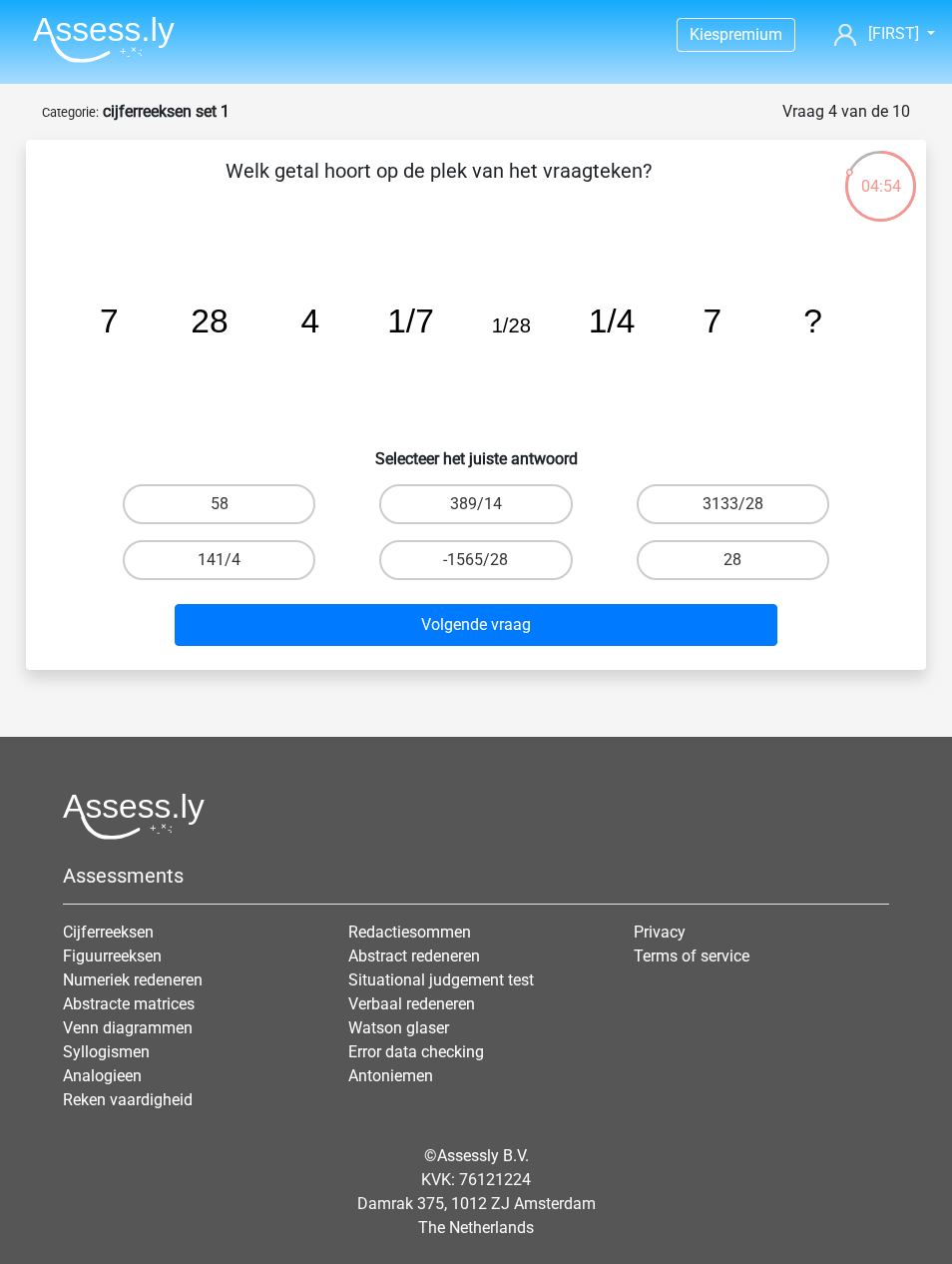 click on "28" at bounding box center [732, 560] 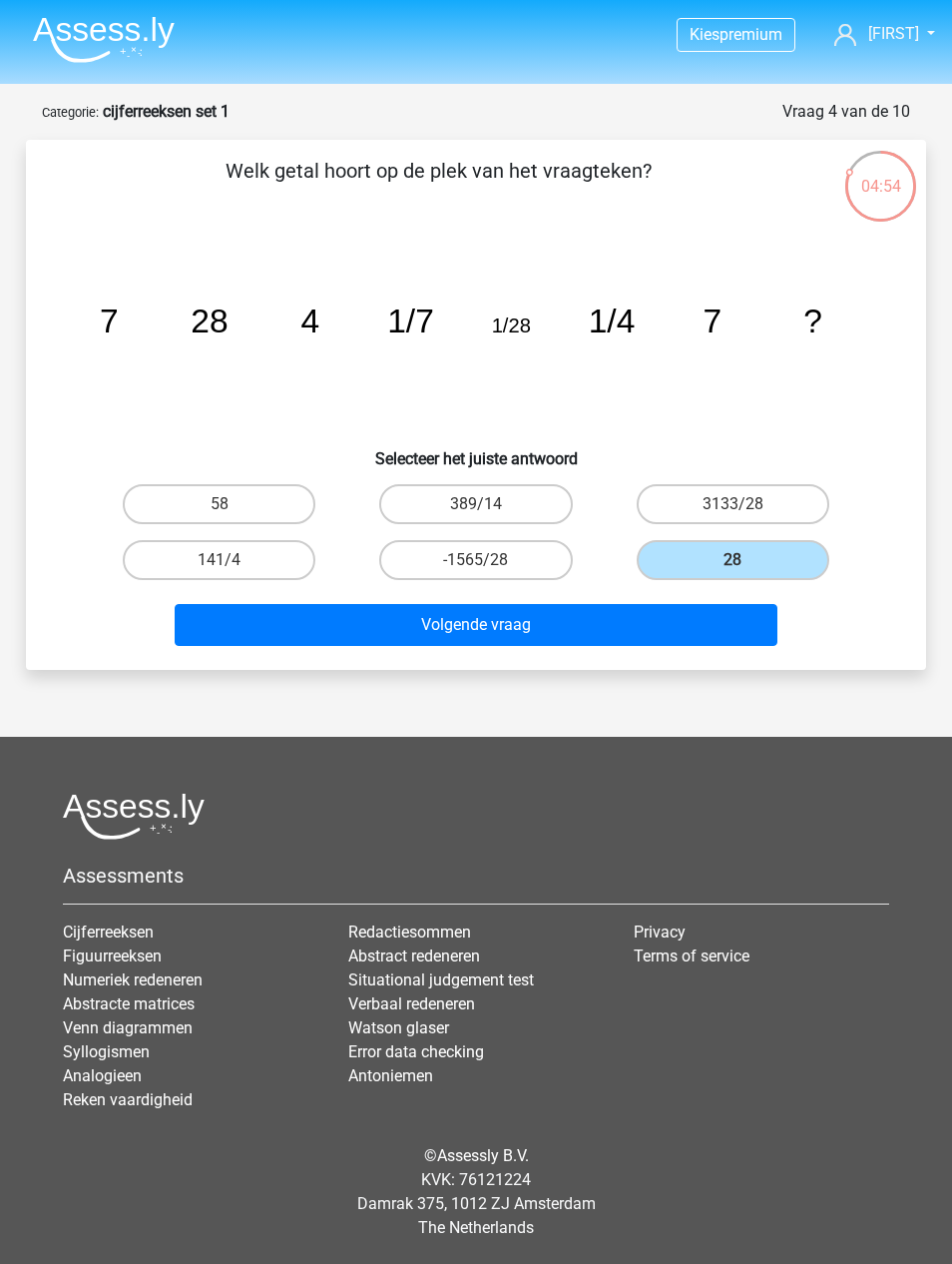 click on "Volgende vraag" at bounding box center [476, 625] 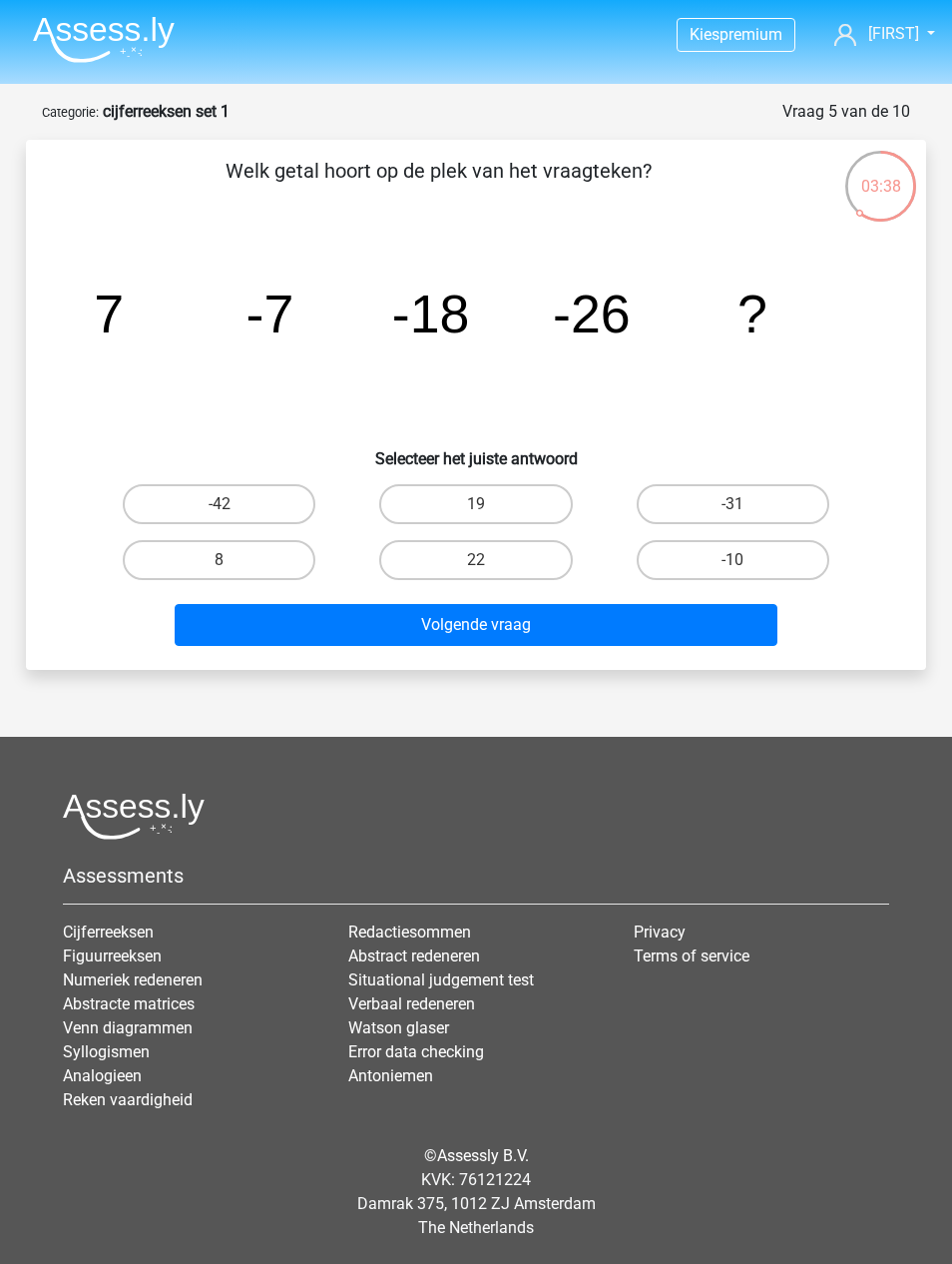 click on "-31" at bounding box center (732, 504) 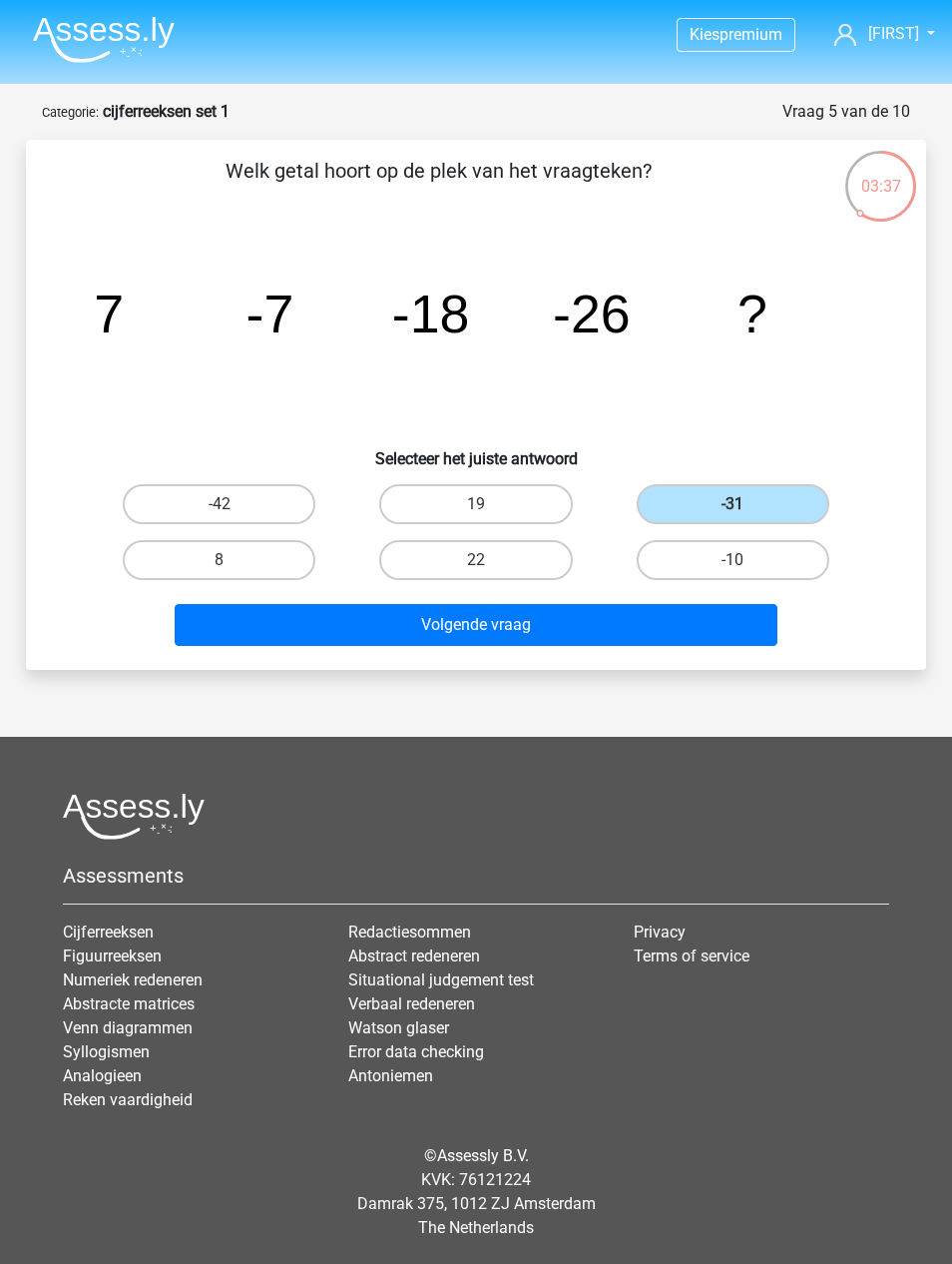 click on "Volgende vraag" at bounding box center (476, 625) 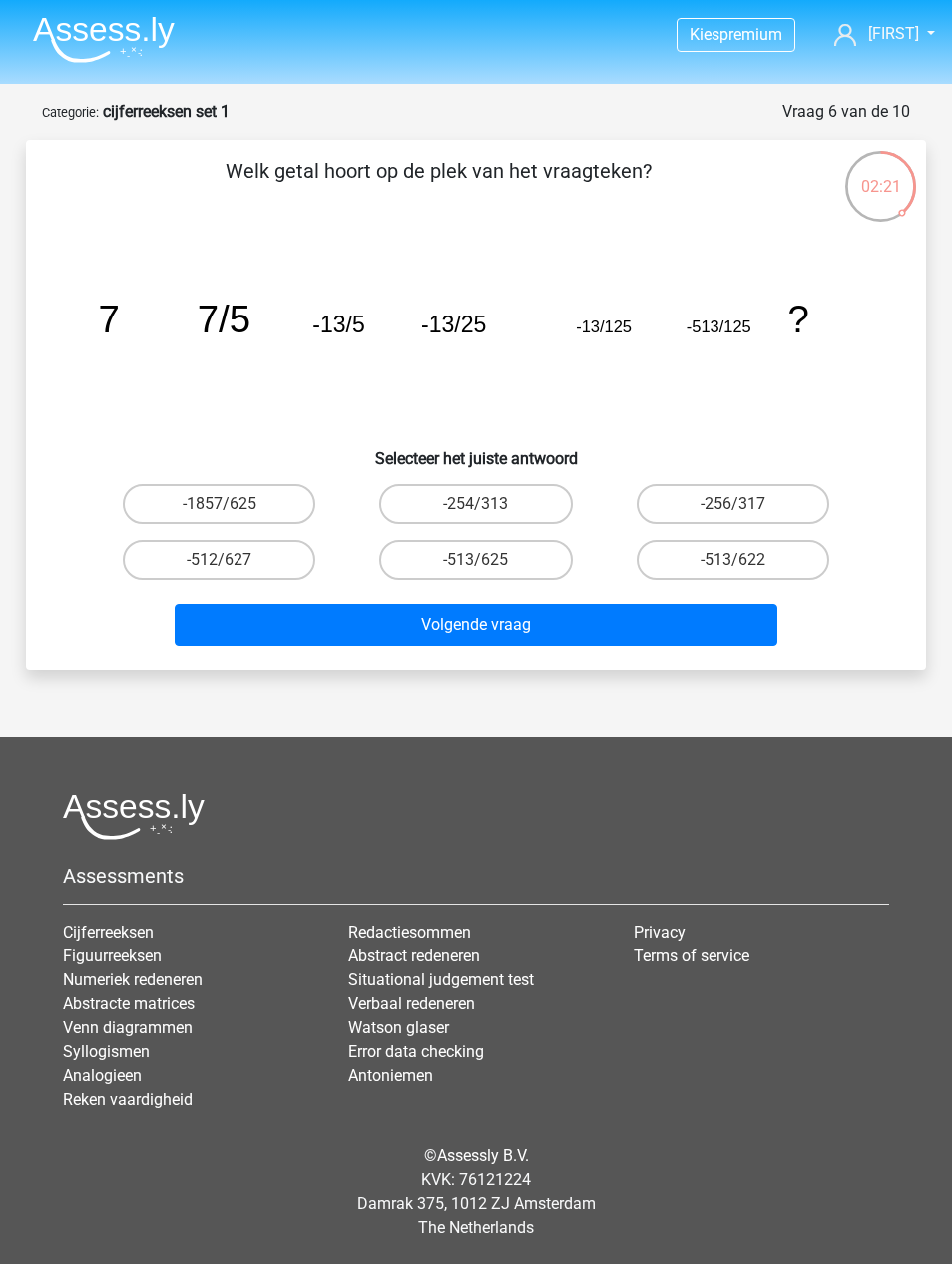 click on "-513/625" at bounding box center [475, 560] 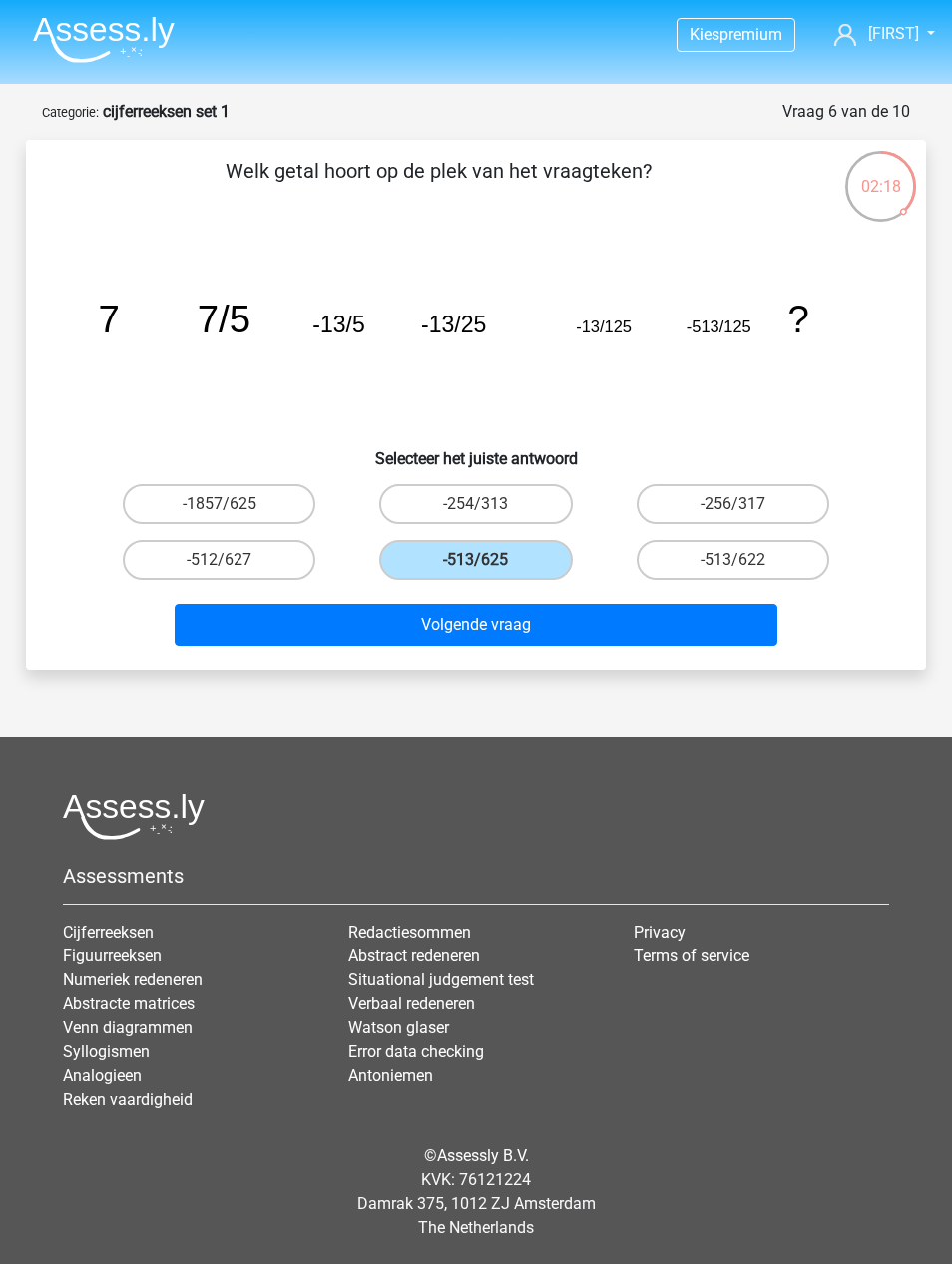 click on "Volgende vraag" at bounding box center (476, 625) 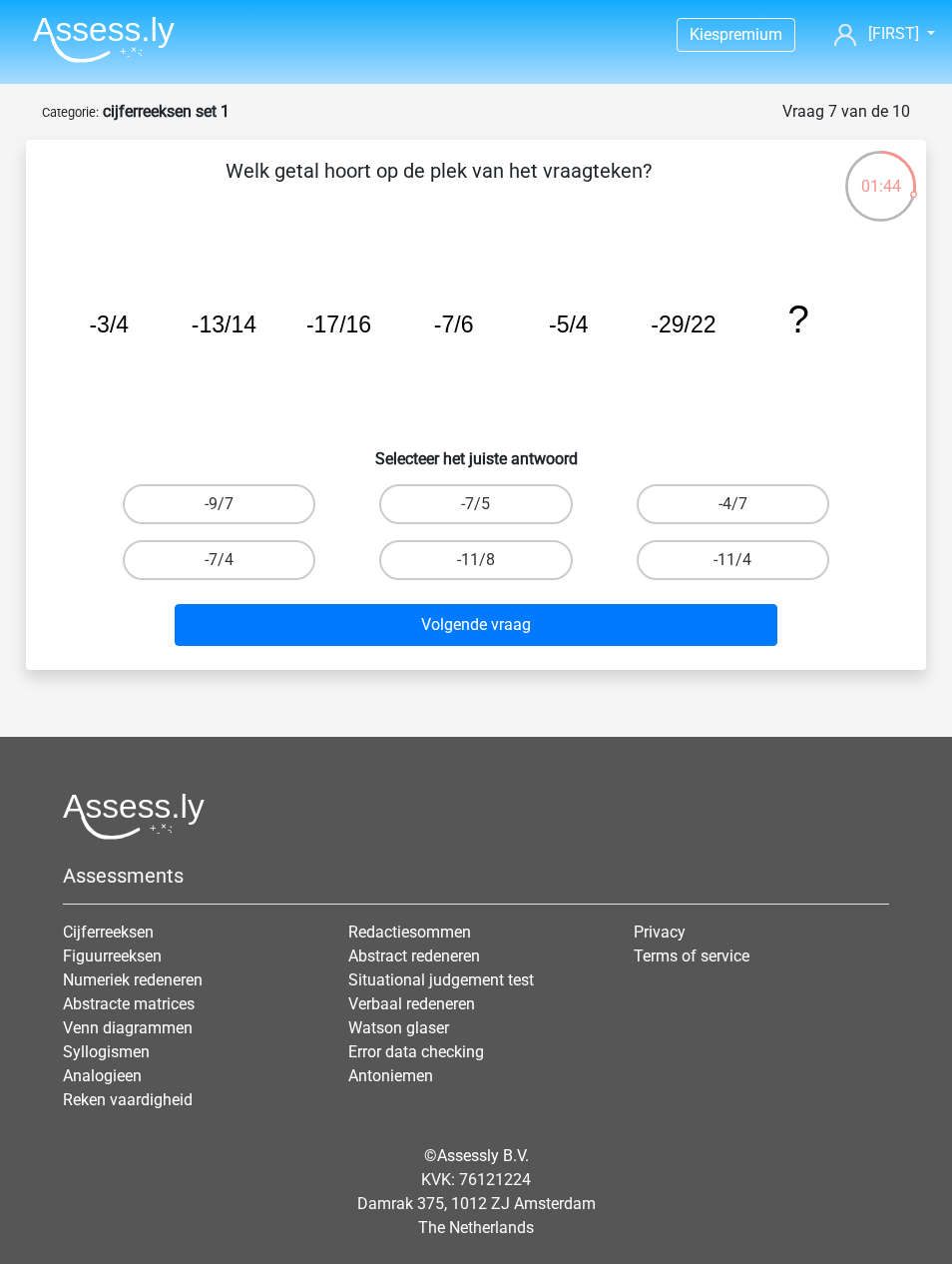 click on "Volgende vraag" at bounding box center (476, 625) 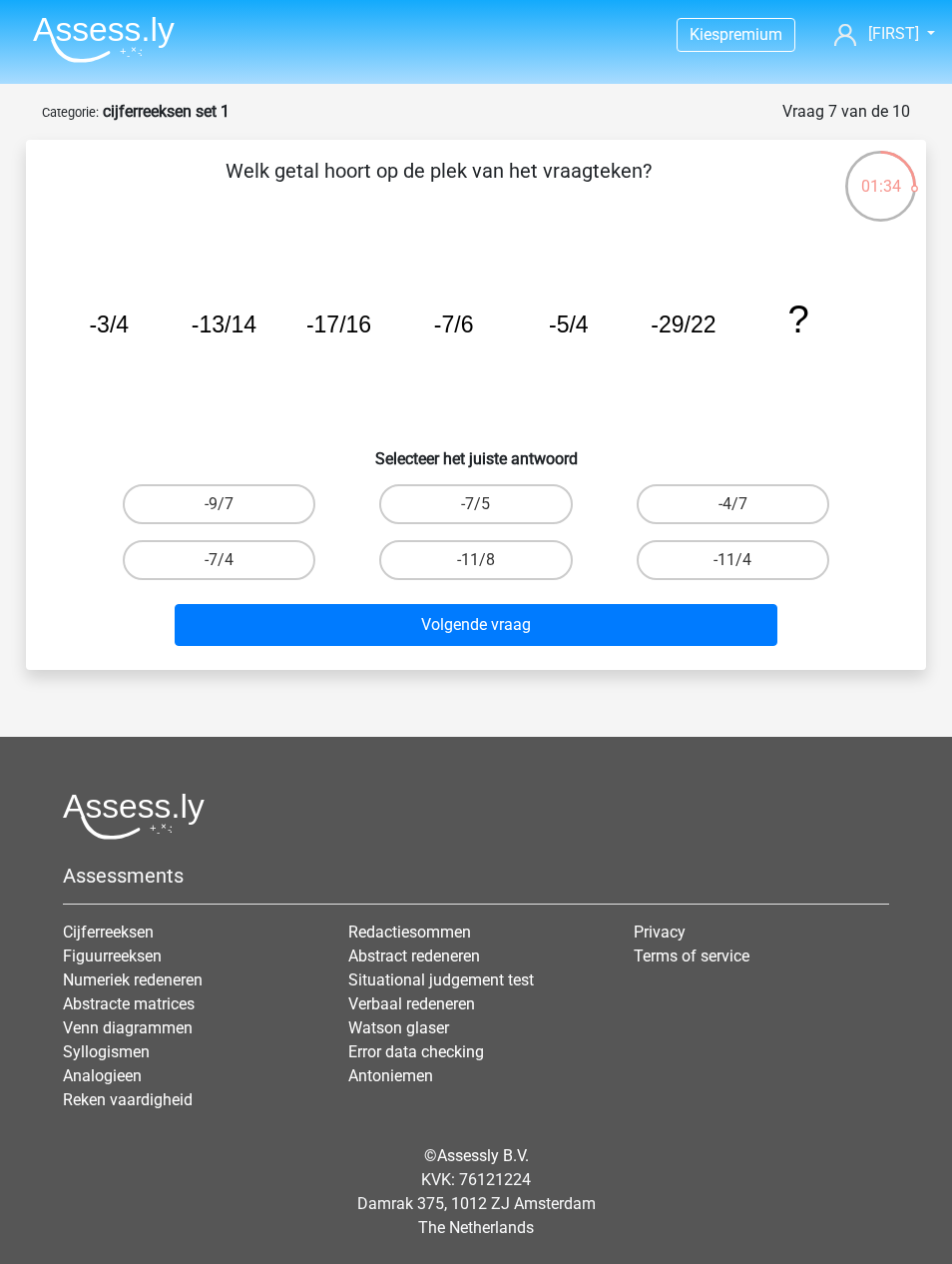 click on "-4/7" at bounding box center (732, 504) 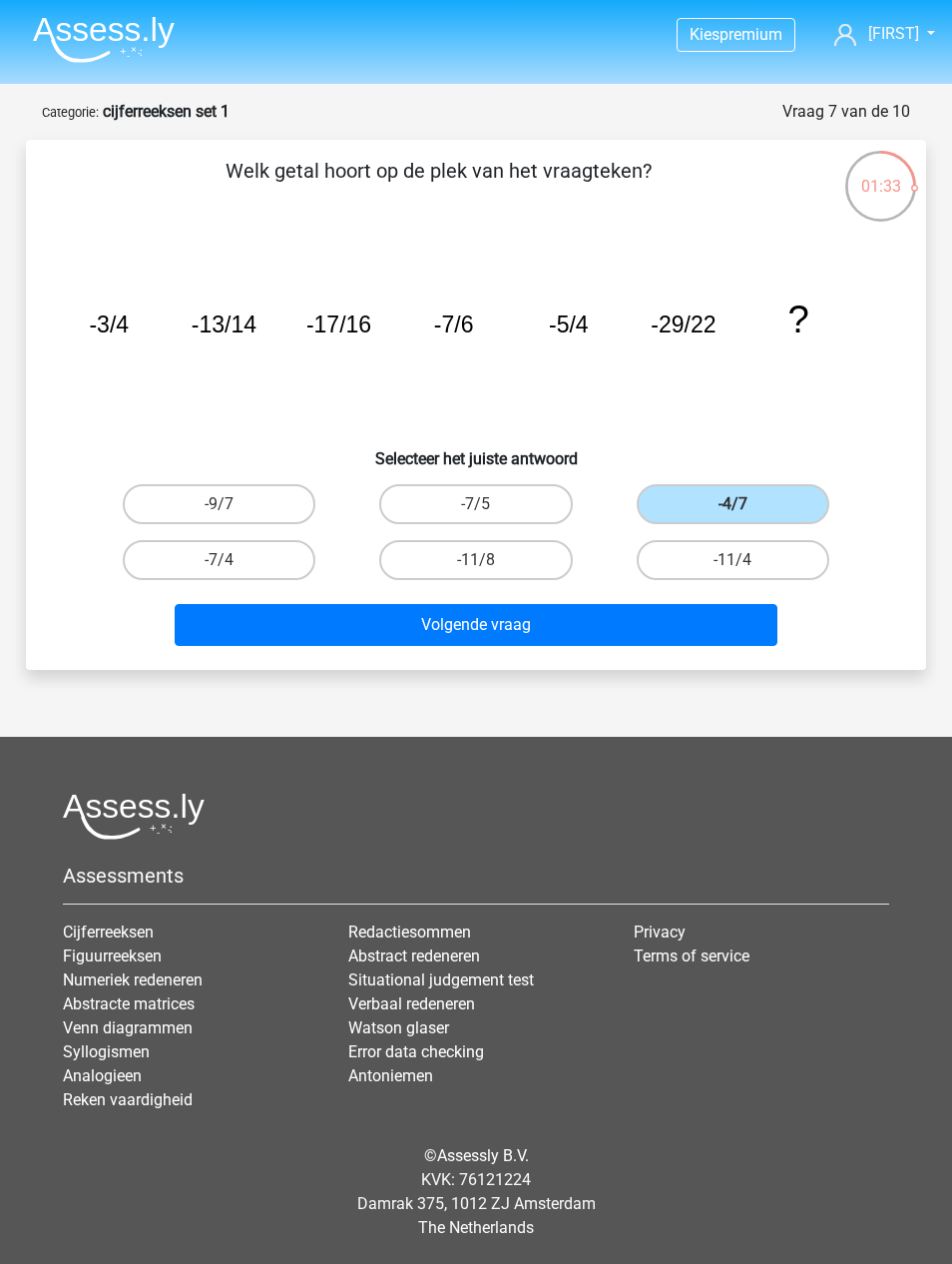 click on "Volgende vraag" at bounding box center [476, 625] 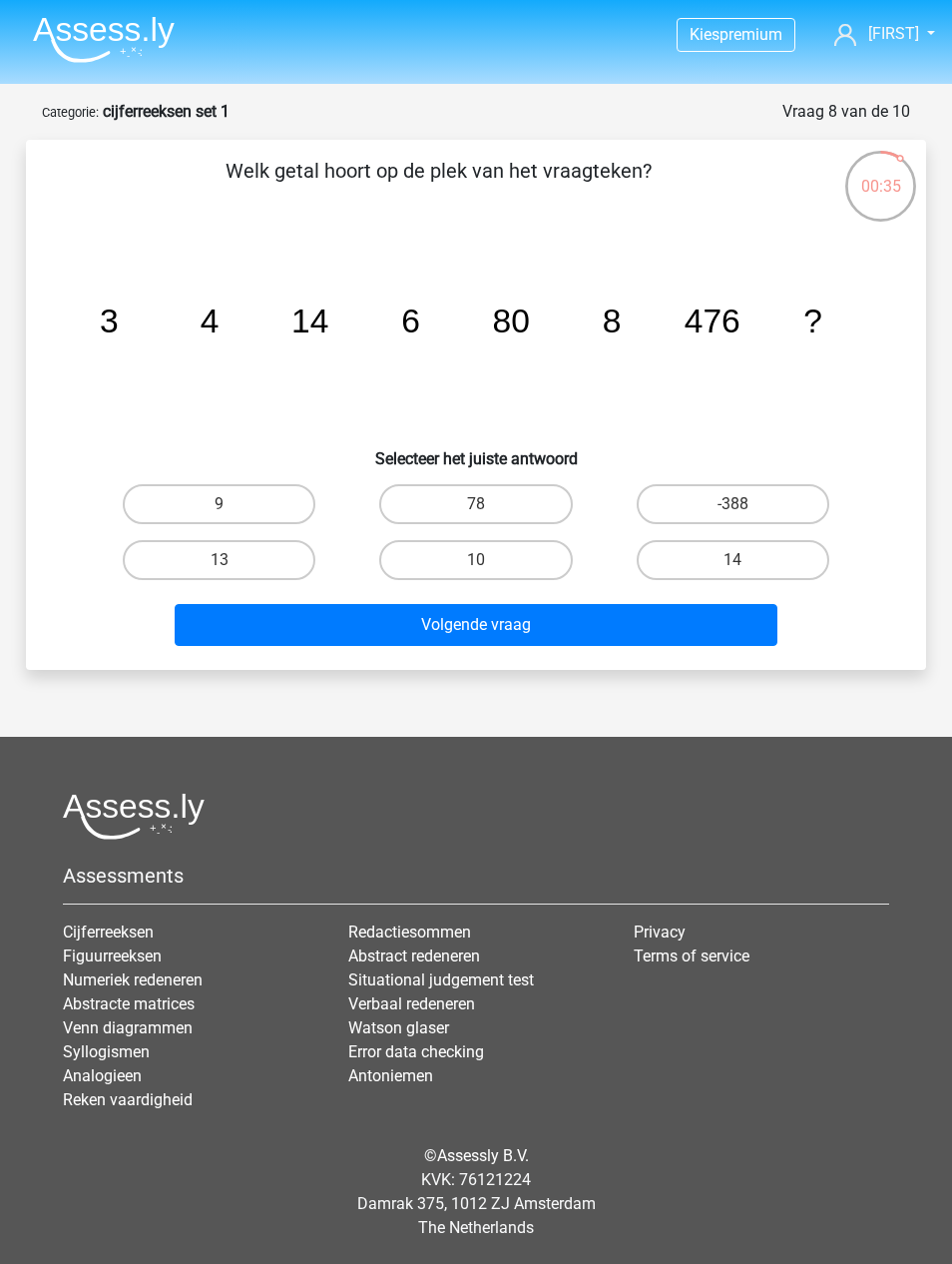 click on "78" at bounding box center (475, 504) 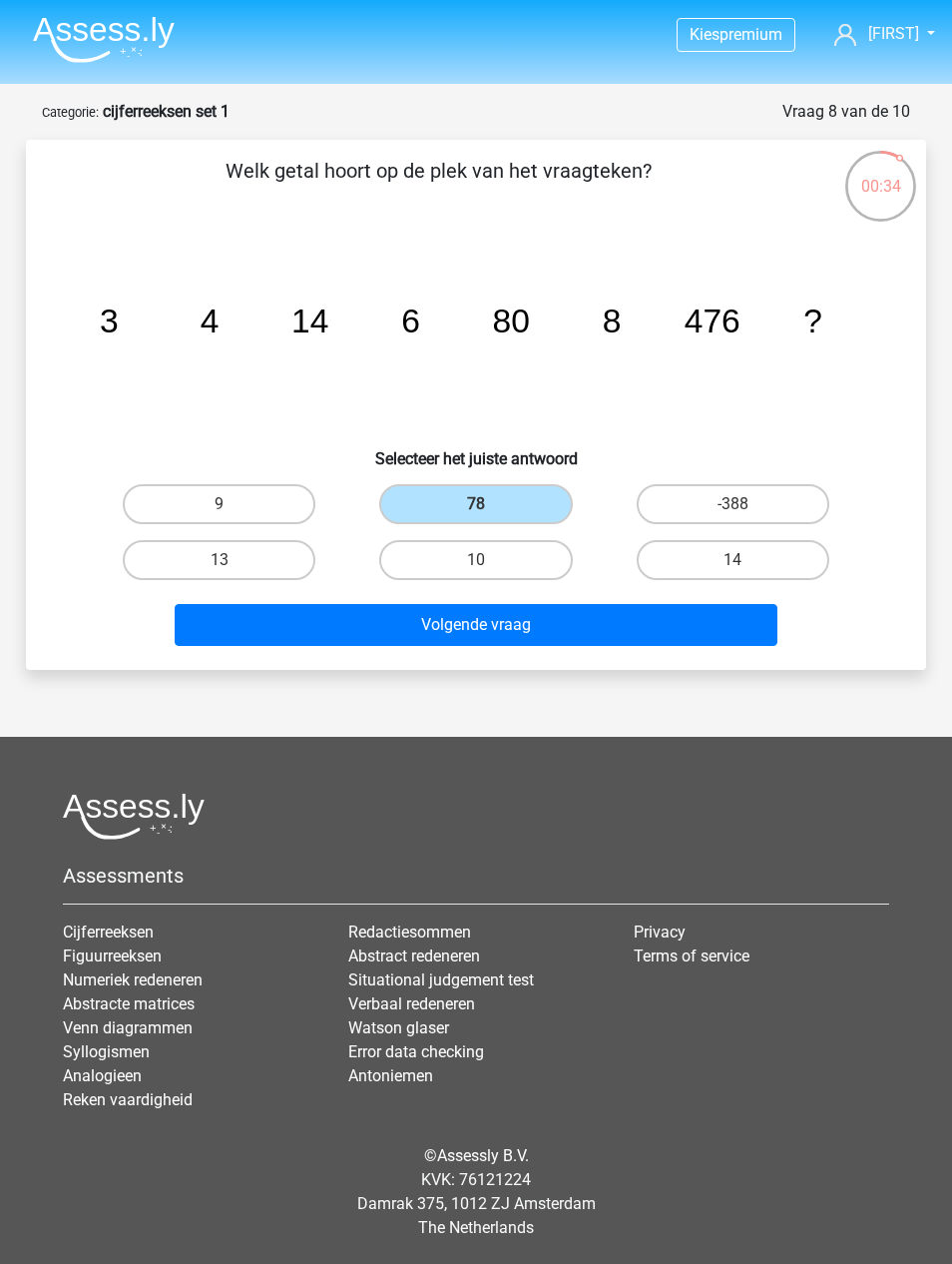 click on "Volgende vraag" at bounding box center (476, 625) 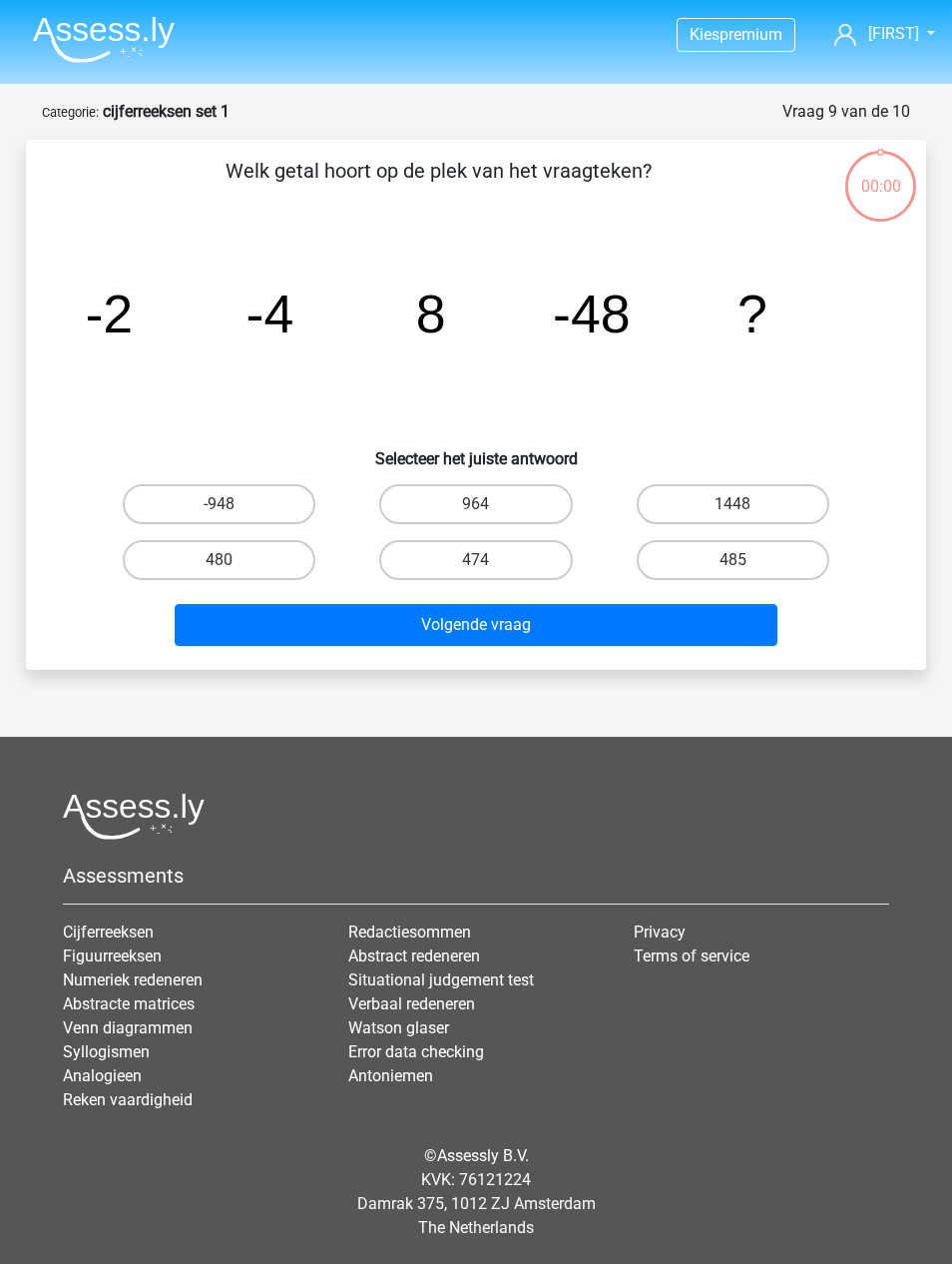 scroll, scrollTop: 64, scrollLeft: 0, axis: vertical 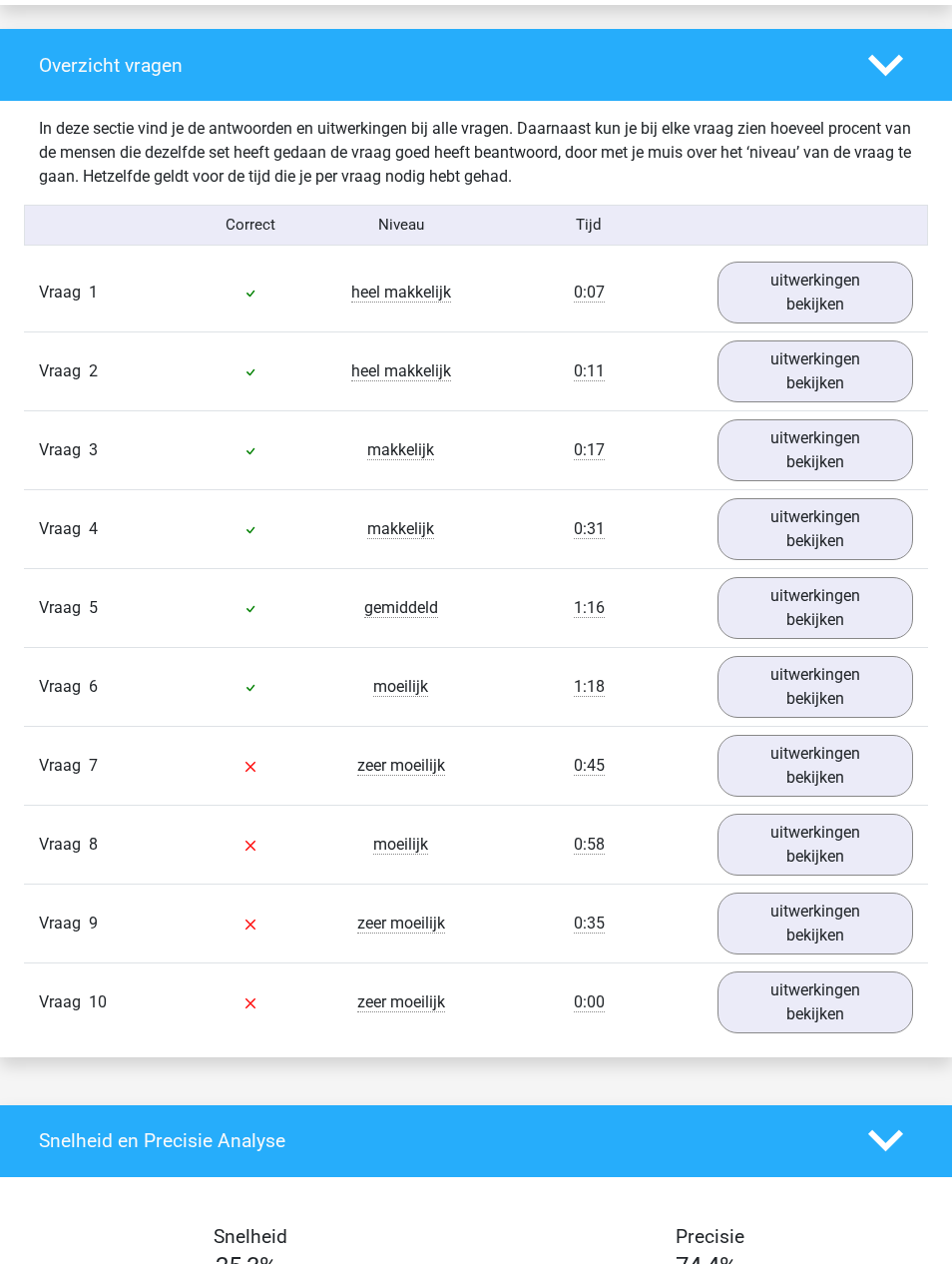 click on "uitwerkingen bekijken" at bounding box center (815, 1002) 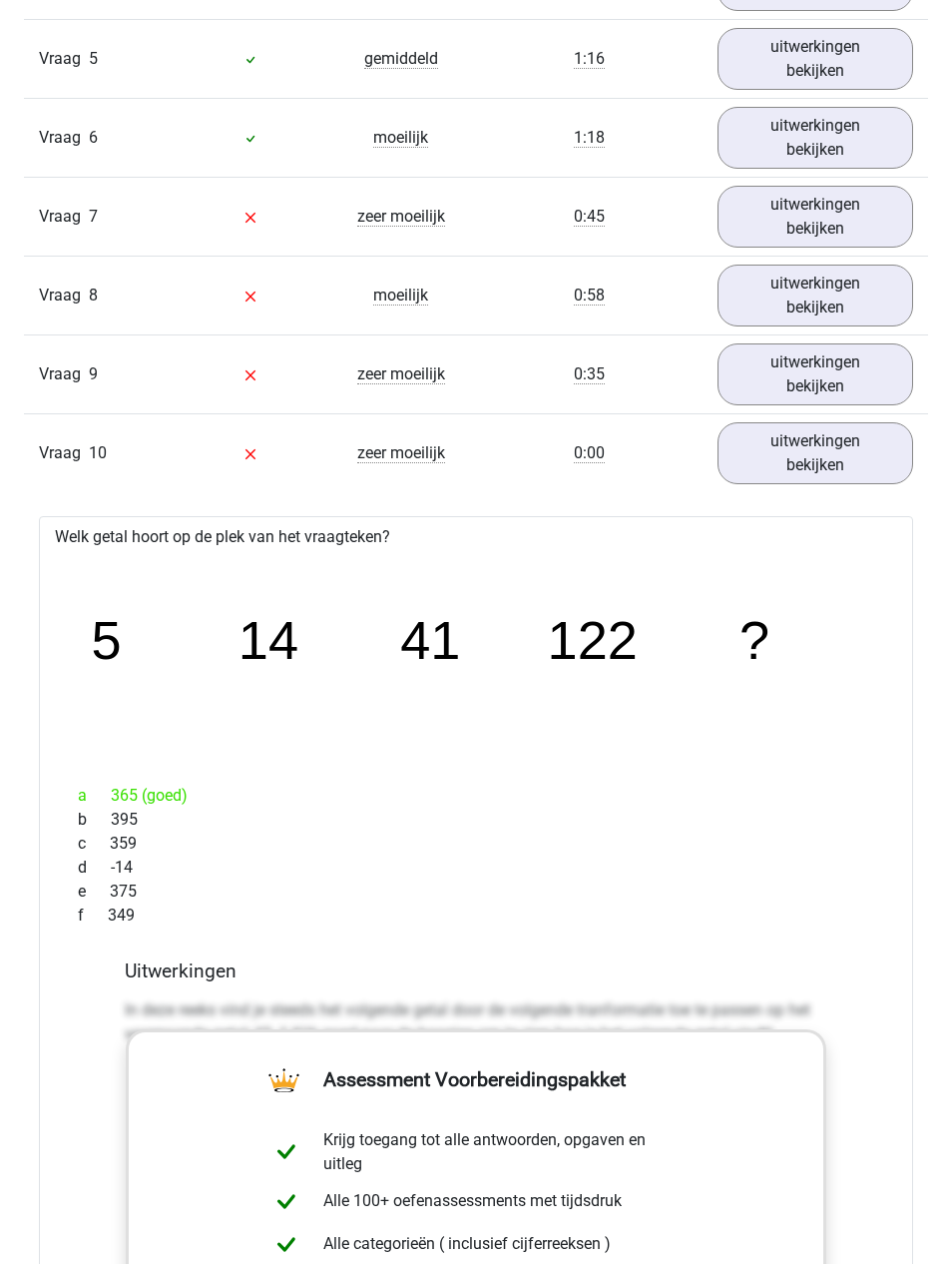 scroll, scrollTop: 2010, scrollLeft: 0, axis: vertical 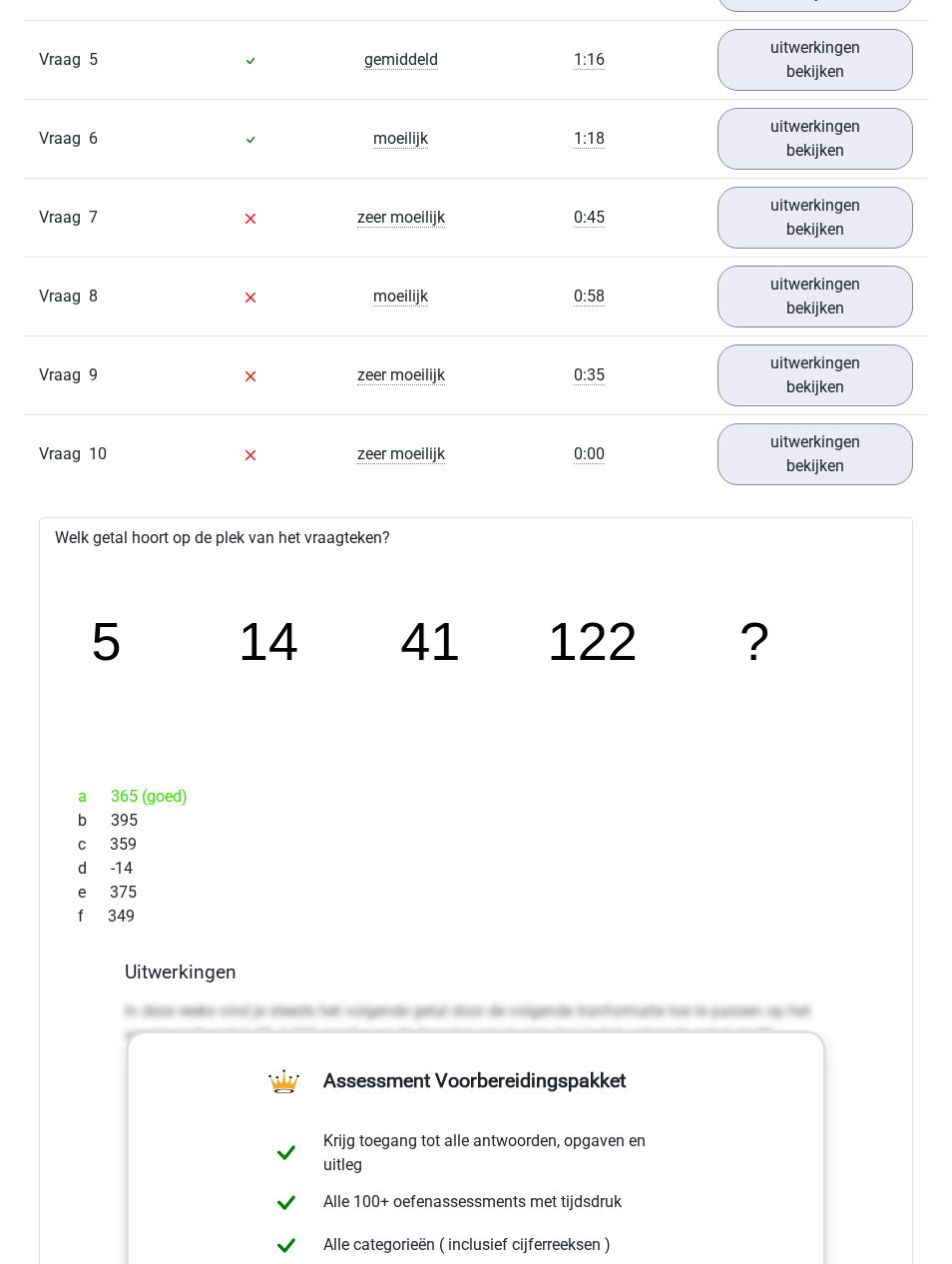click on "uitwerkingen bekijken" at bounding box center [815, 375] 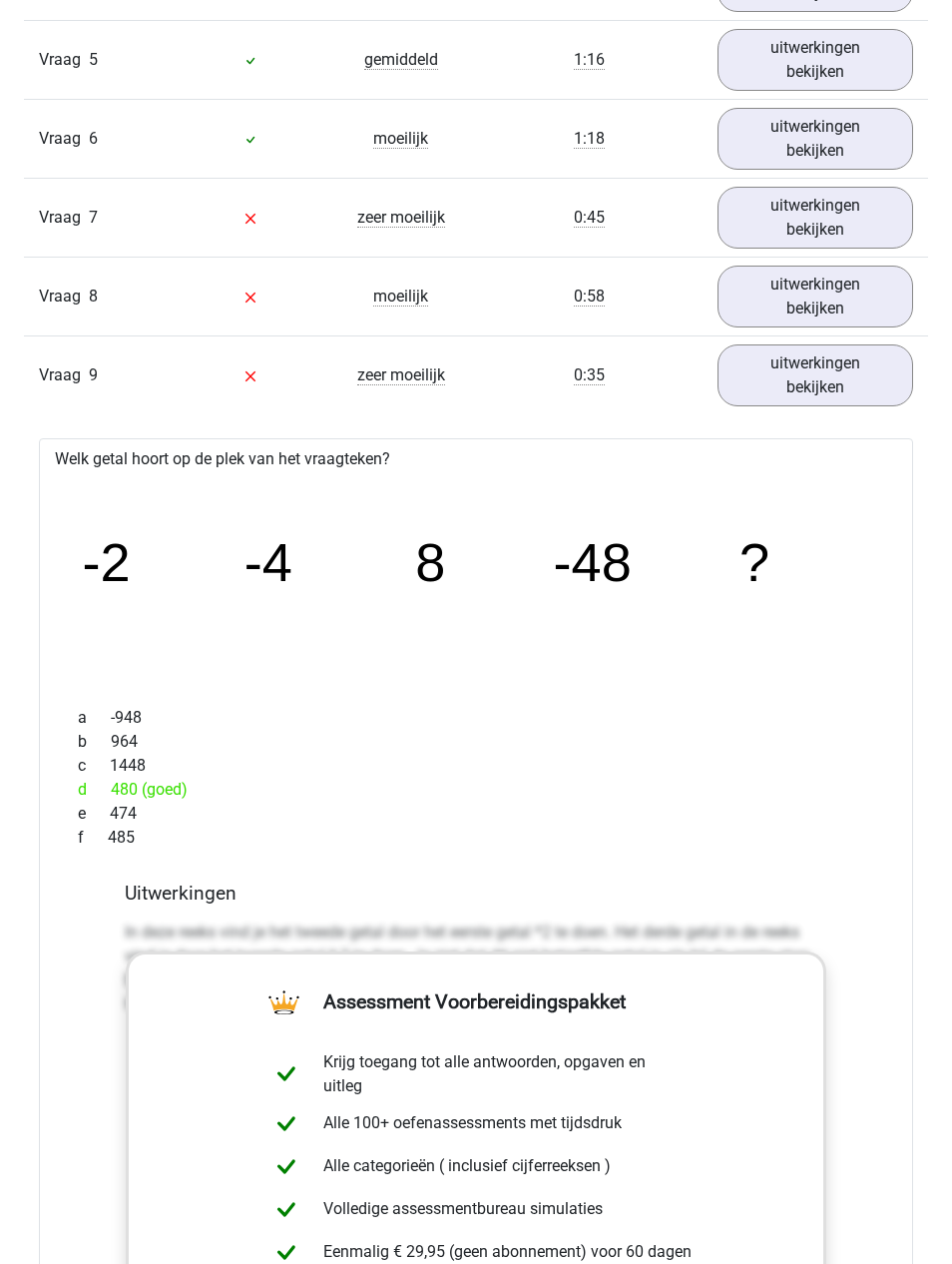 click on "uitwerkingen bekijken" at bounding box center [815, 297] 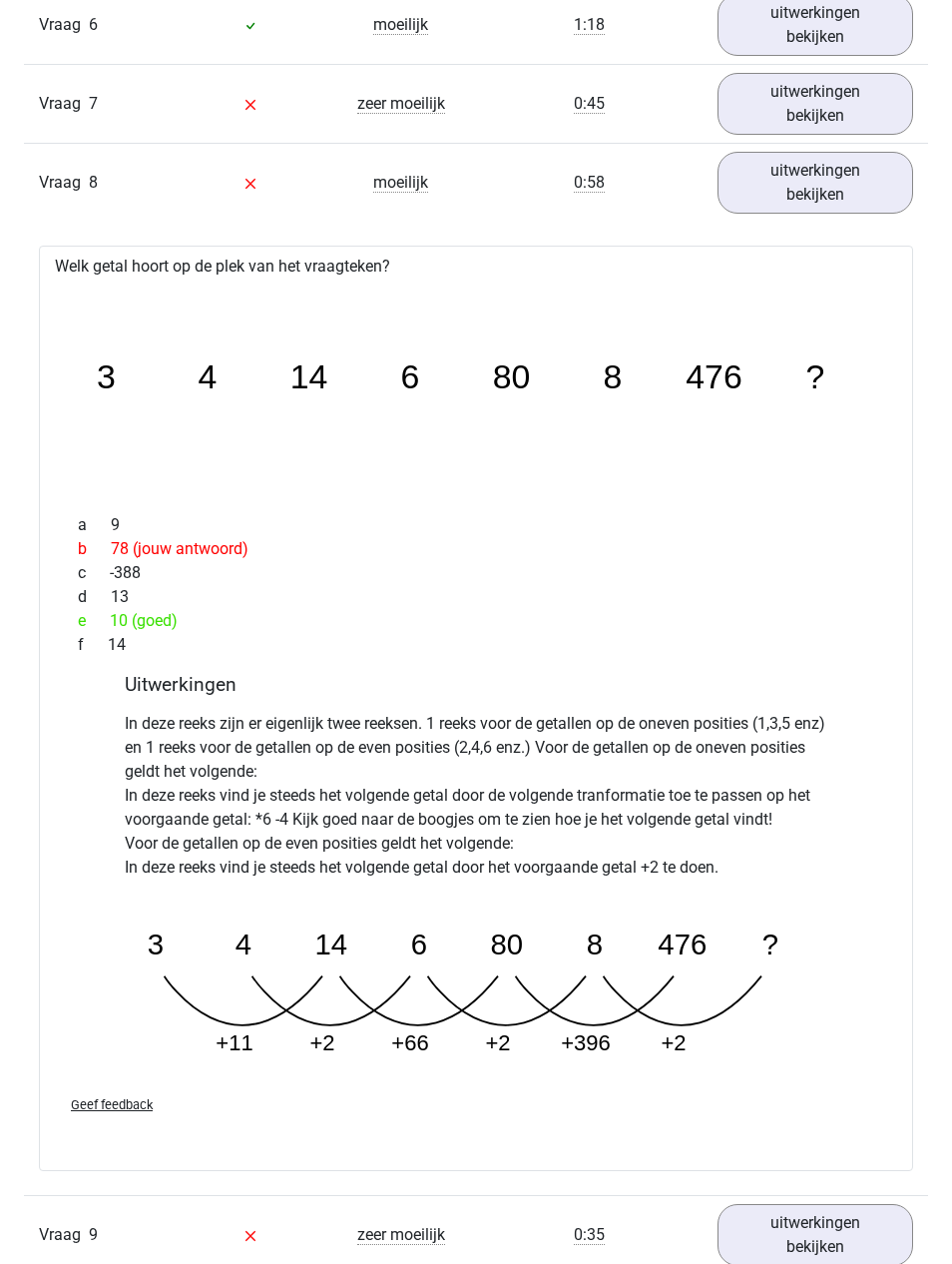 scroll, scrollTop: 2124, scrollLeft: 0, axis: vertical 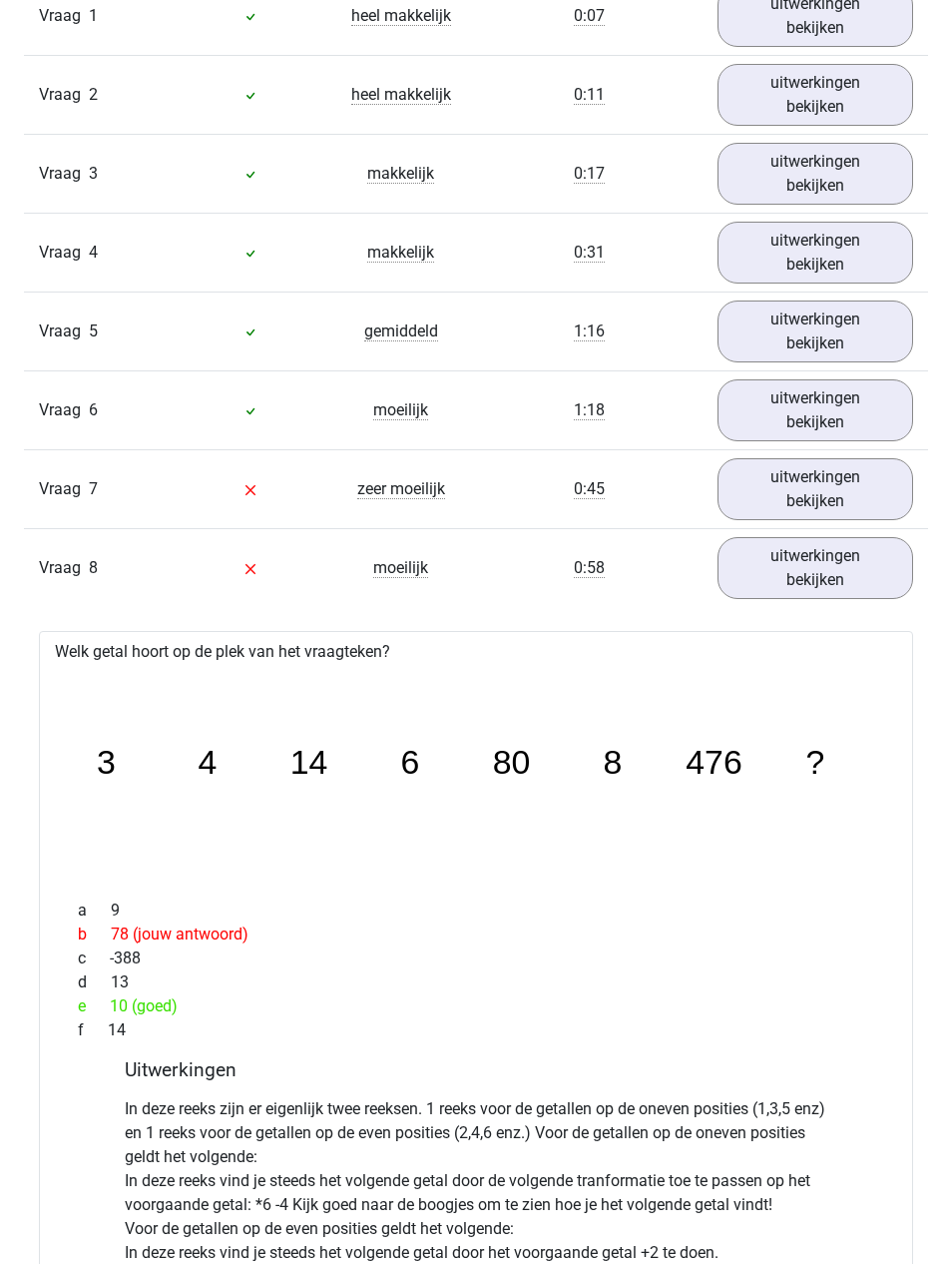 click on "uitwerkingen bekijken" at bounding box center [815, 569] 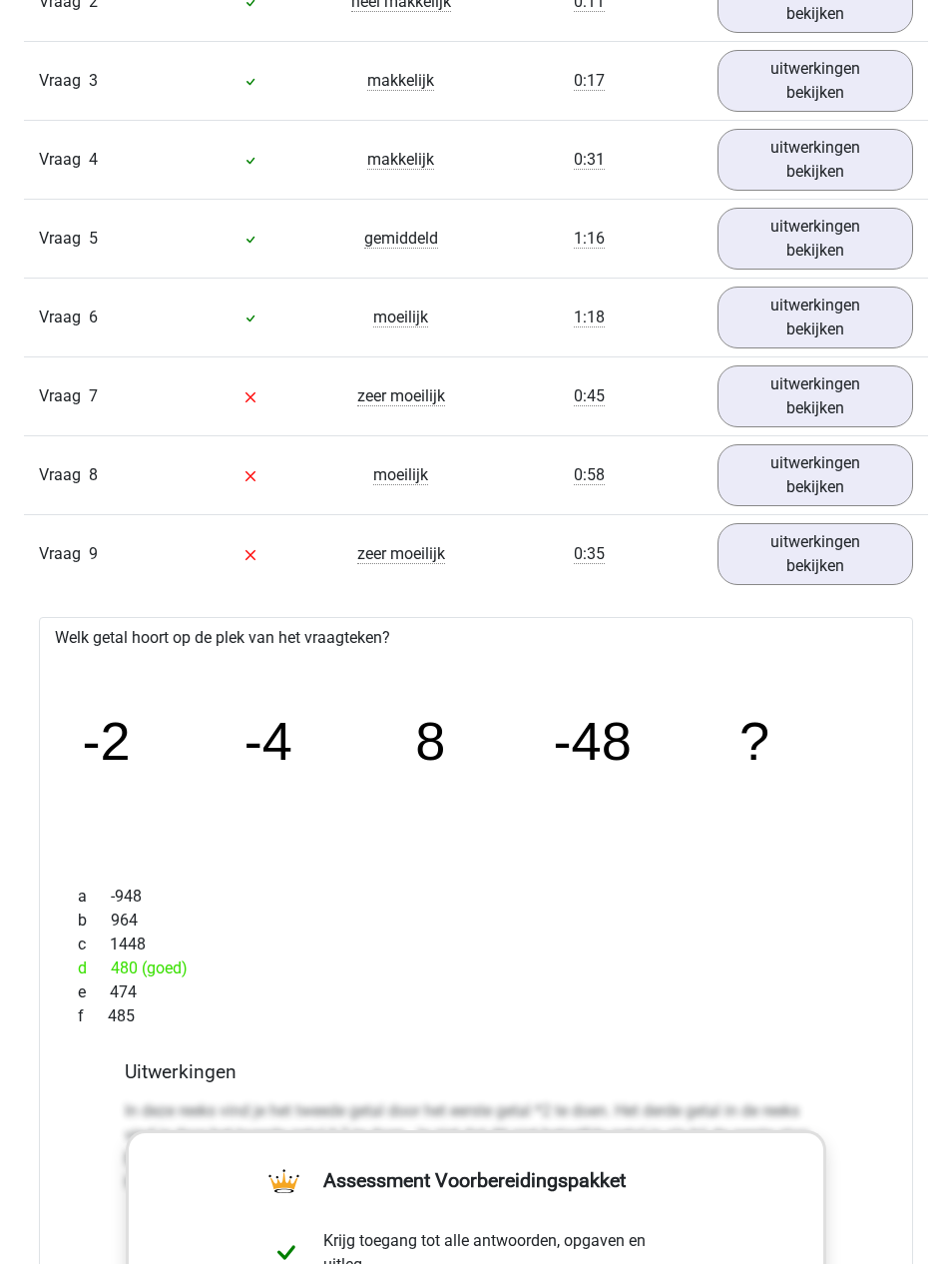 scroll, scrollTop: 1832, scrollLeft: 0, axis: vertical 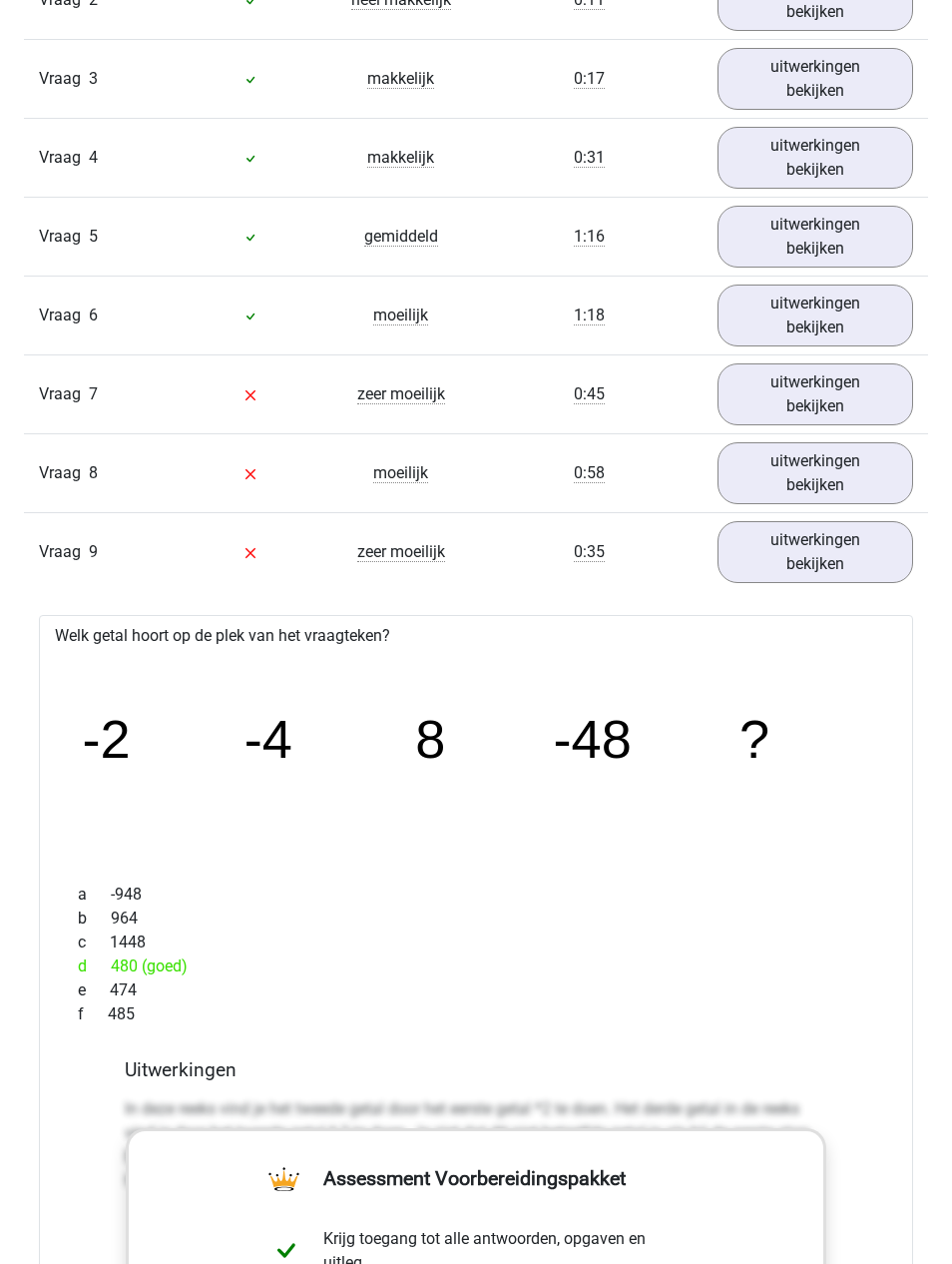 click on "uitwerkingen bekijken" at bounding box center (815, 553) 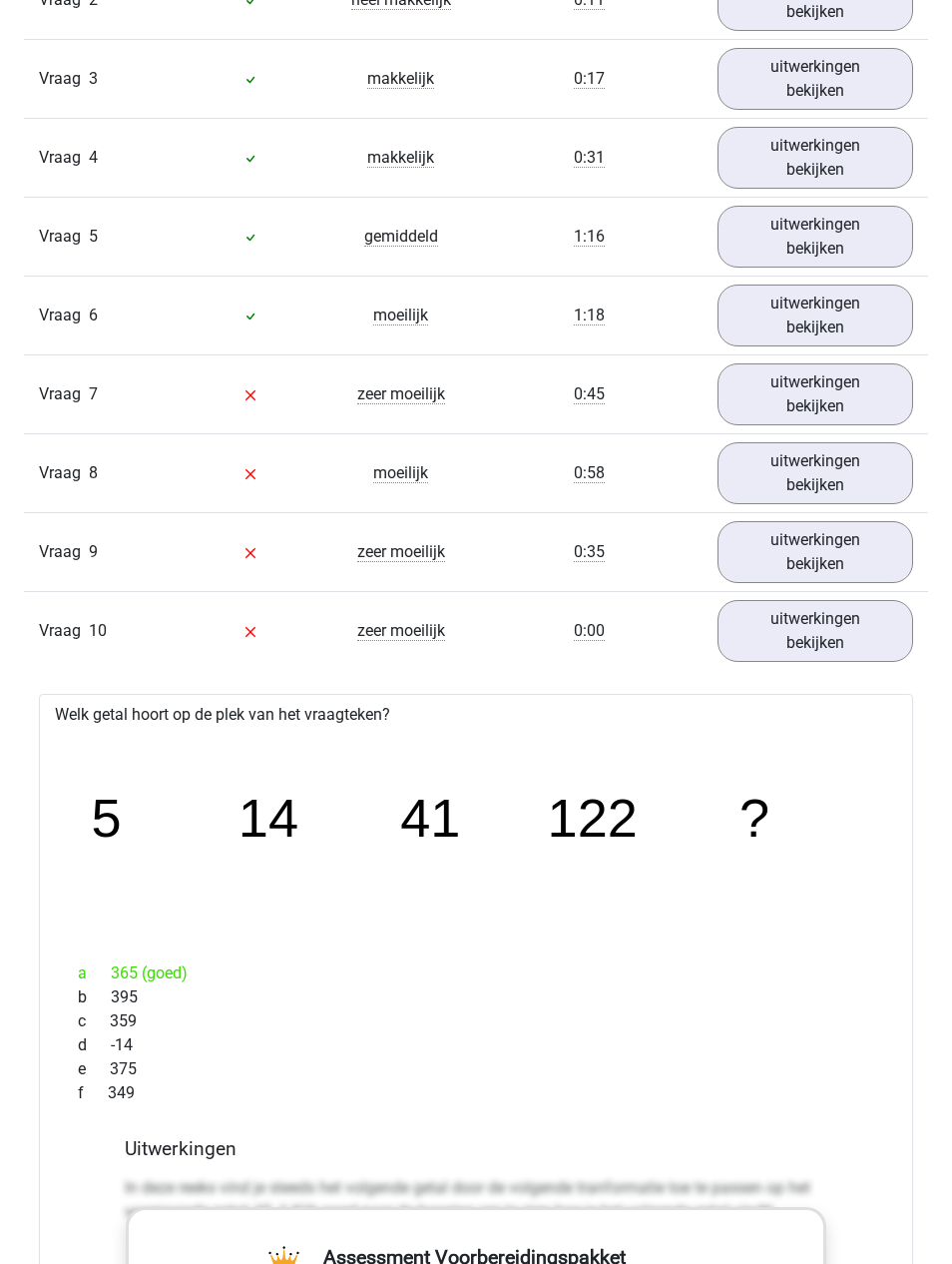 click on "uitwerkingen bekijken" at bounding box center (815, 473) 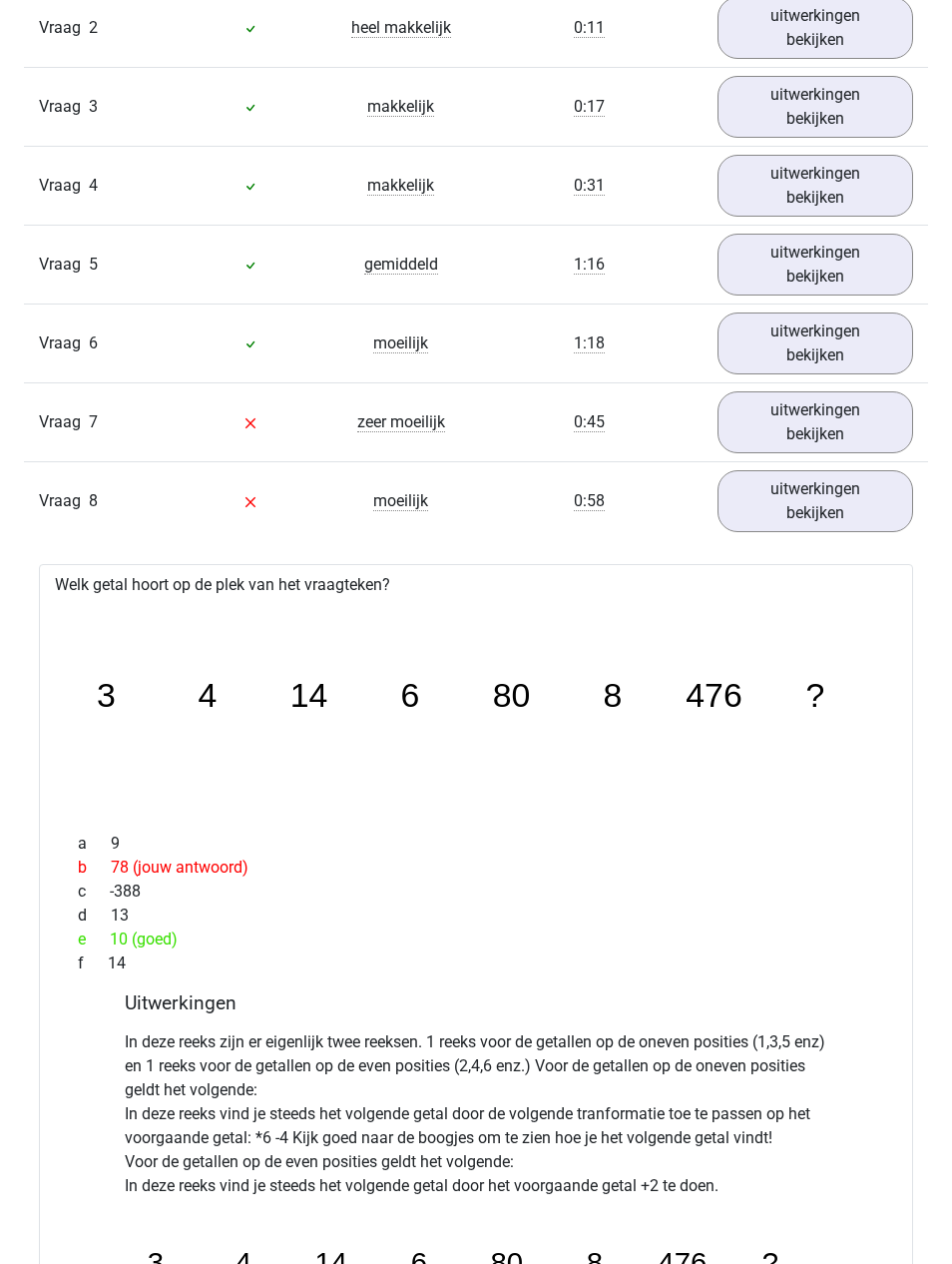 scroll, scrollTop: 1806, scrollLeft: 0, axis: vertical 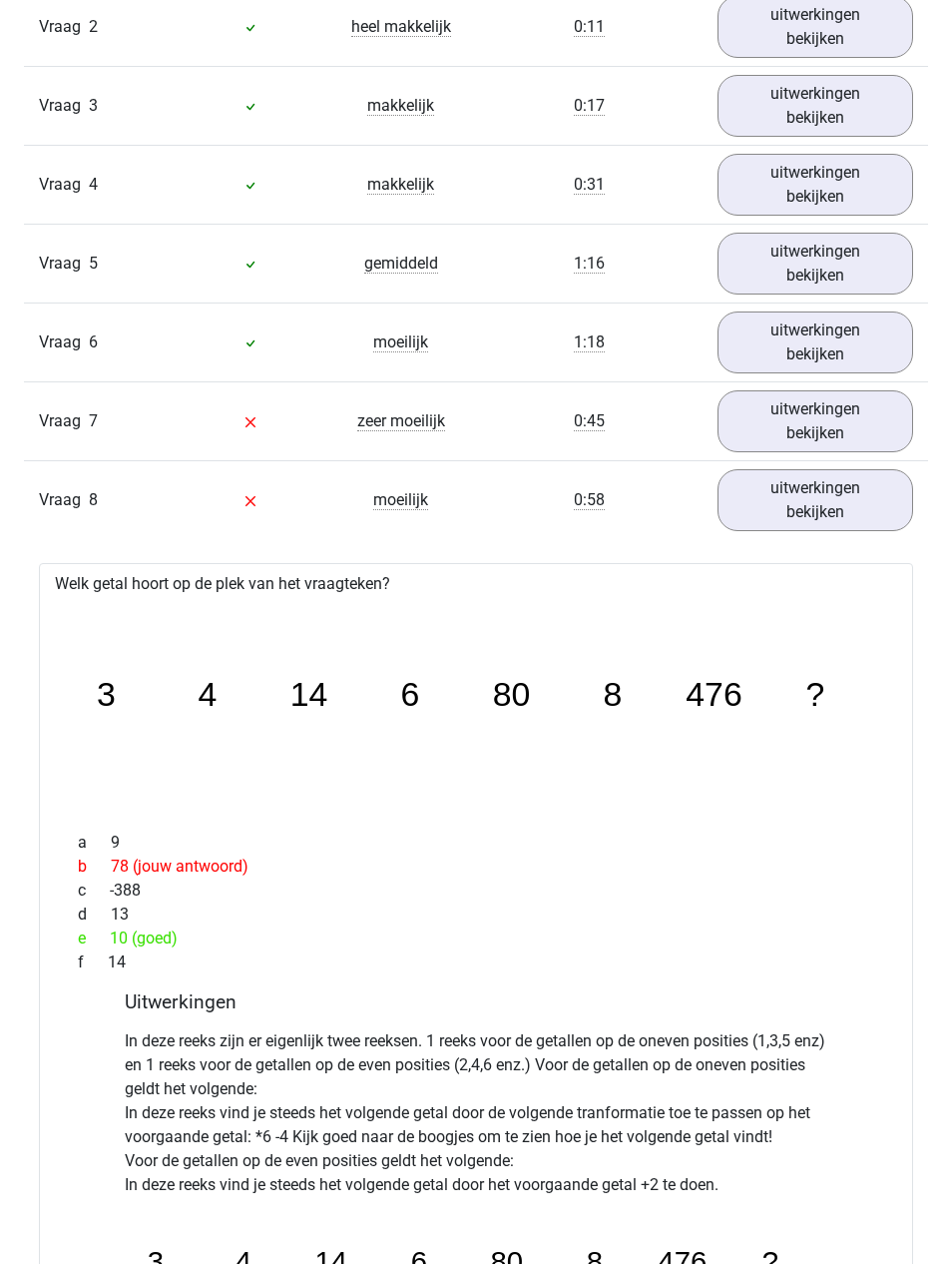 click on "uitwerkingen bekijken" at bounding box center (815, 500) 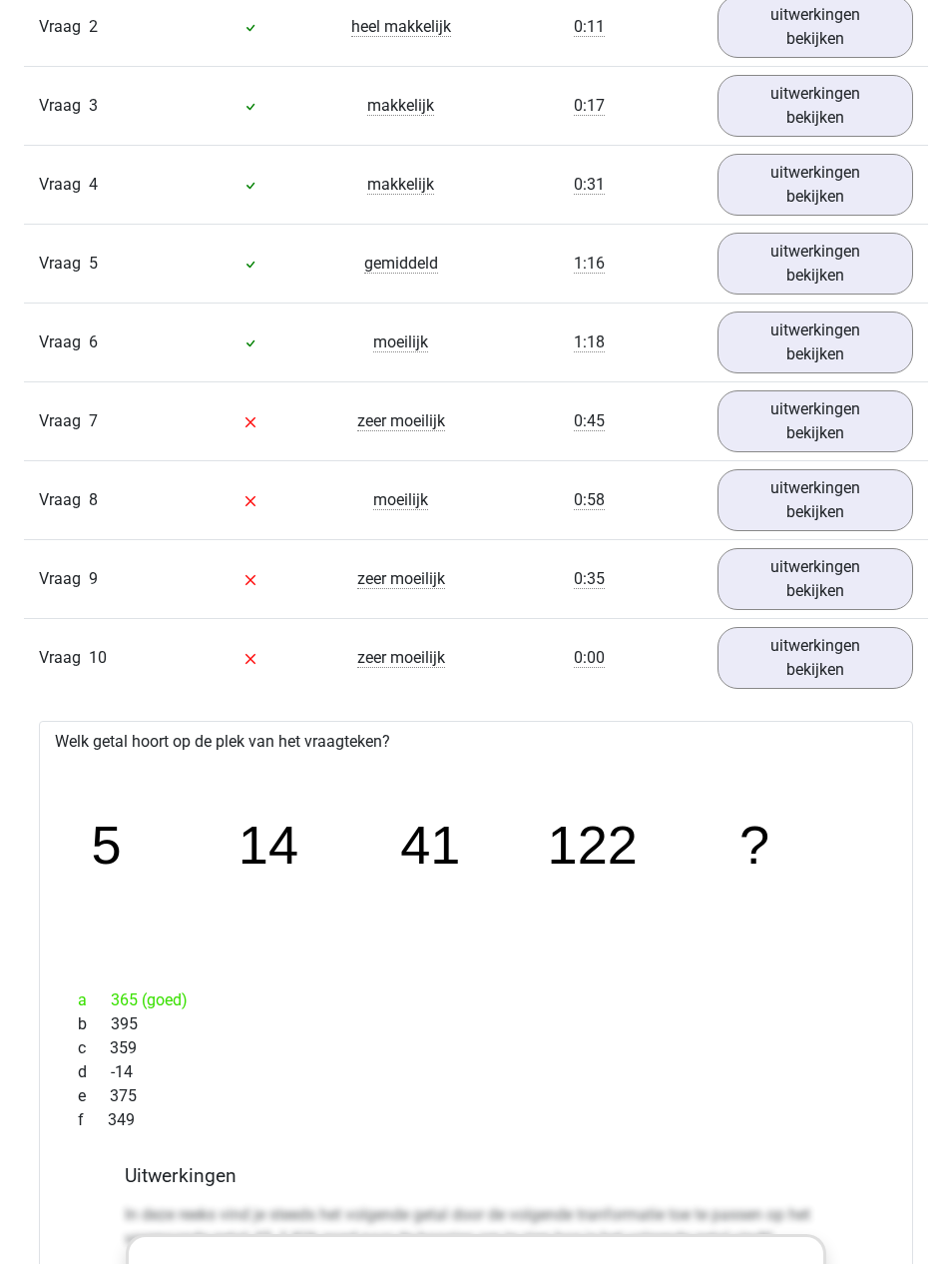click on "uitwerkingen bekijken" at bounding box center [815, 658] 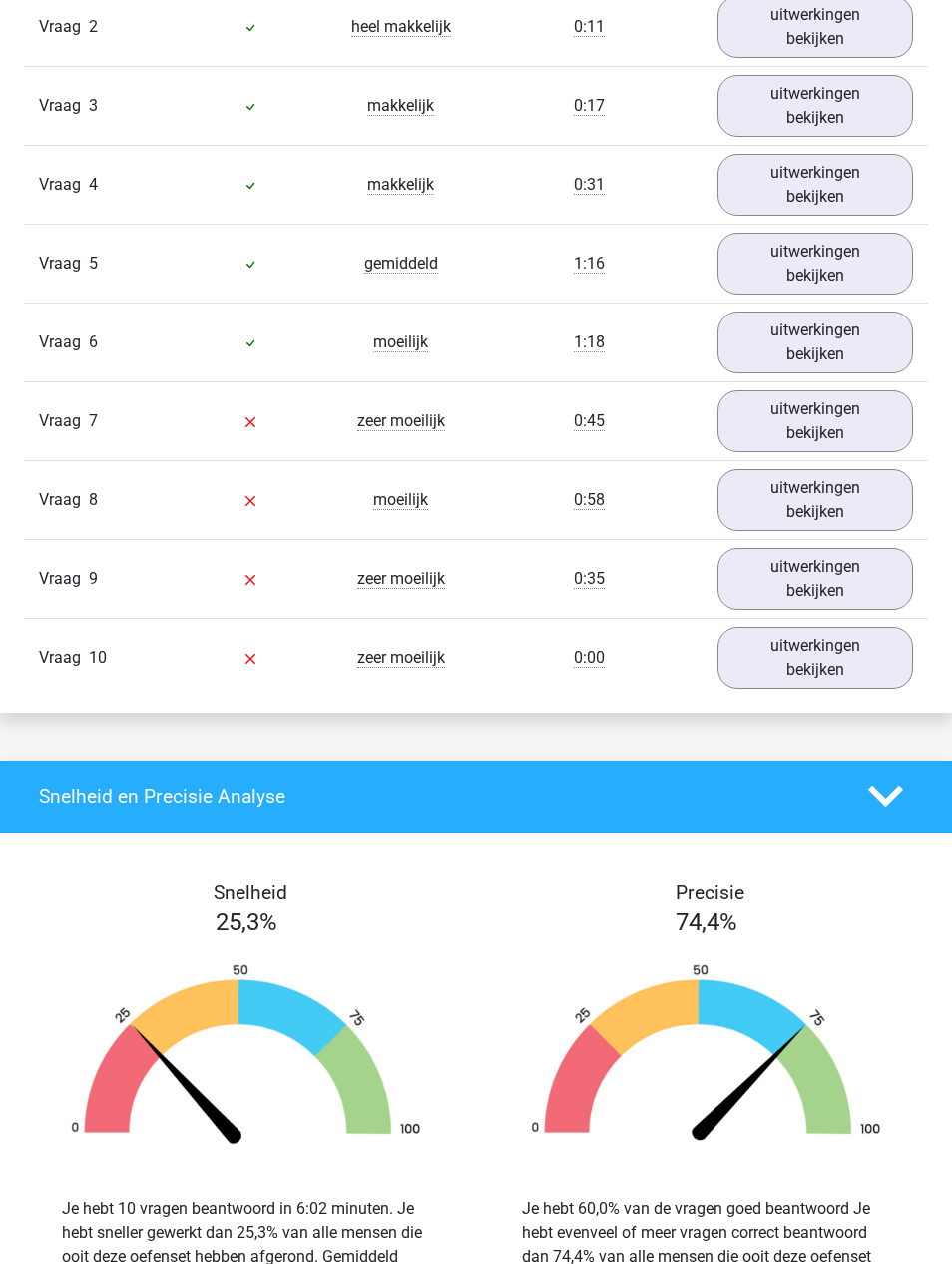 click on "uitwerkingen bekijken" at bounding box center (815, 421) 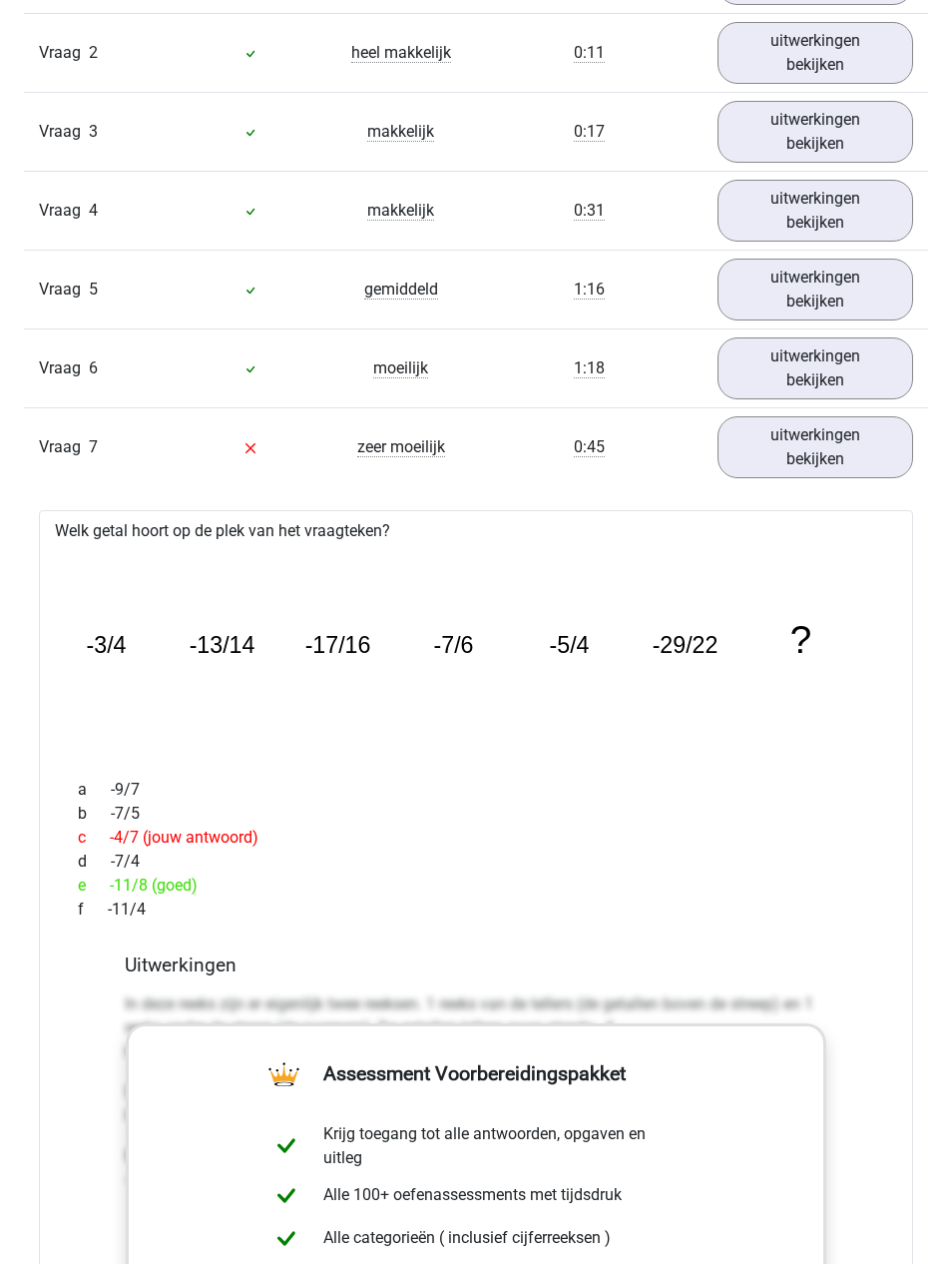 scroll, scrollTop: 1779, scrollLeft: 0, axis: vertical 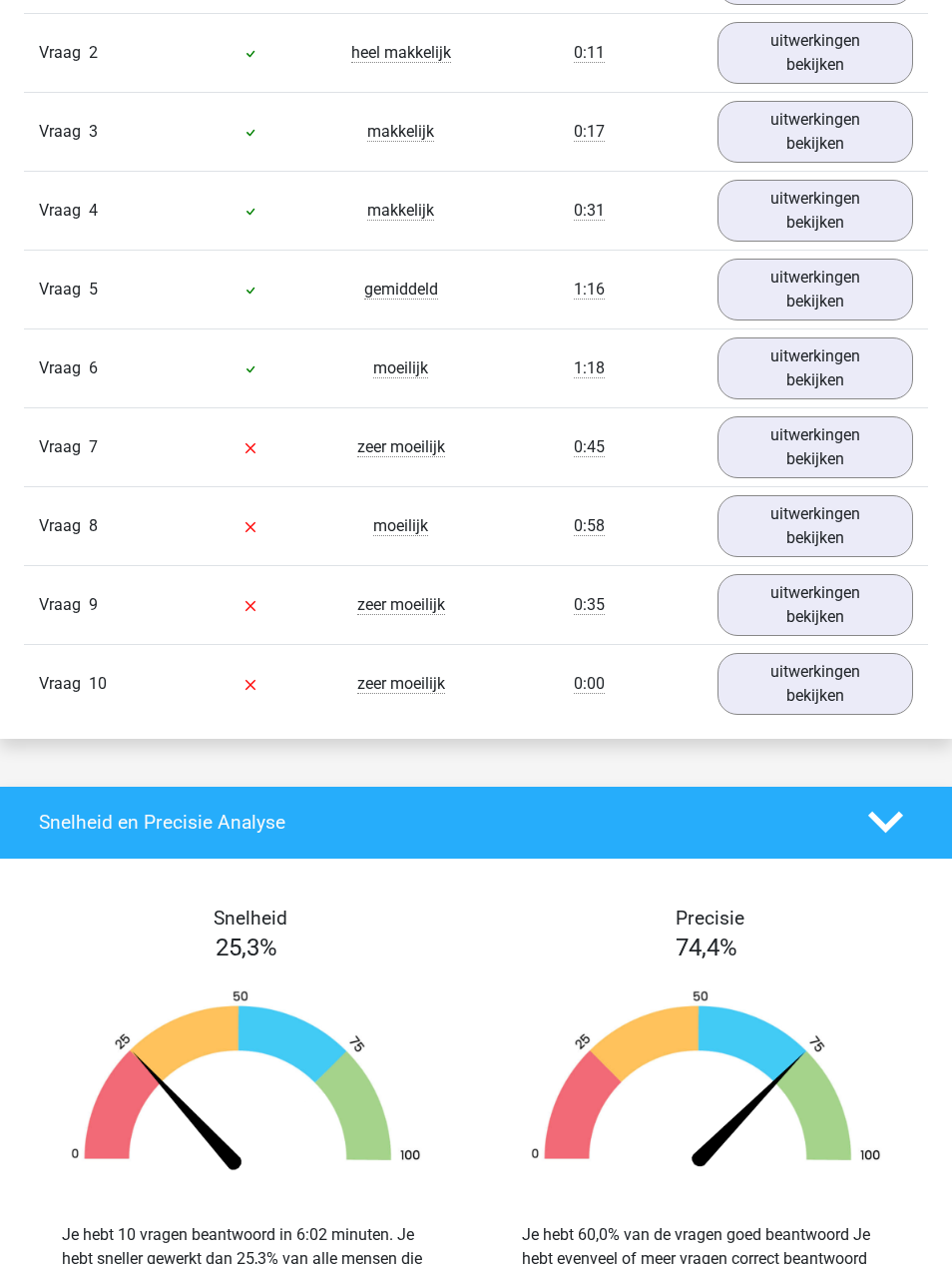 click on "uitwerkingen bekijken" at bounding box center [815, 368] 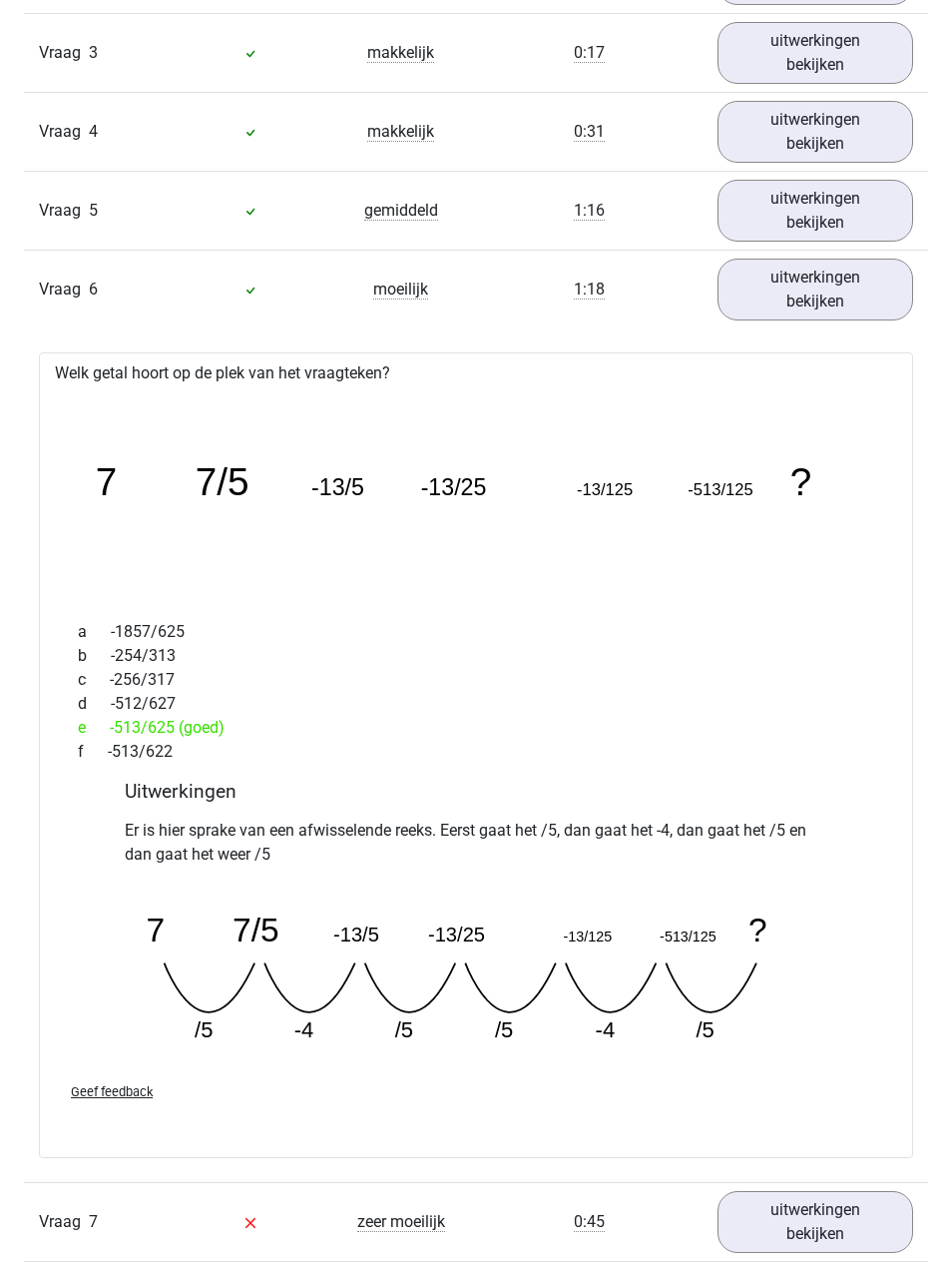 scroll, scrollTop: 1867, scrollLeft: 0, axis: vertical 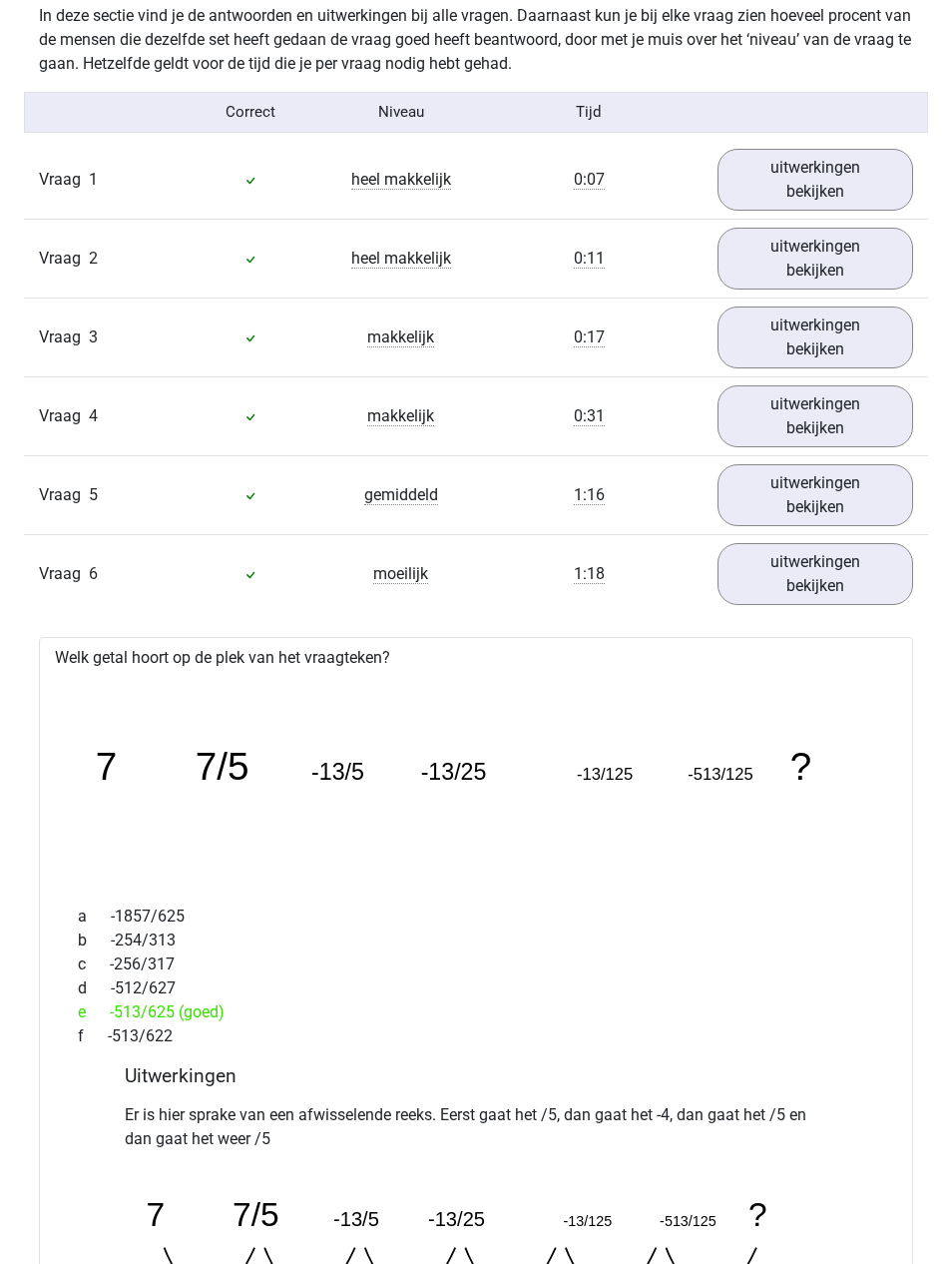 click on "uitwerkingen bekijken" at bounding box center [815, 575] 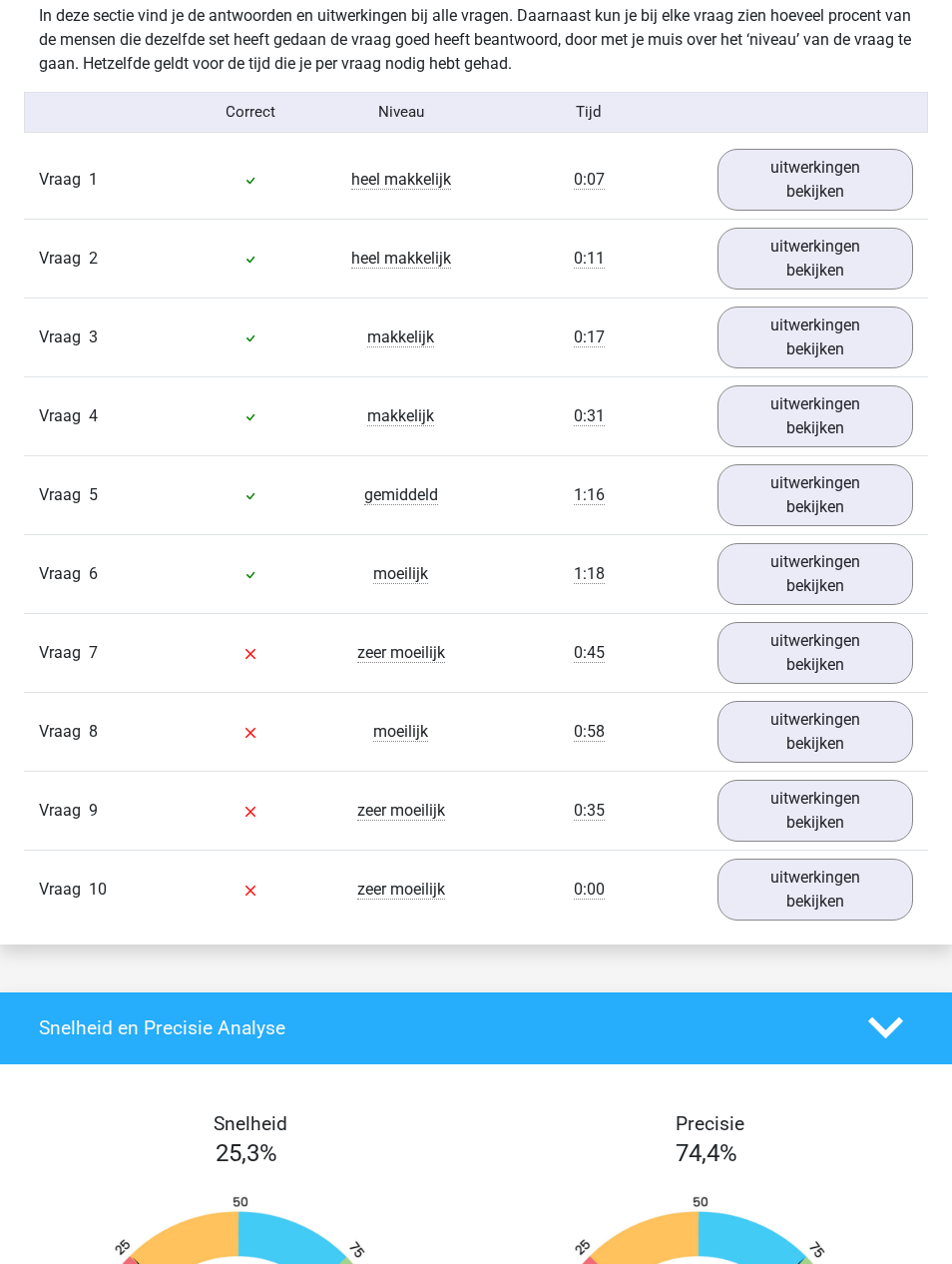 click on "uitwerkingen bekijken" at bounding box center [815, 495] 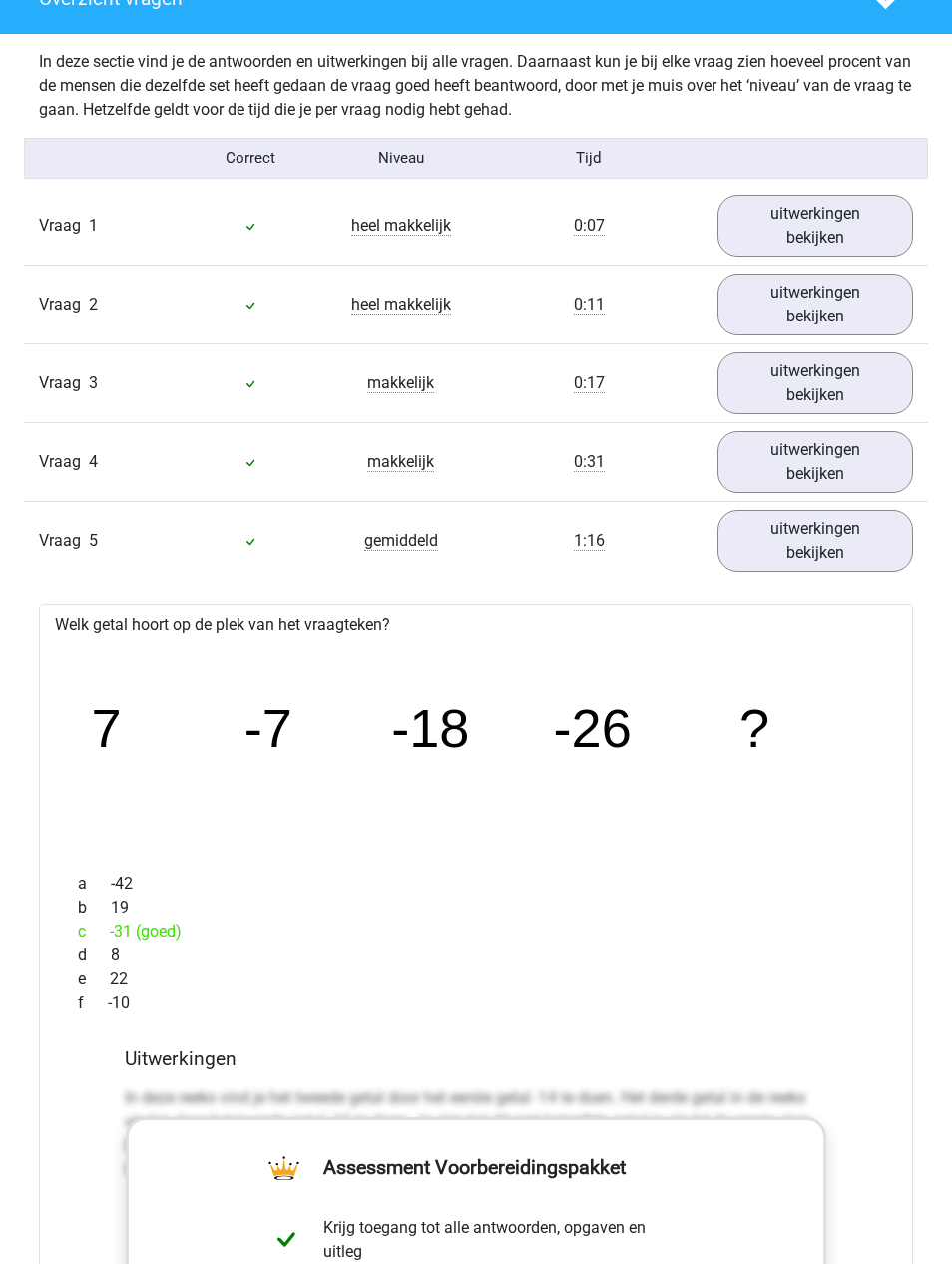 scroll, scrollTop: 1529, scrollLeft: 0, axis: vertical 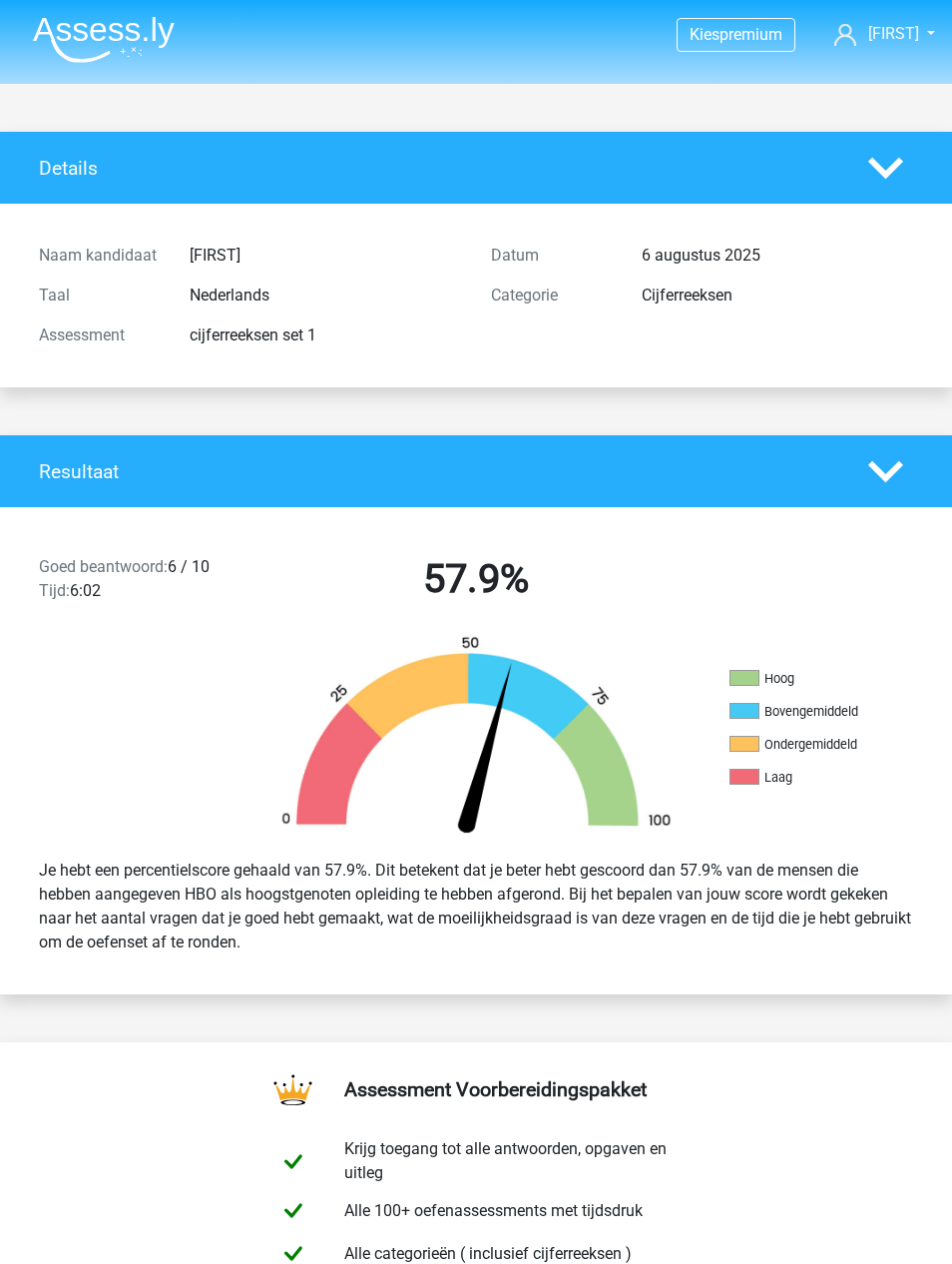 click at bounding box center [104, 39] 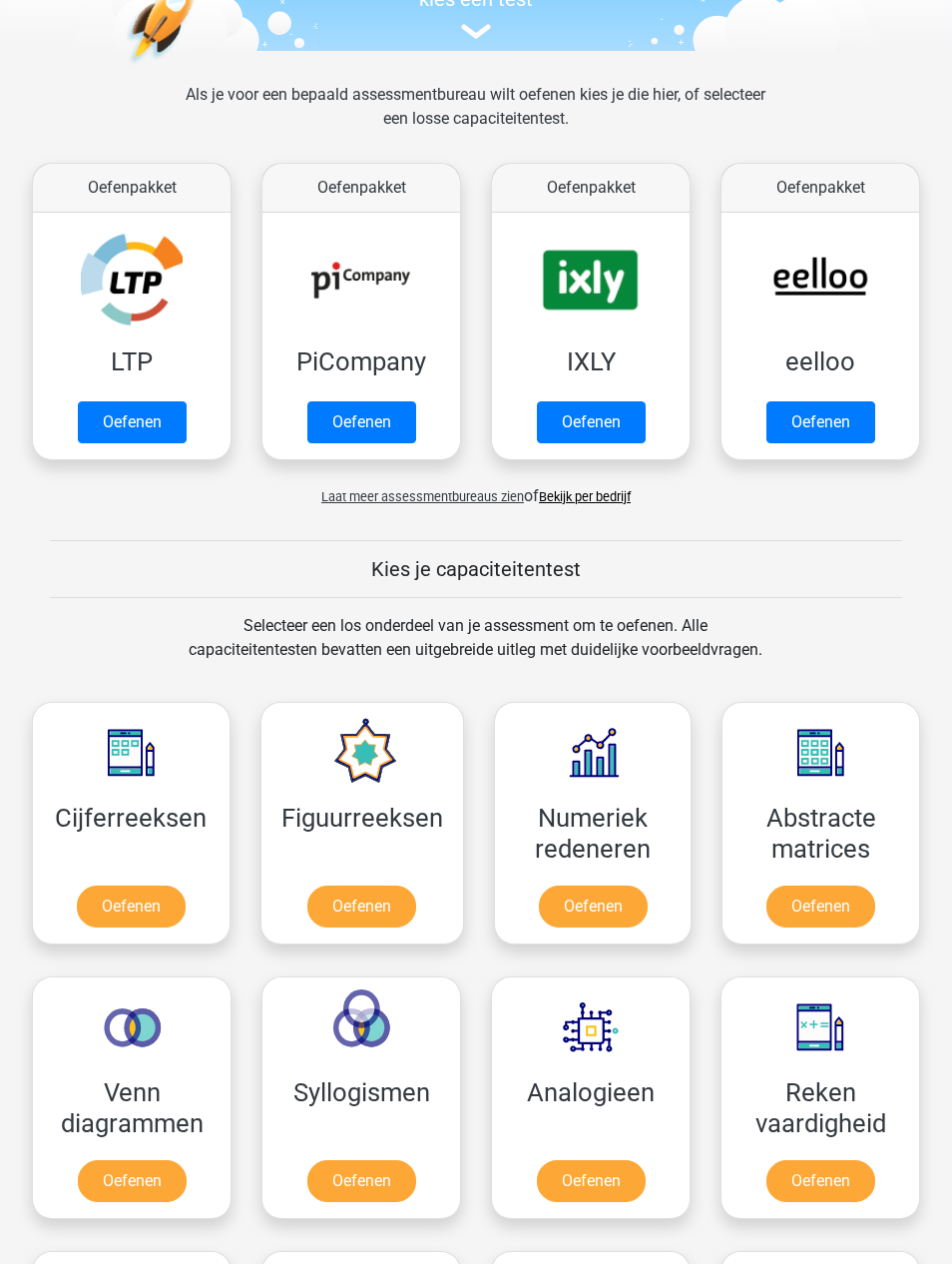 scroll, scrollTop: 326, scrollLeft: 0, axis: vertical 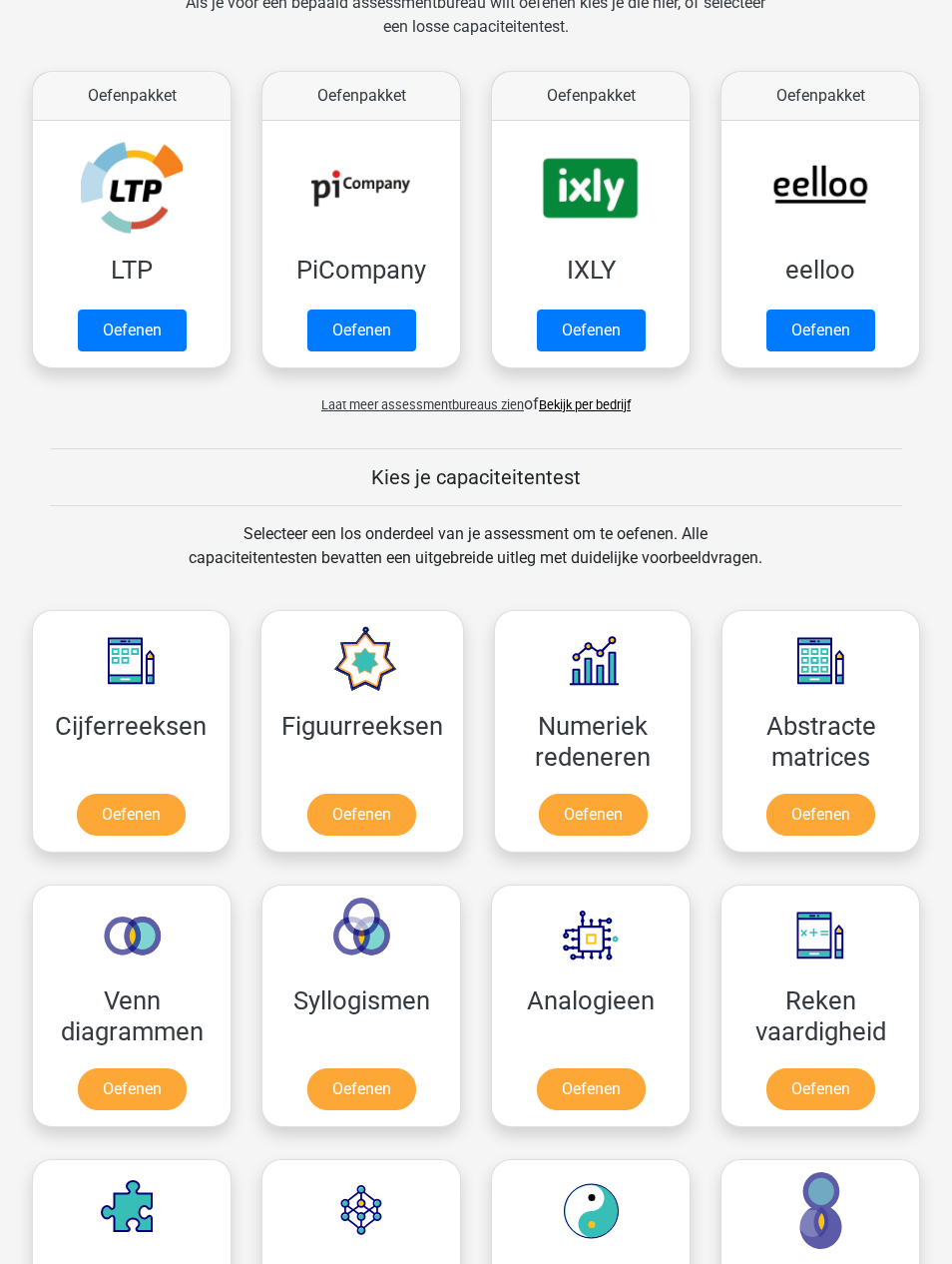 click on "Oefenen" at bounding box center [361, 815] 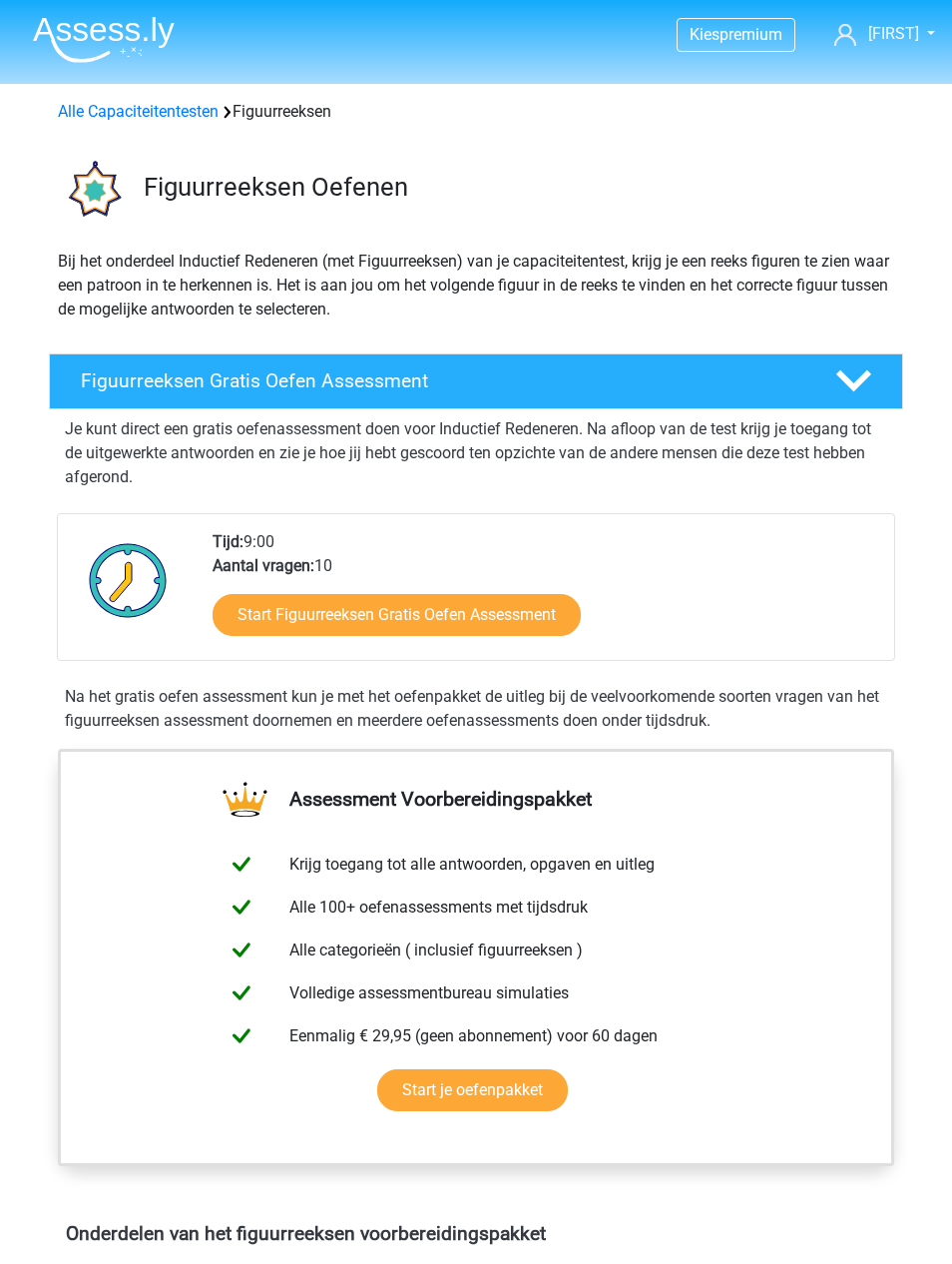 scroll, scrollTop: 0, scrollLeft: 0, axis: both 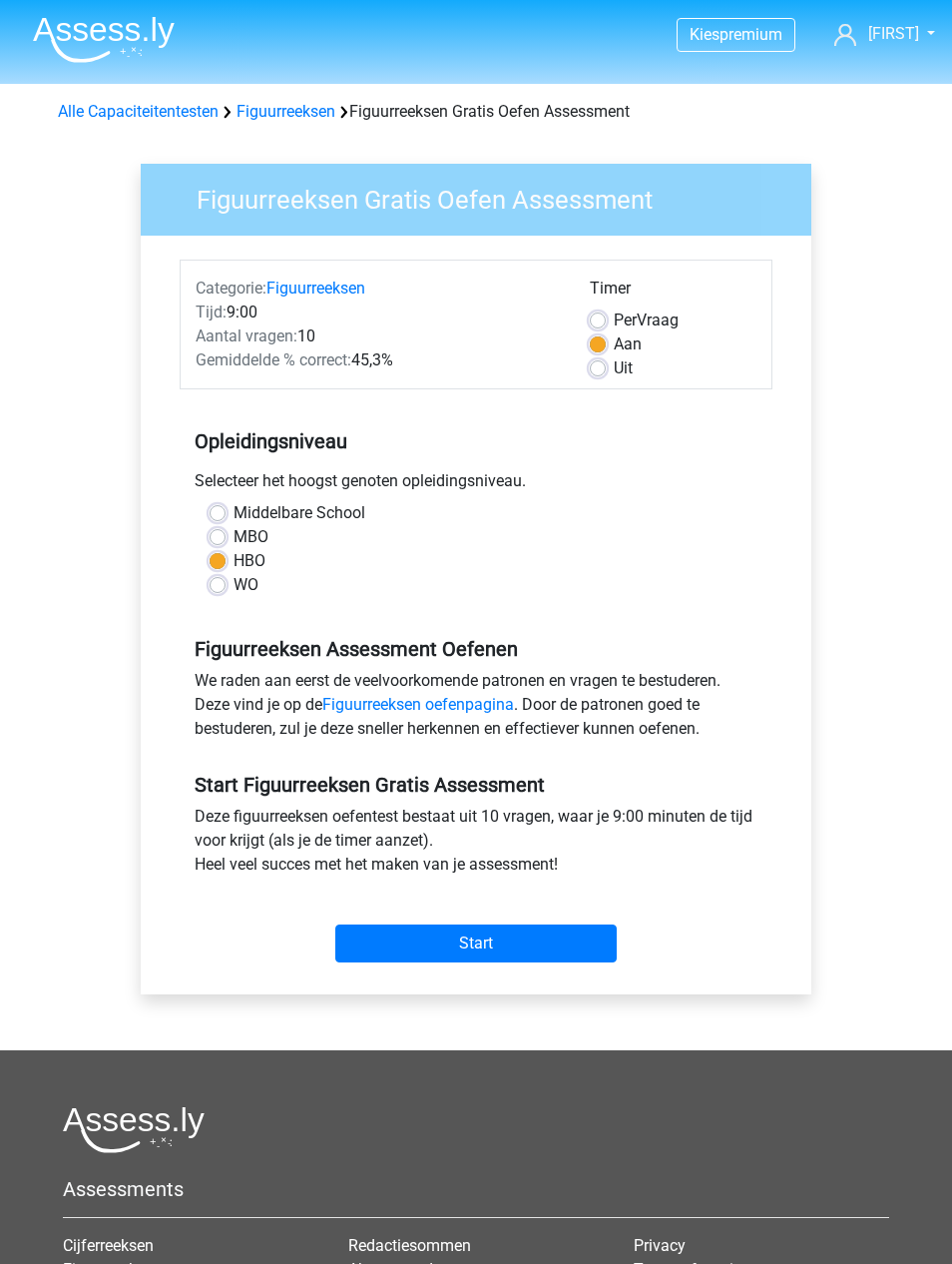 click on "Start" at bounding box center [476, 944] 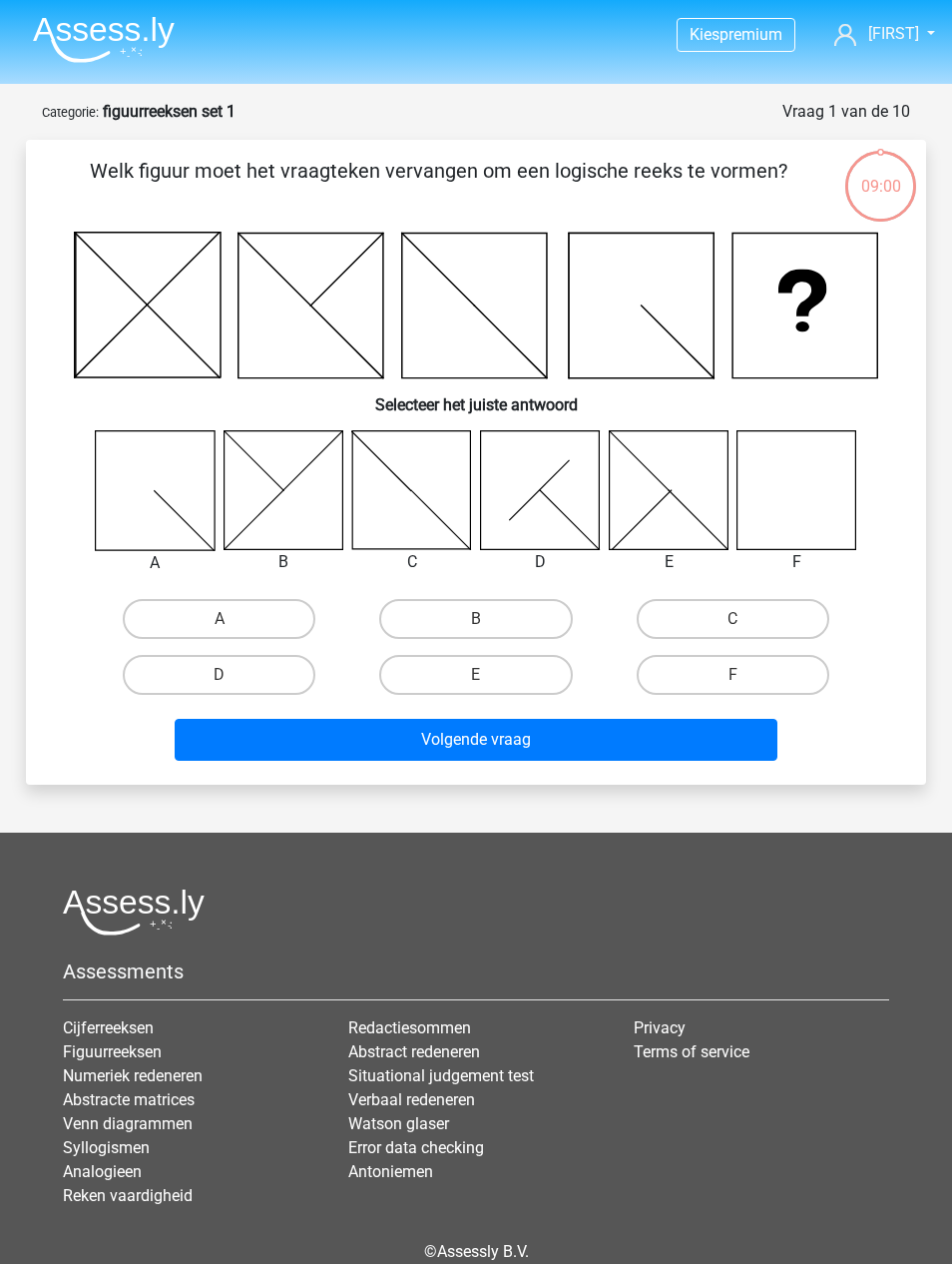 scroll, scrollTop: 0, scrollLeft: 0, axis: both 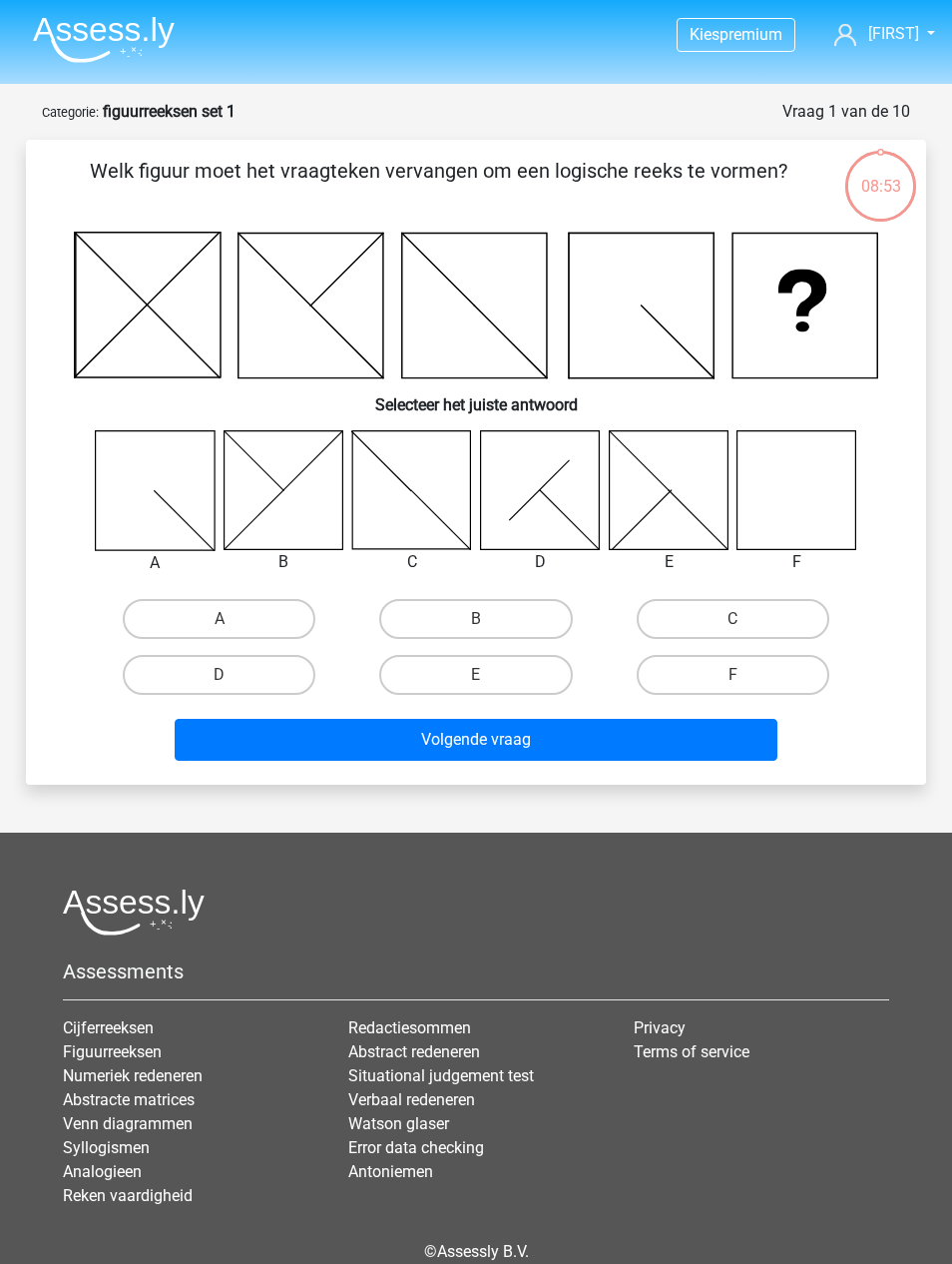 click on "F" at bounding box center (732, 675) 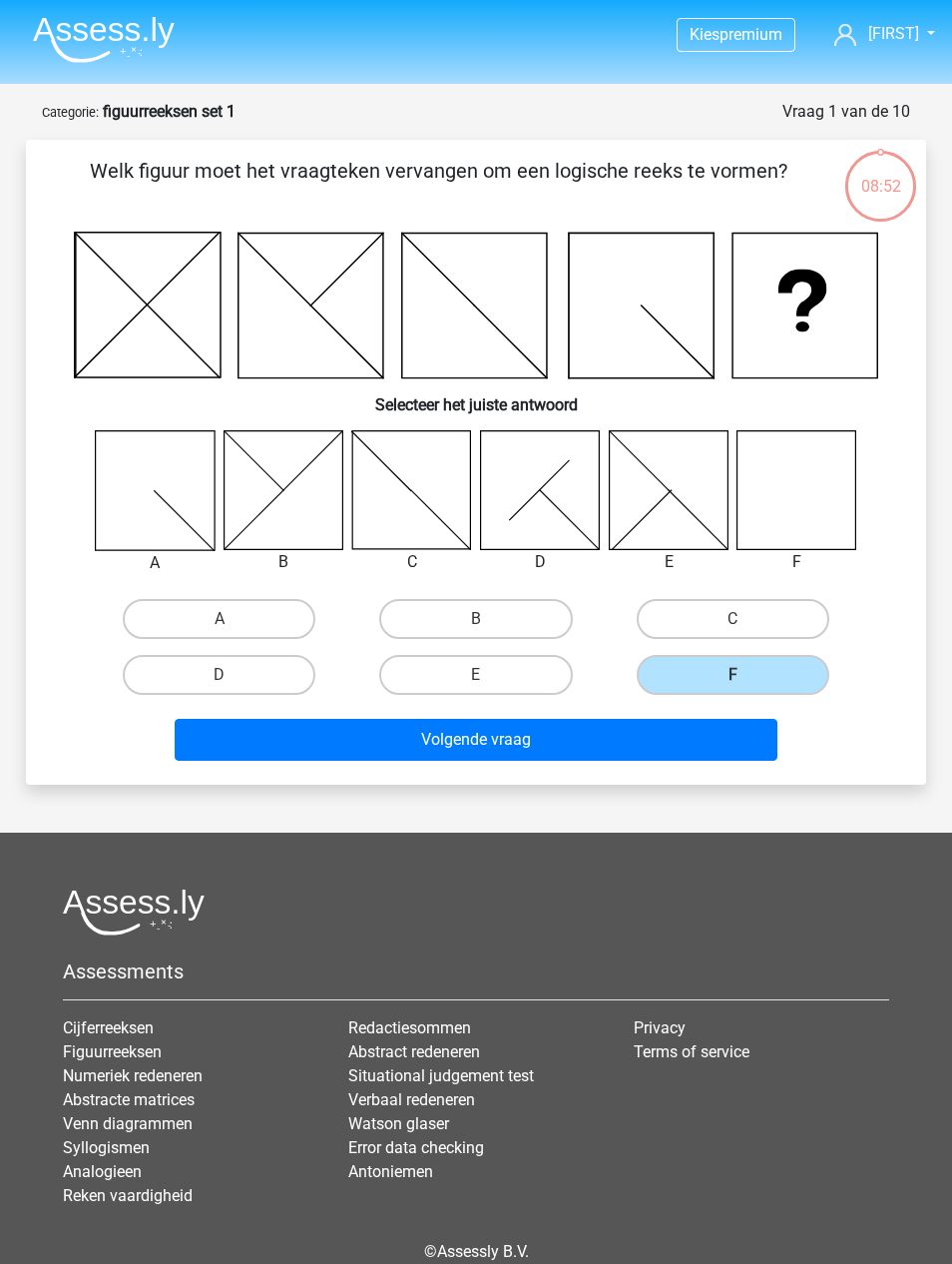 click on "Volgende vraag" at bounding box center (476, 740) 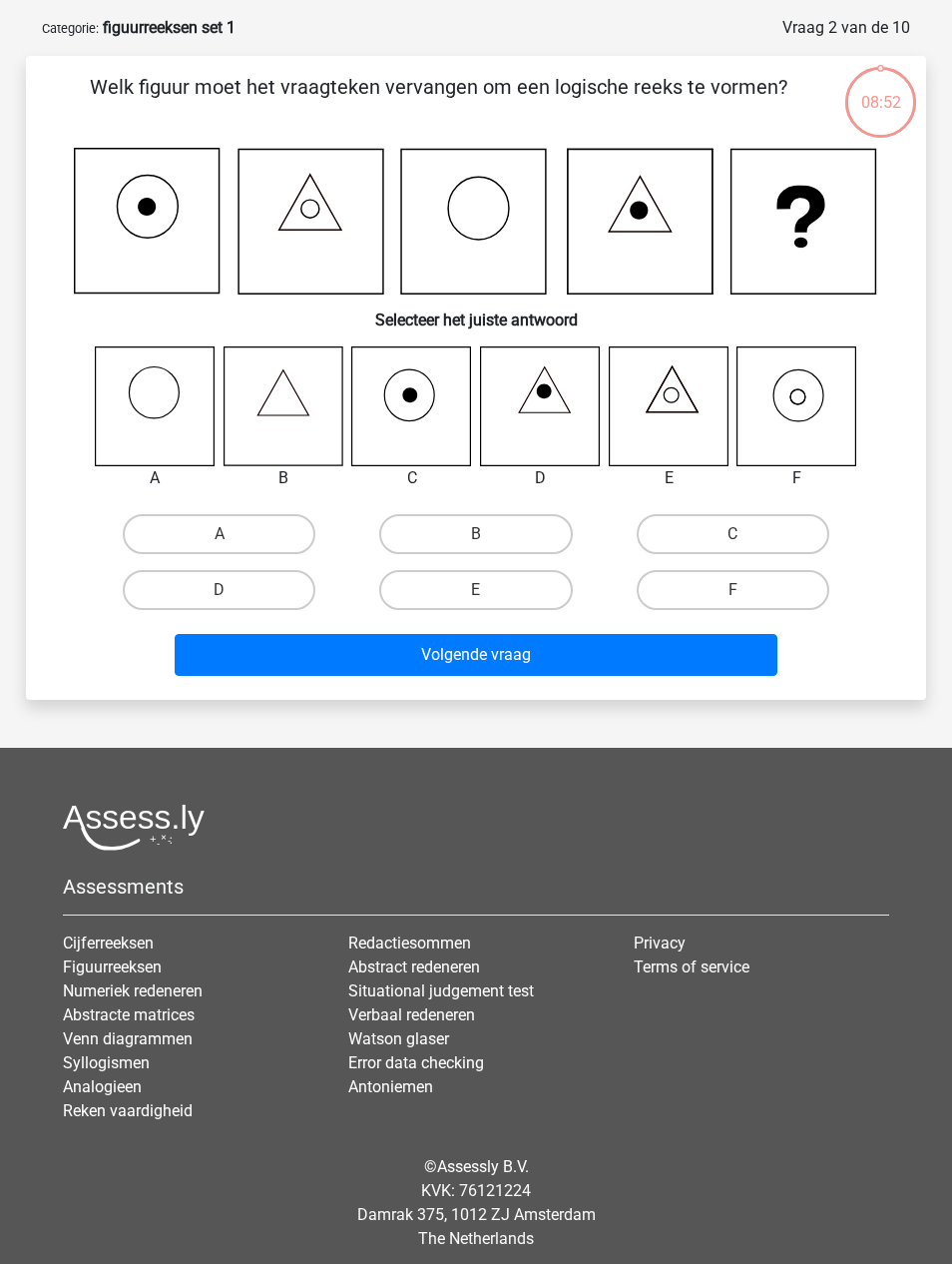 scroll, scrollTop: 95, scrollLeft: 0, axis: vertical 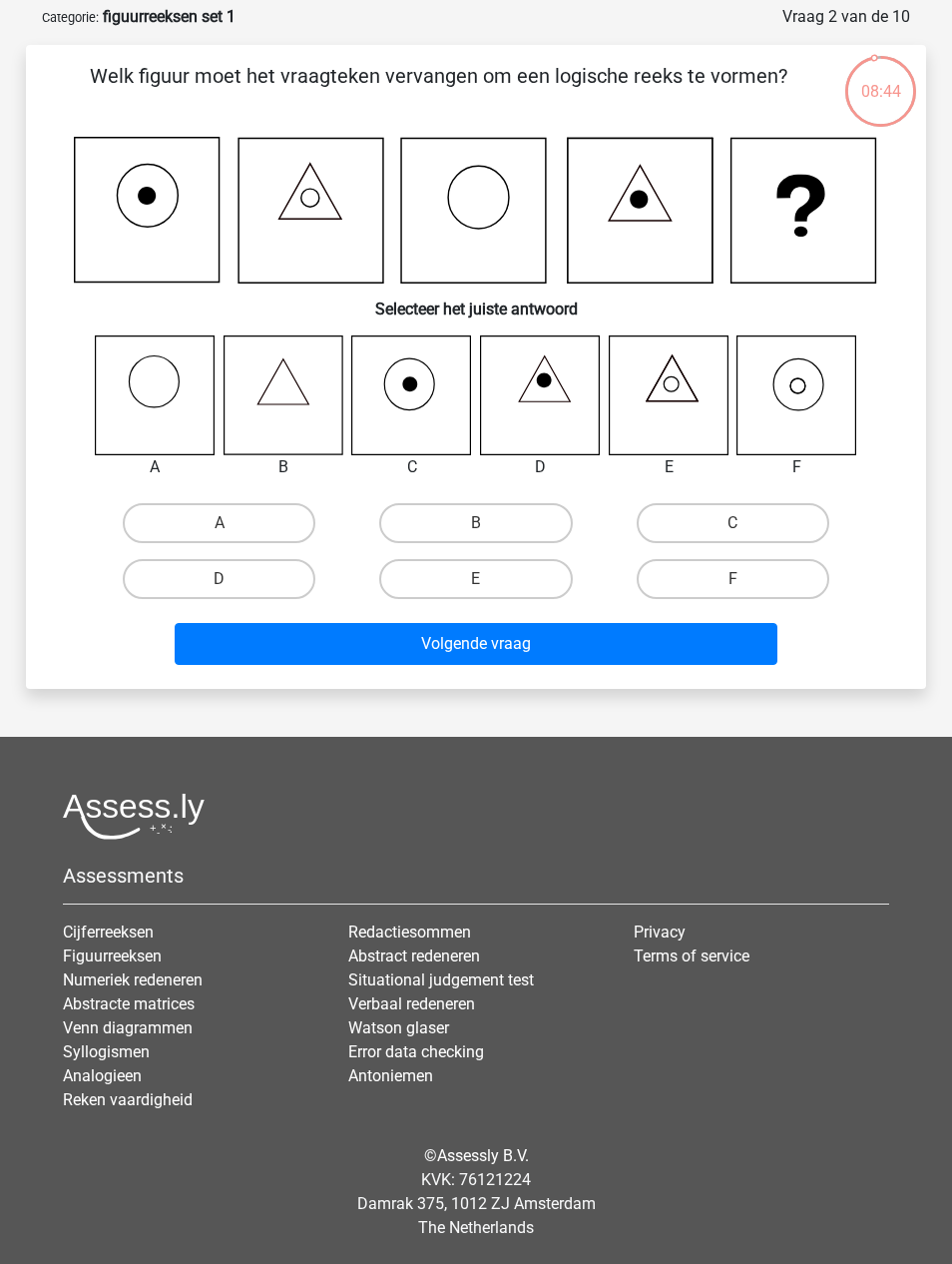 click on "B" at bounding box center (475, 523) 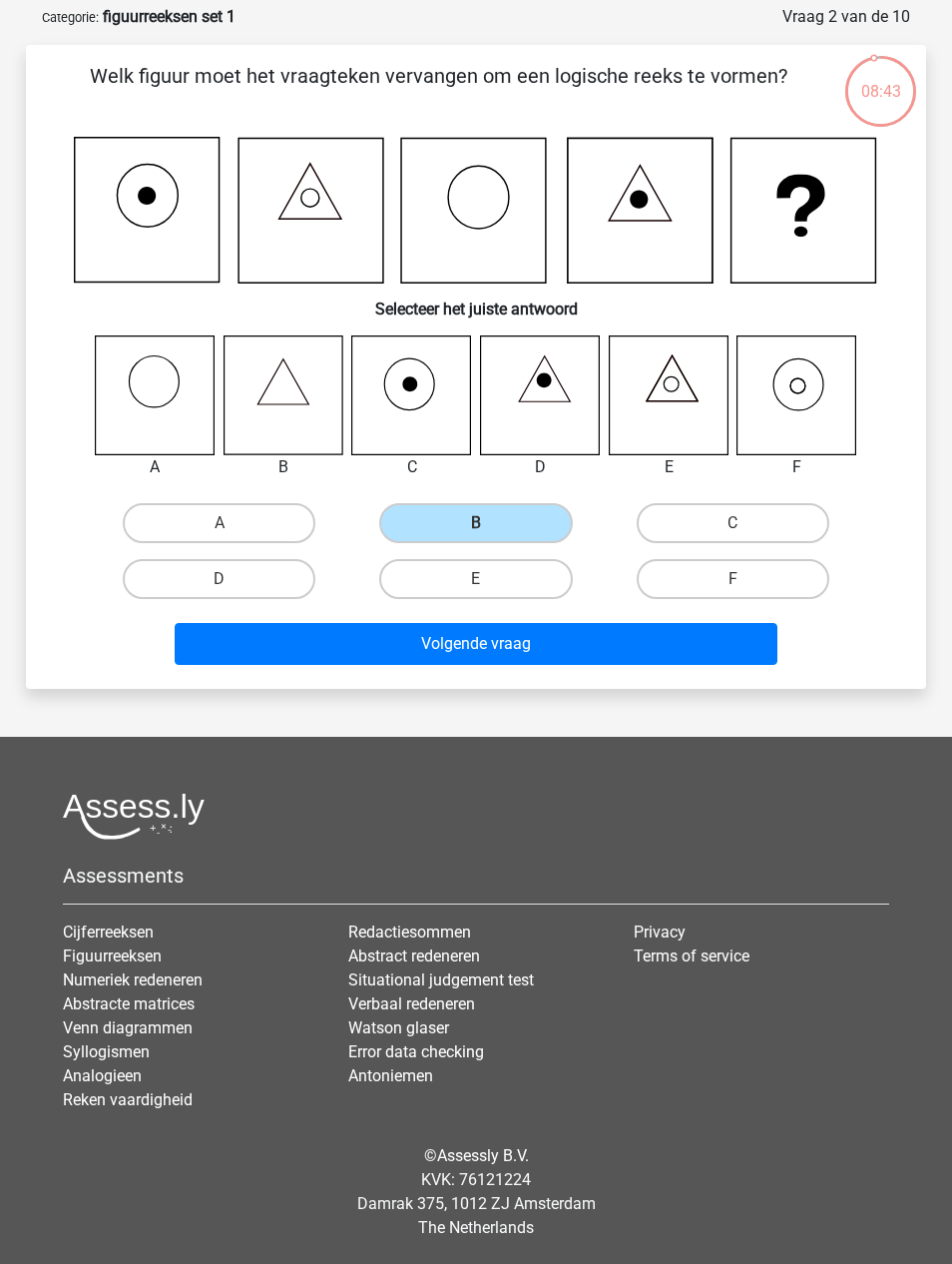 click on "Volgende vraag" at bounding box center (476, 644) 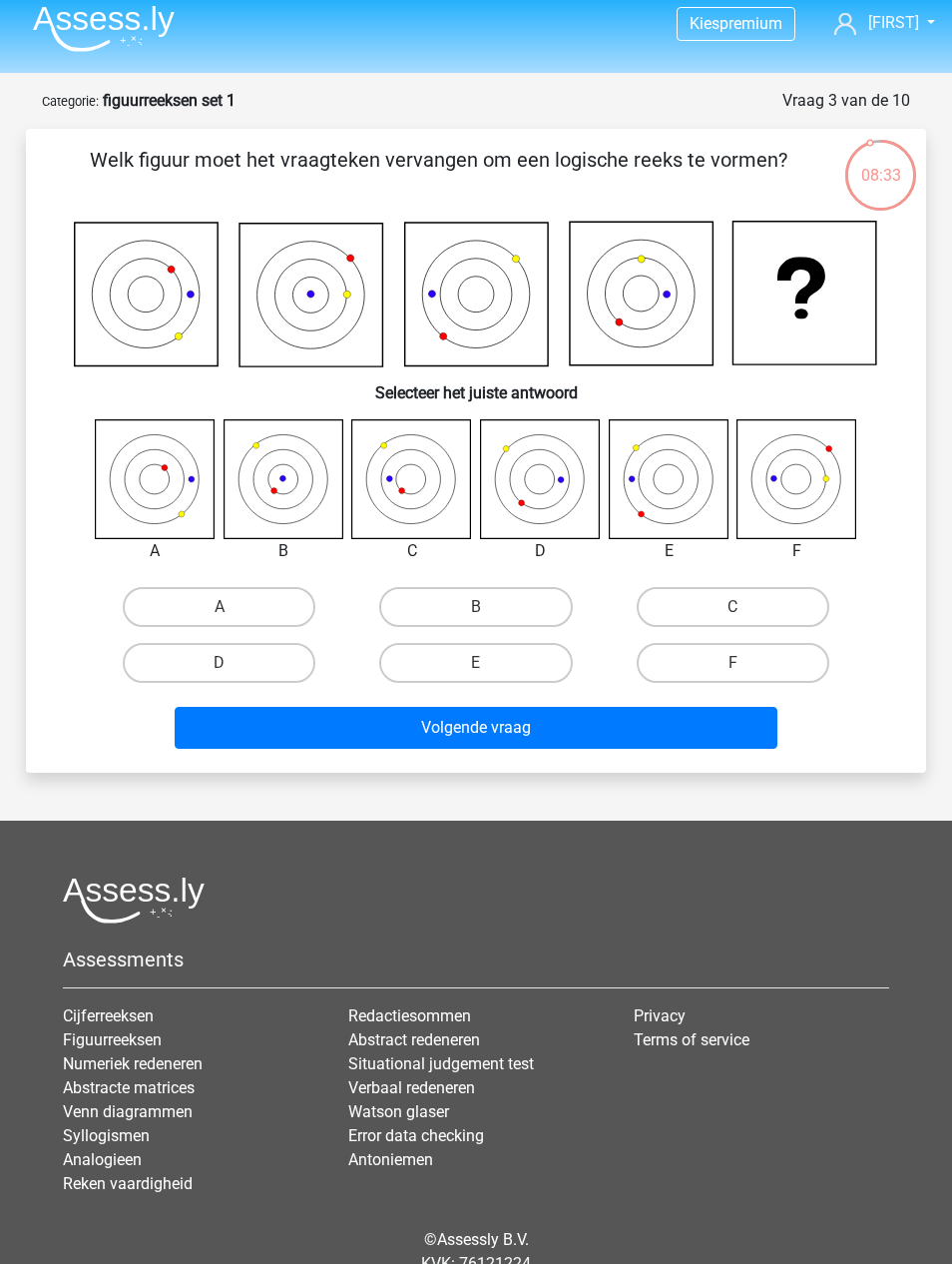 scroll, scrollTop: 0, scrollLeft: 0, axis: both 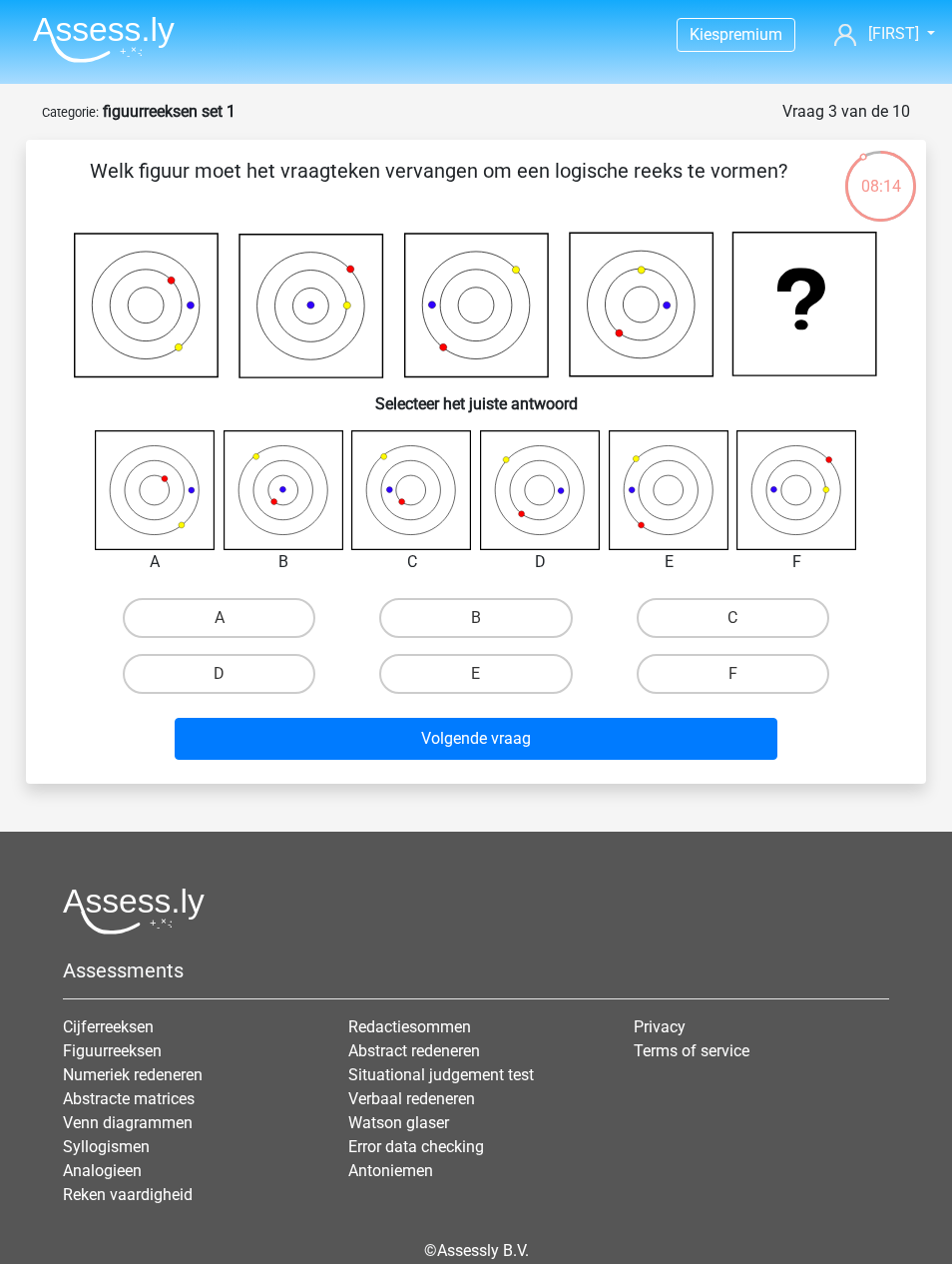 click on "E" at bounding box center (475, 674) 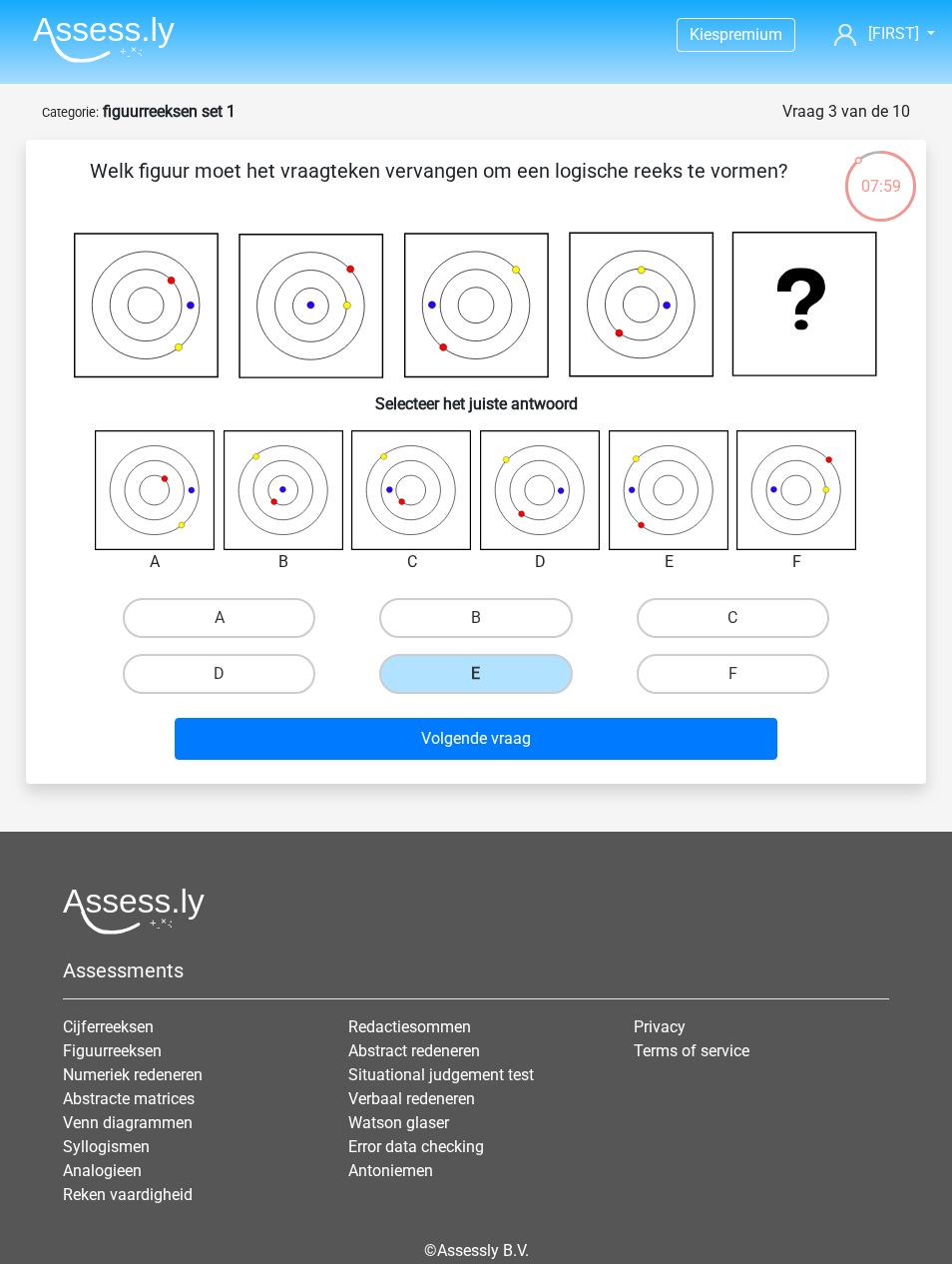 click on "Volgende vraag" at bounding box center (476, 739) 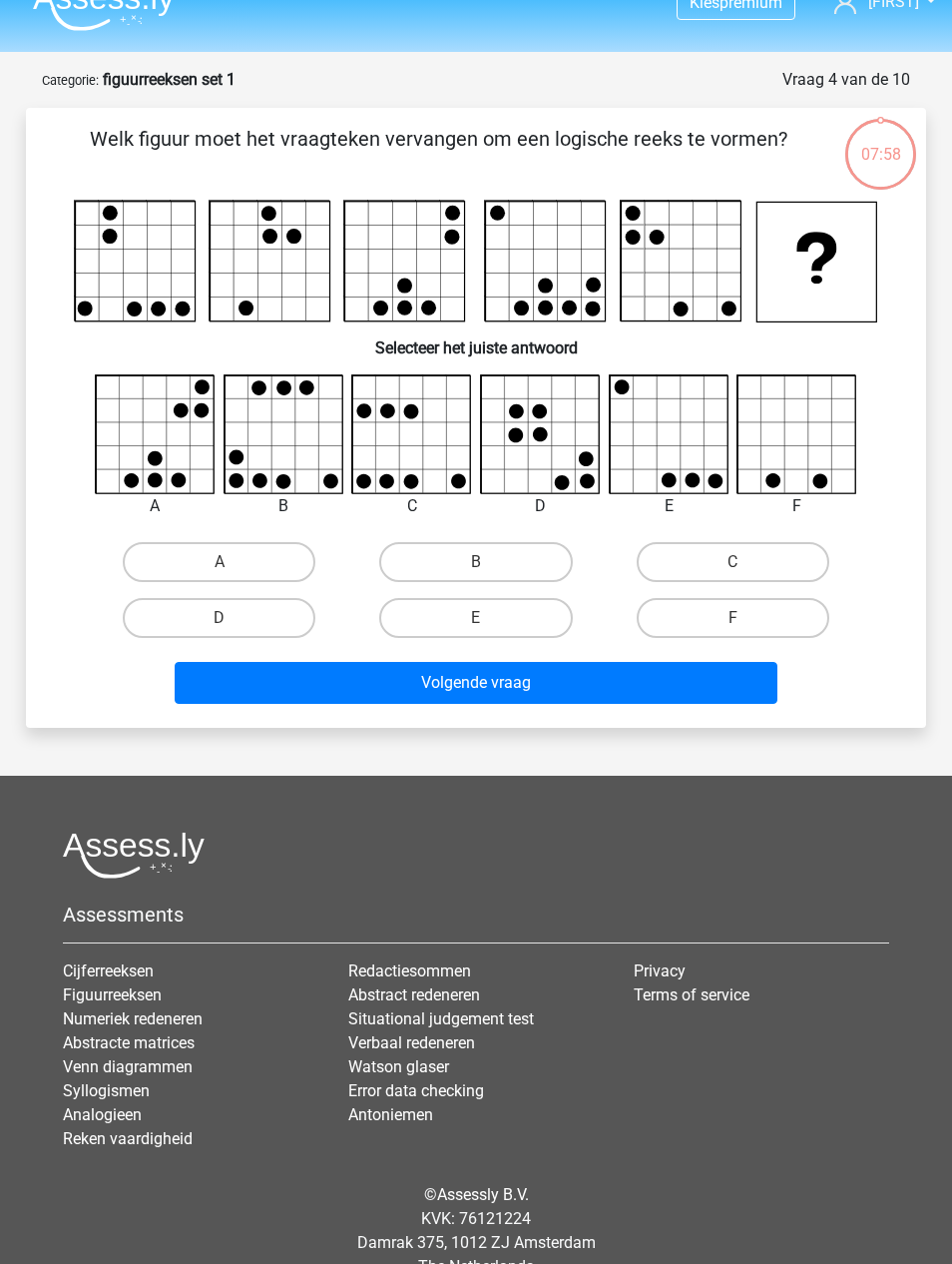 scroll, scrollTop: 71, scrollLeft: 0, axis: vertical 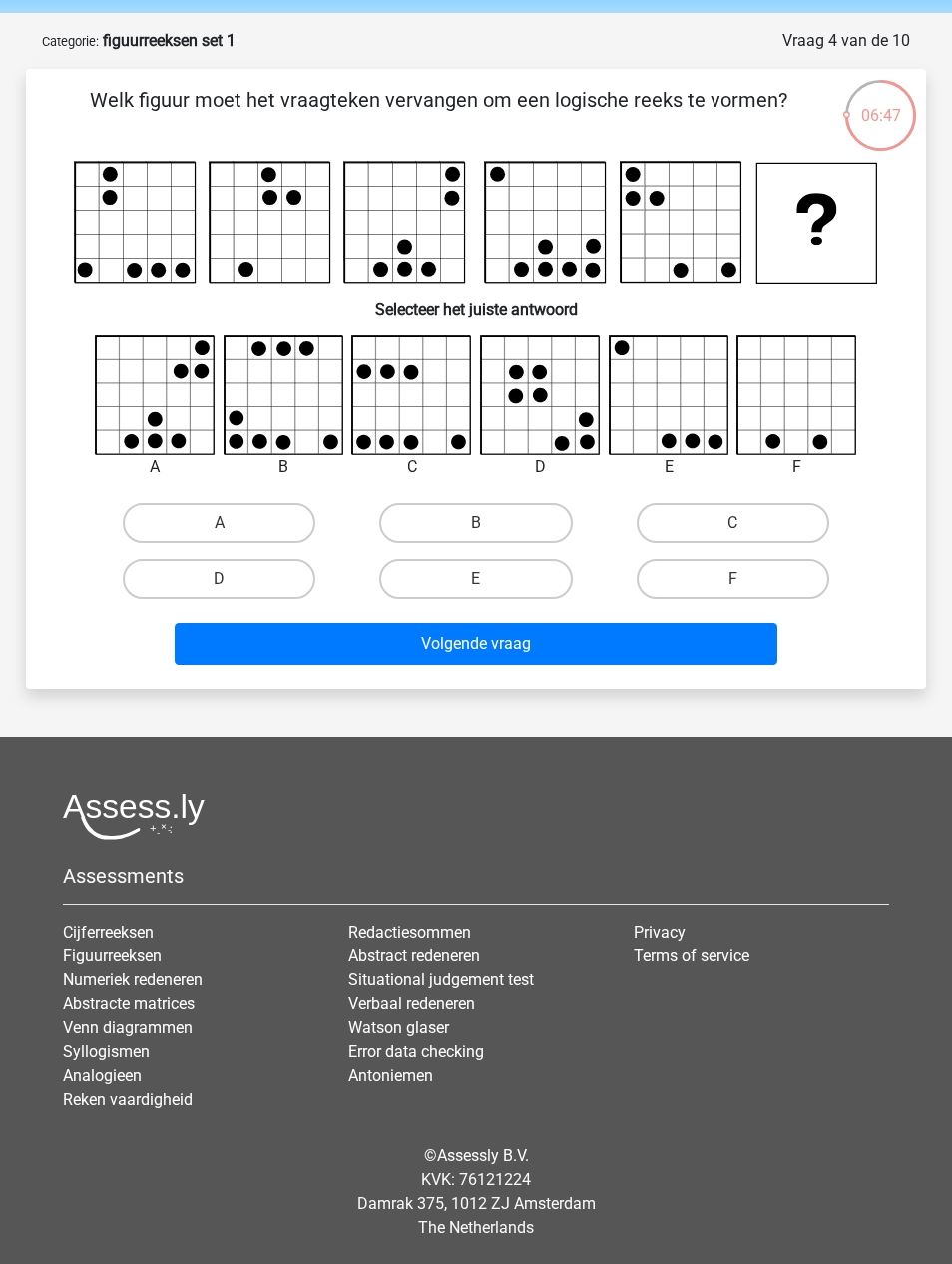 click on "A" at bounding box center [219, 523] 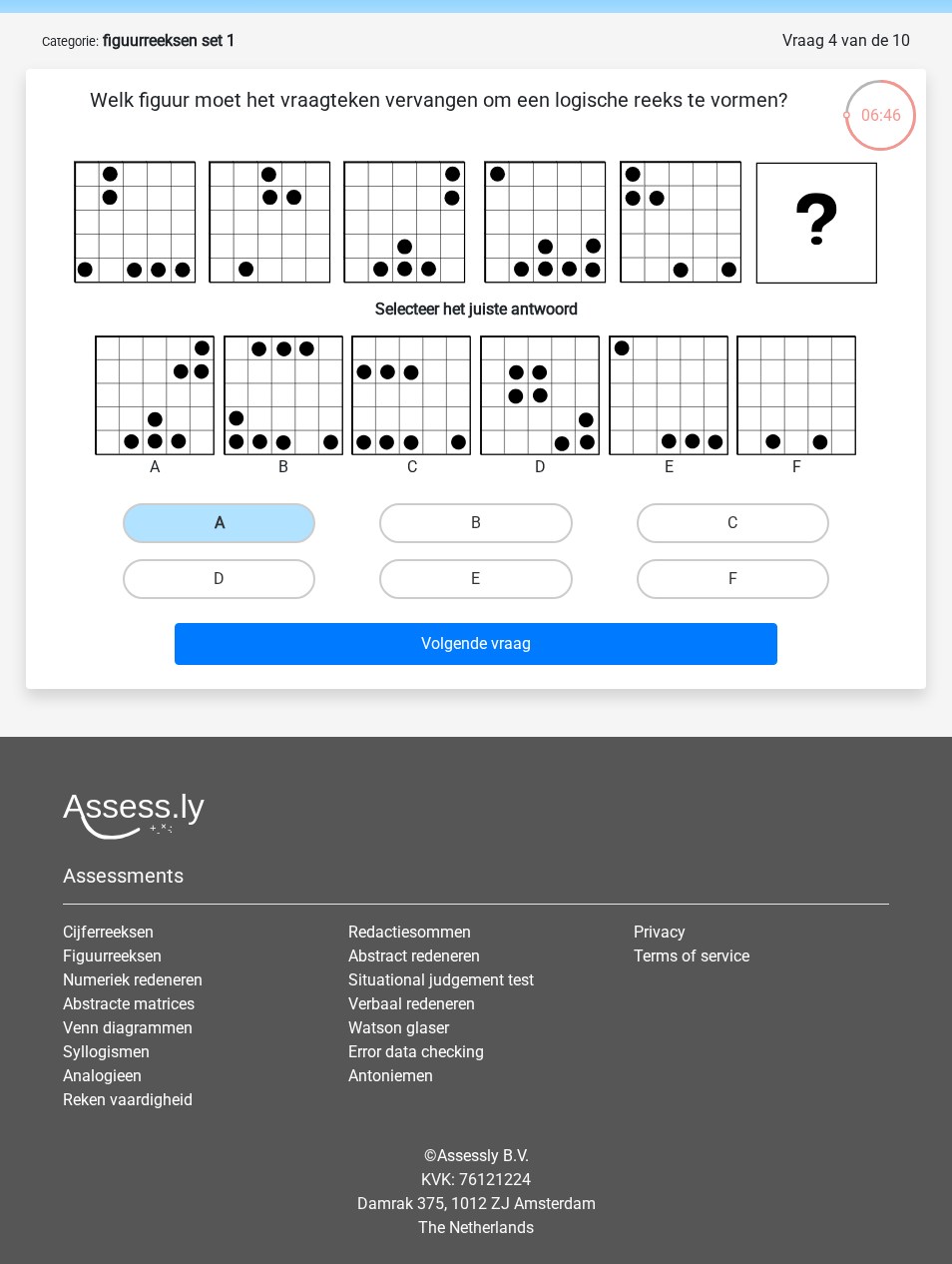 click on "Volgende vraag" at bounding box center (476, 644) 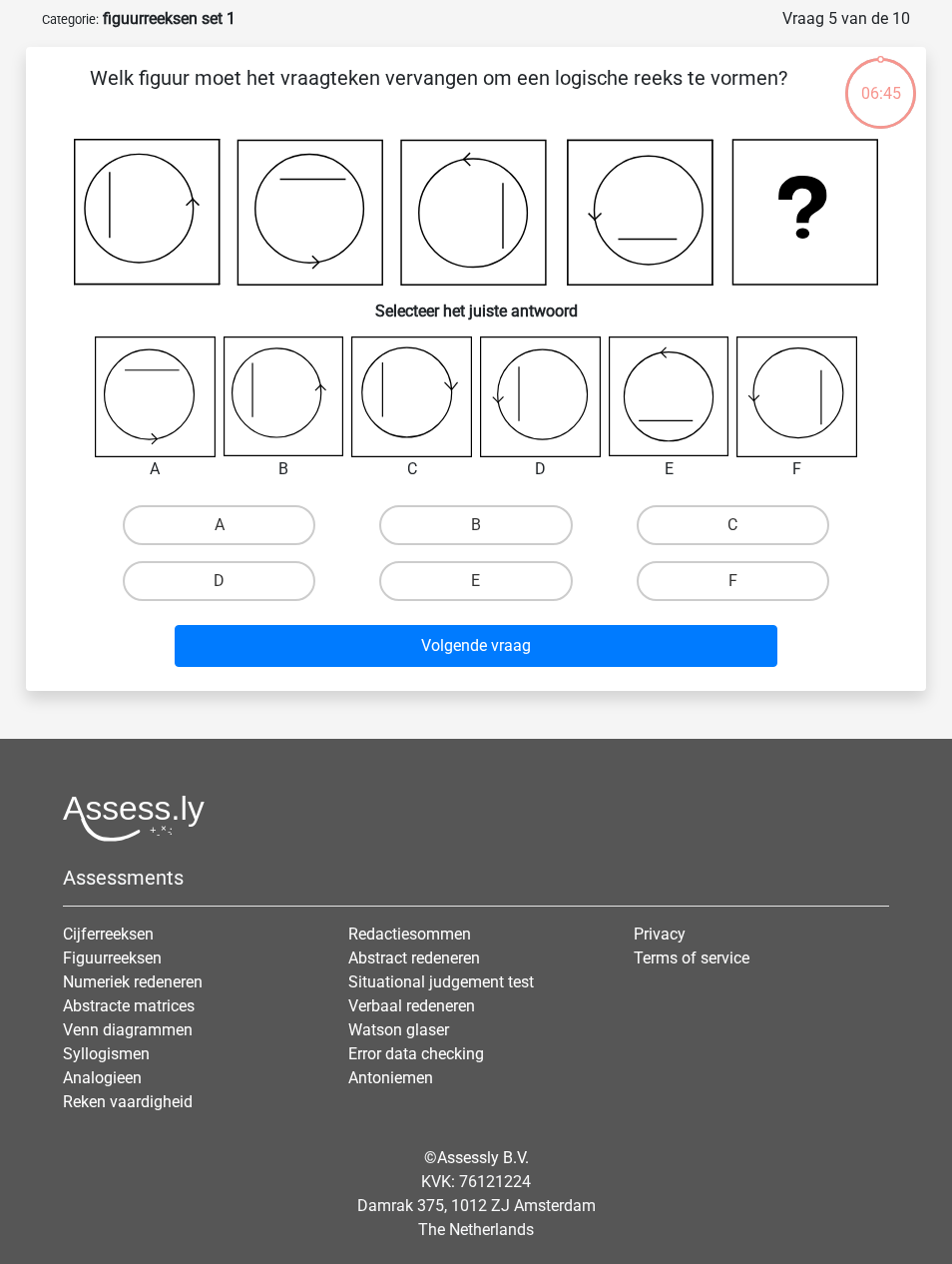 scroll, scrollTop: 95, scrollLeft: 0, axis: vertical 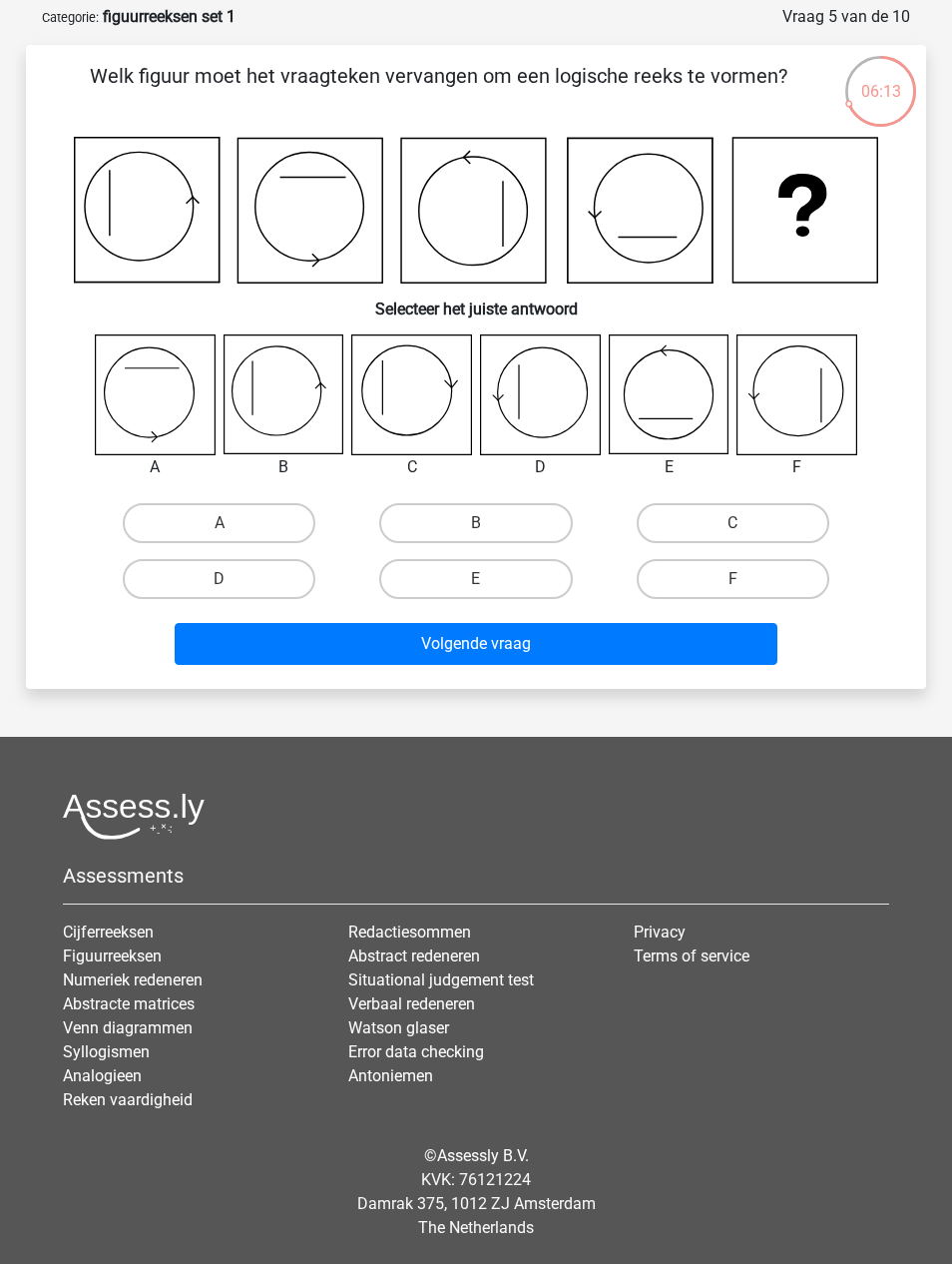 click on "D" at bounding box center [219, 579] 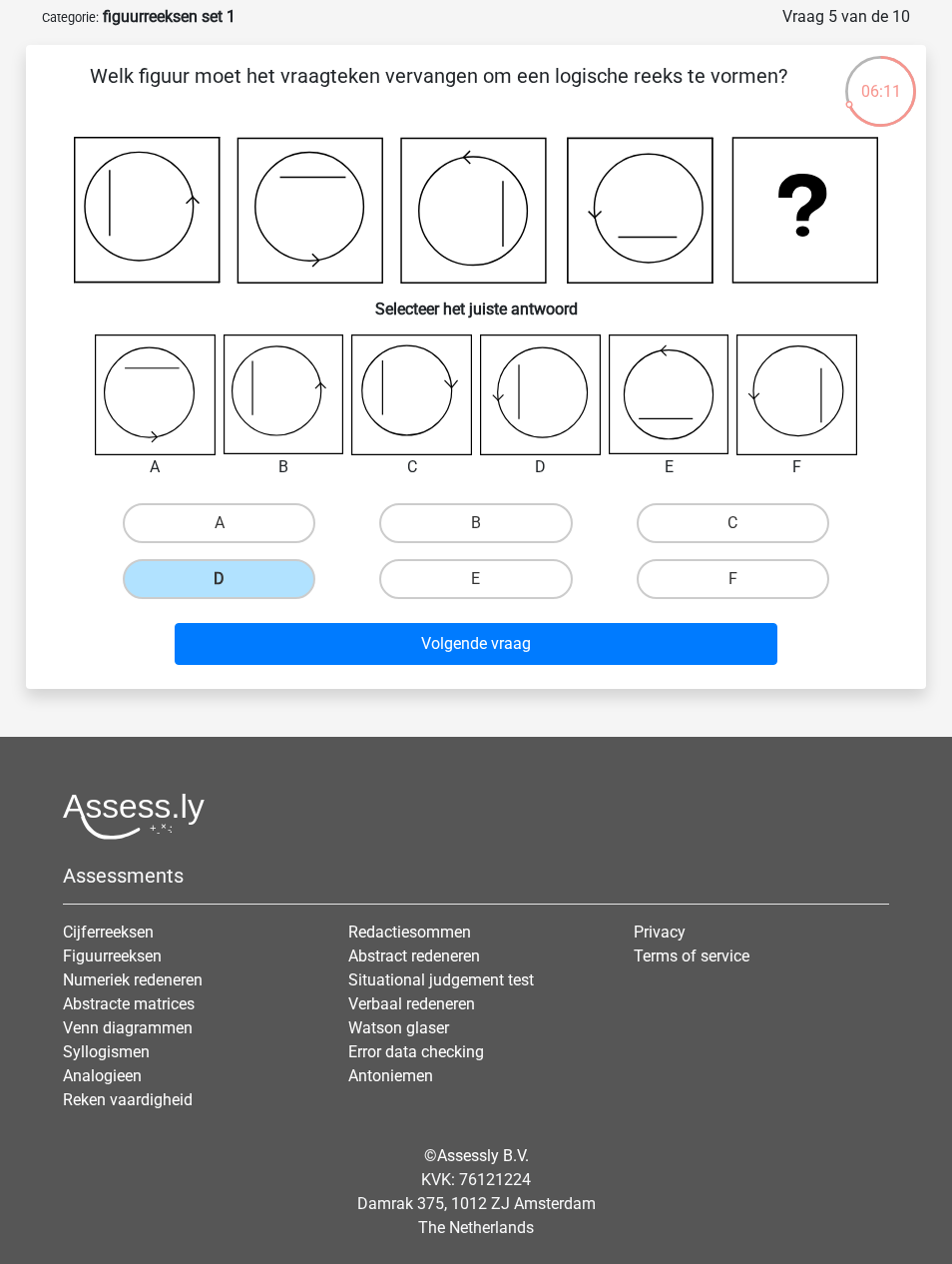click on "Volgende vraag" at bounding box center [476, 644] 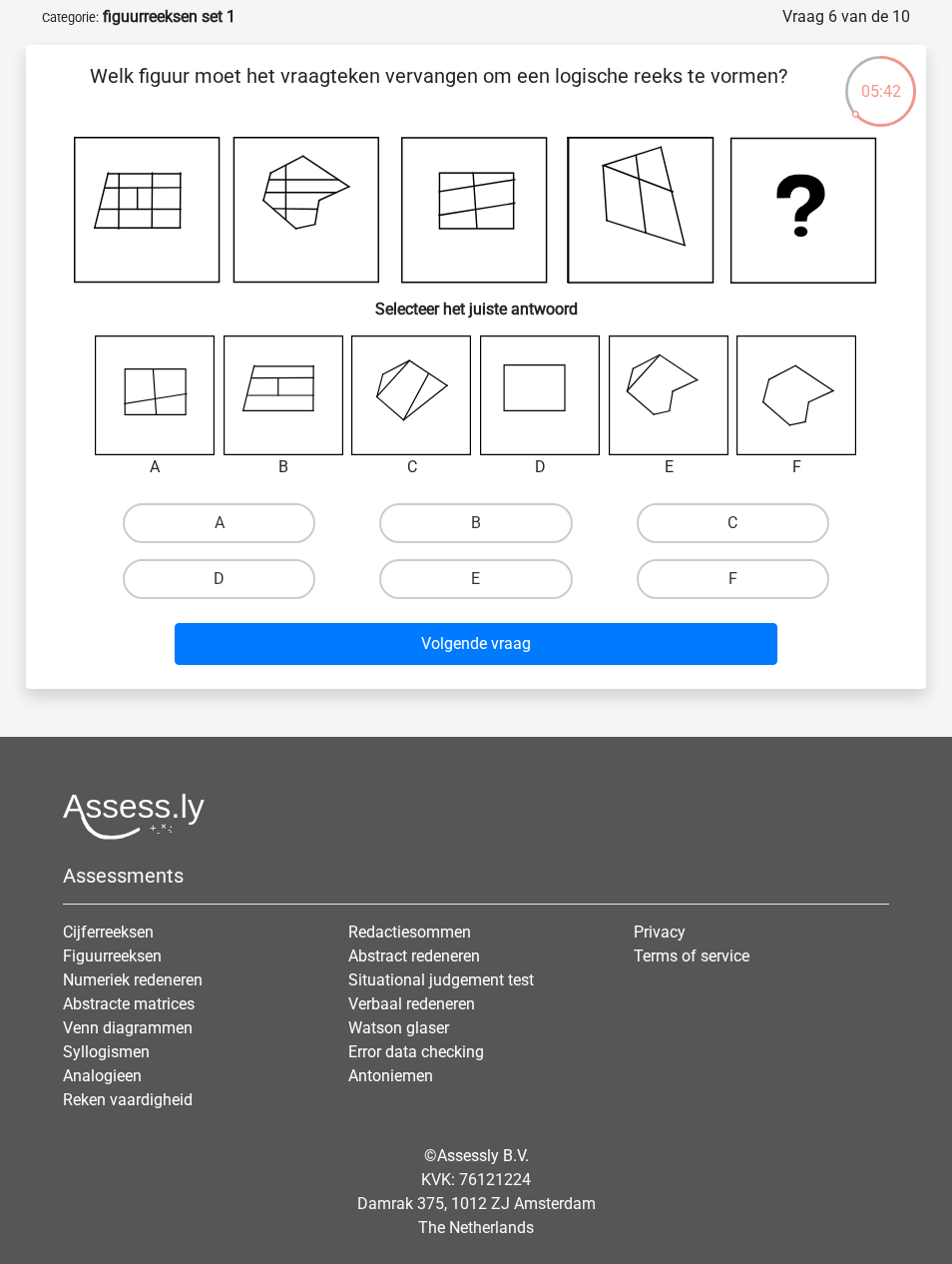 click on "E" at bounding box center (482, 585) 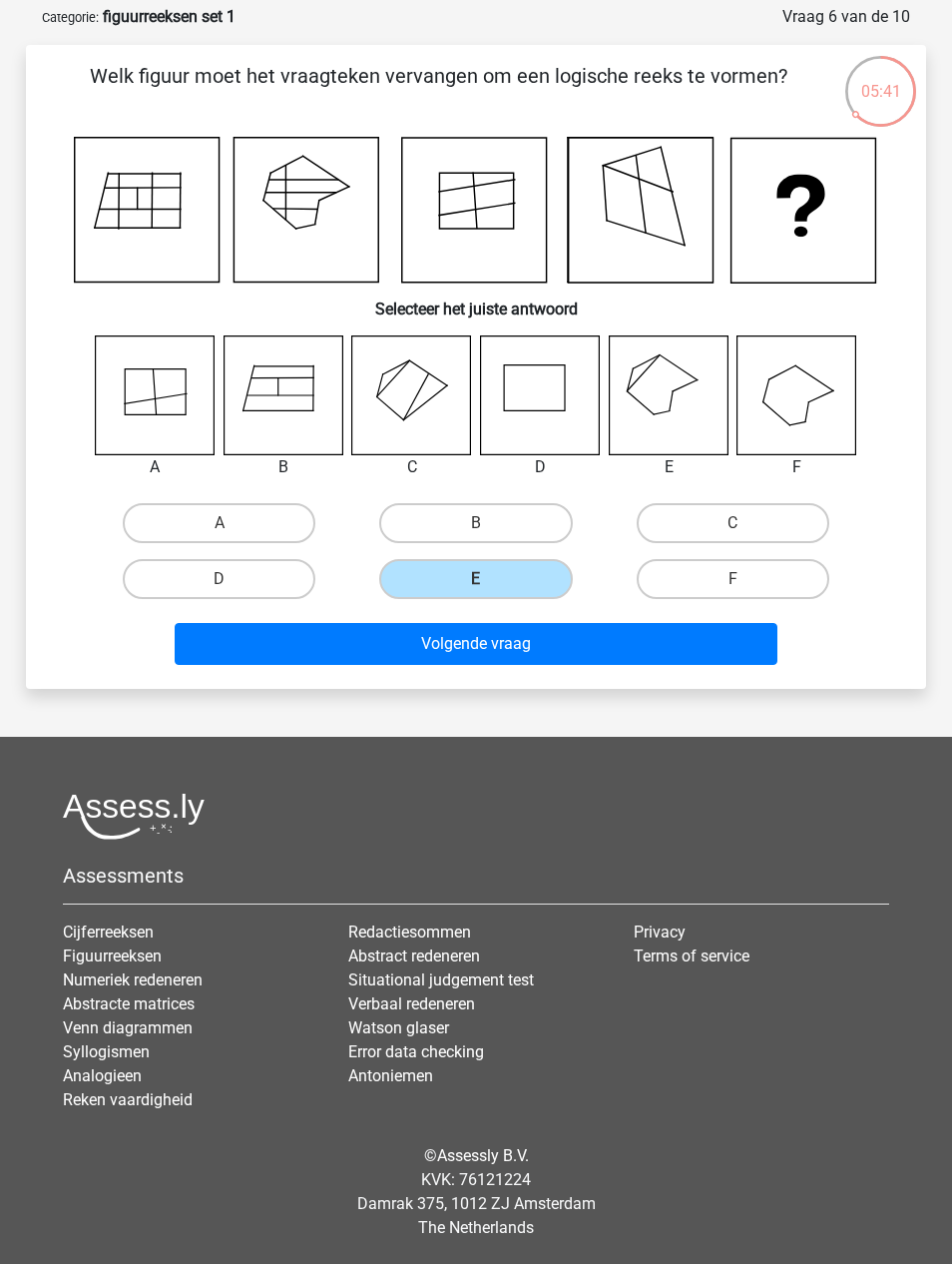 click on "Volgende vraag" at bounding box center [476, 644] 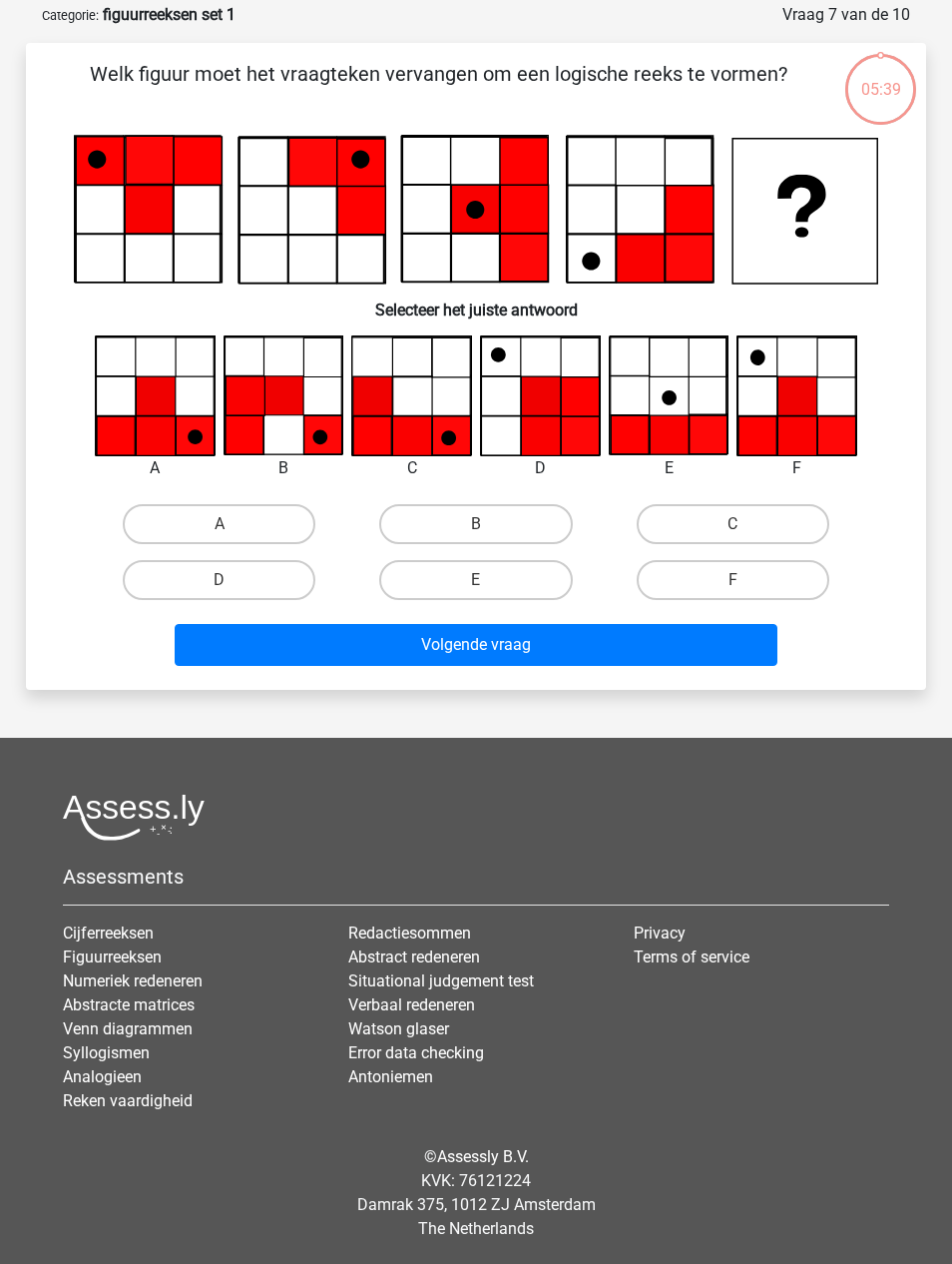 scroll, scrollTop: 98, scrollLeft: 0, axis: vertical 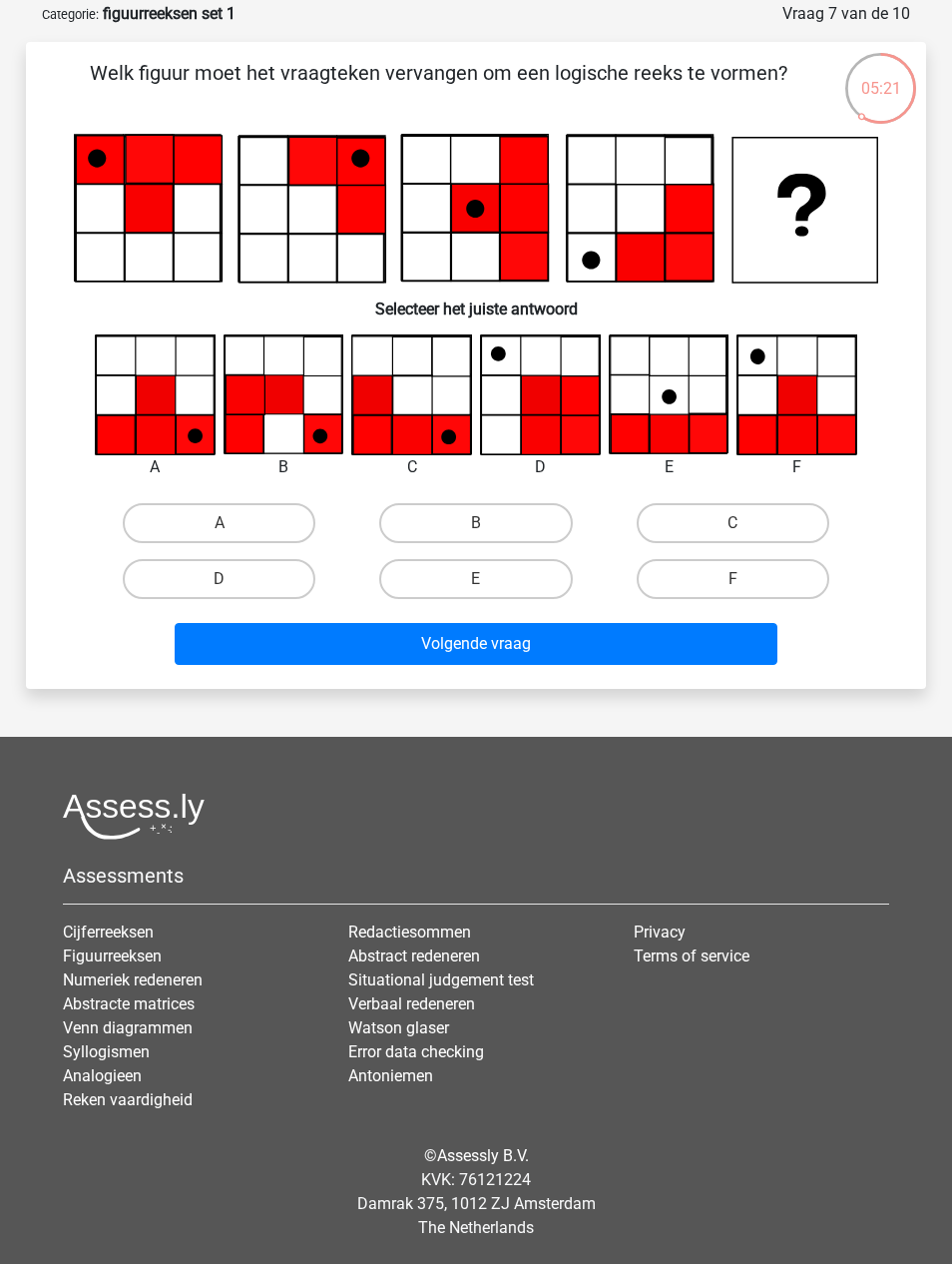click on "A" at bounding box center [226, 529] 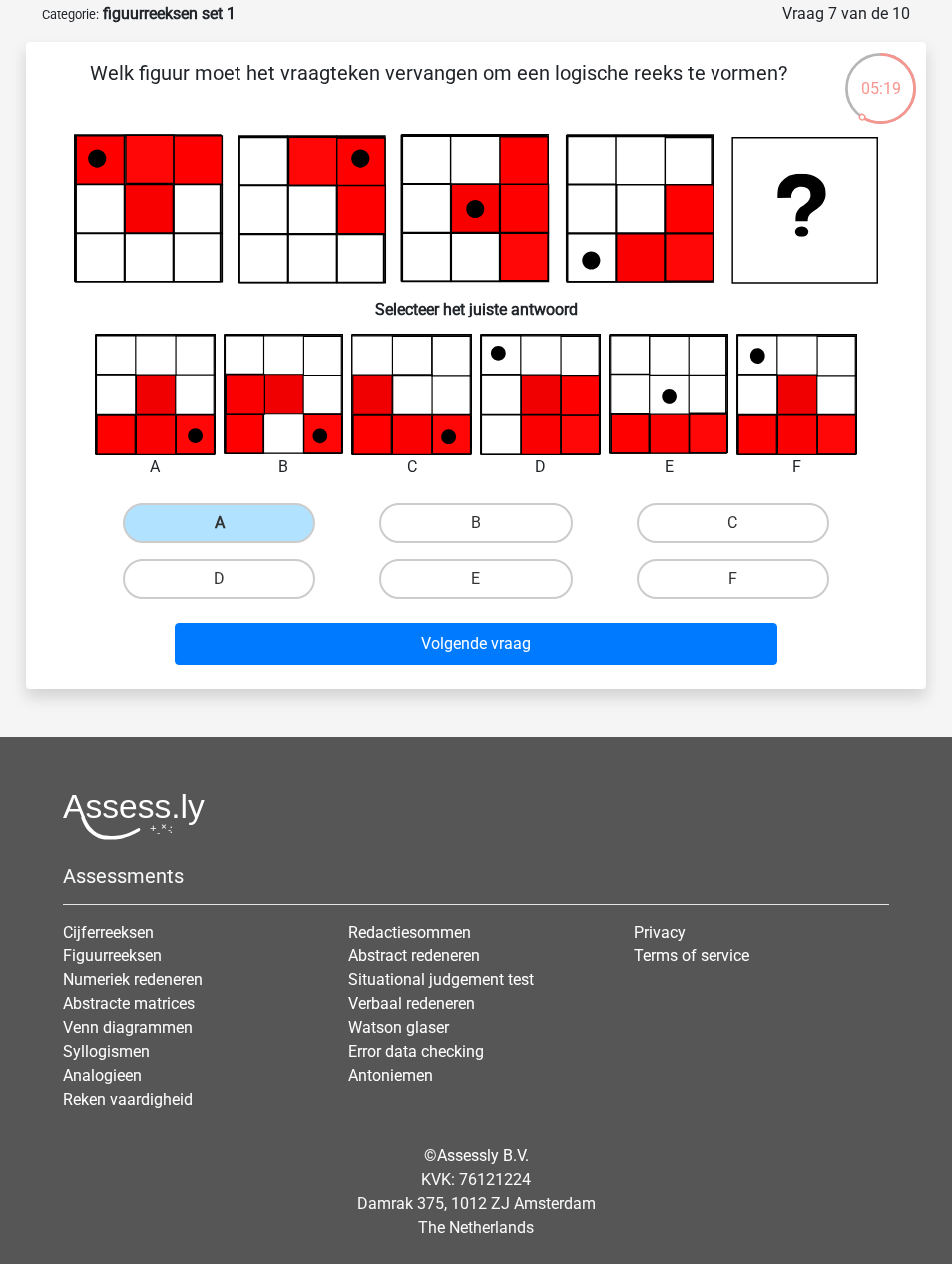 click on "Volgende vraag" at bounding box center (476, 644) 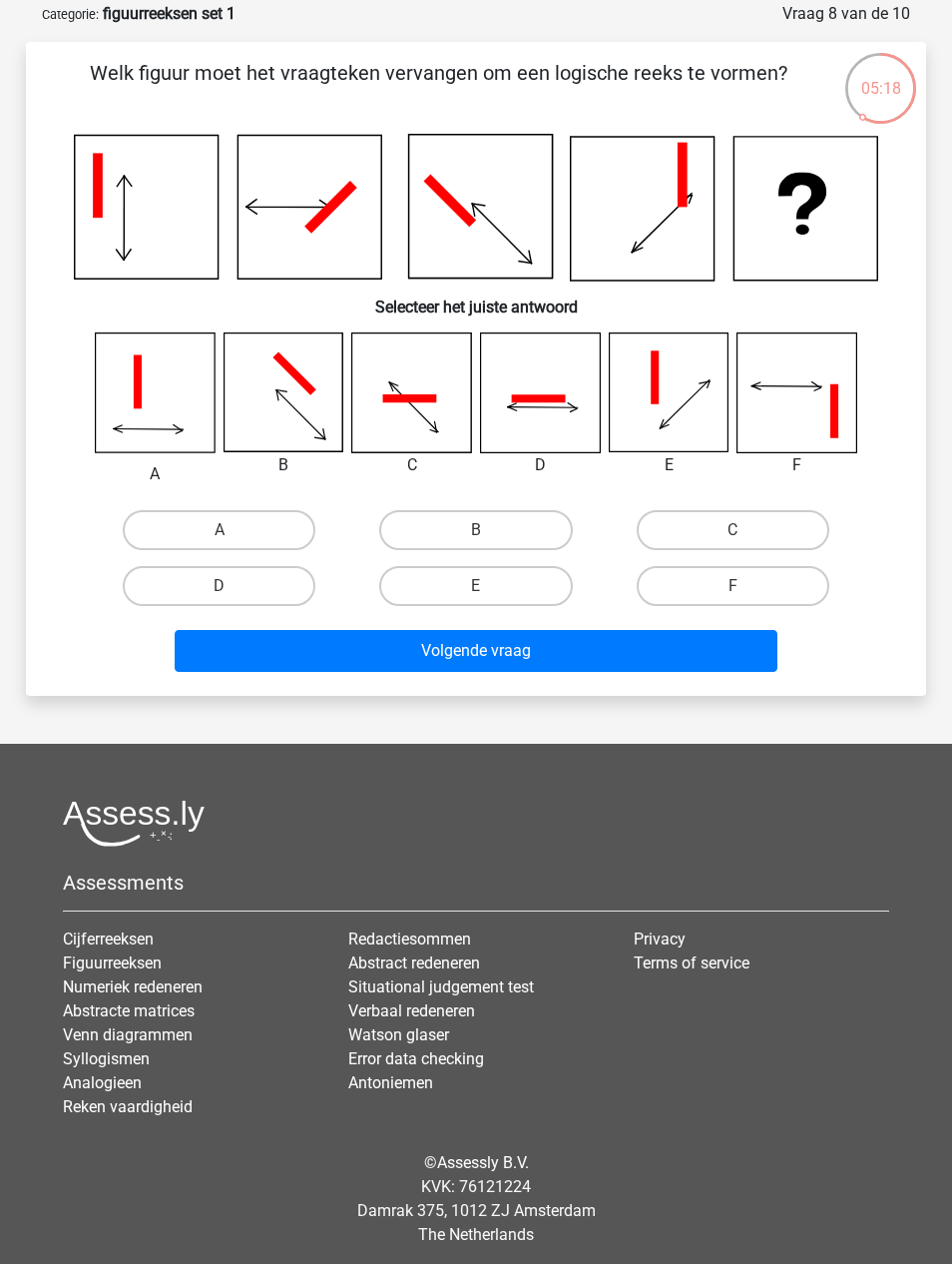 scroll, scrollTop: 100, scrollLeft: 0, axis: vertical 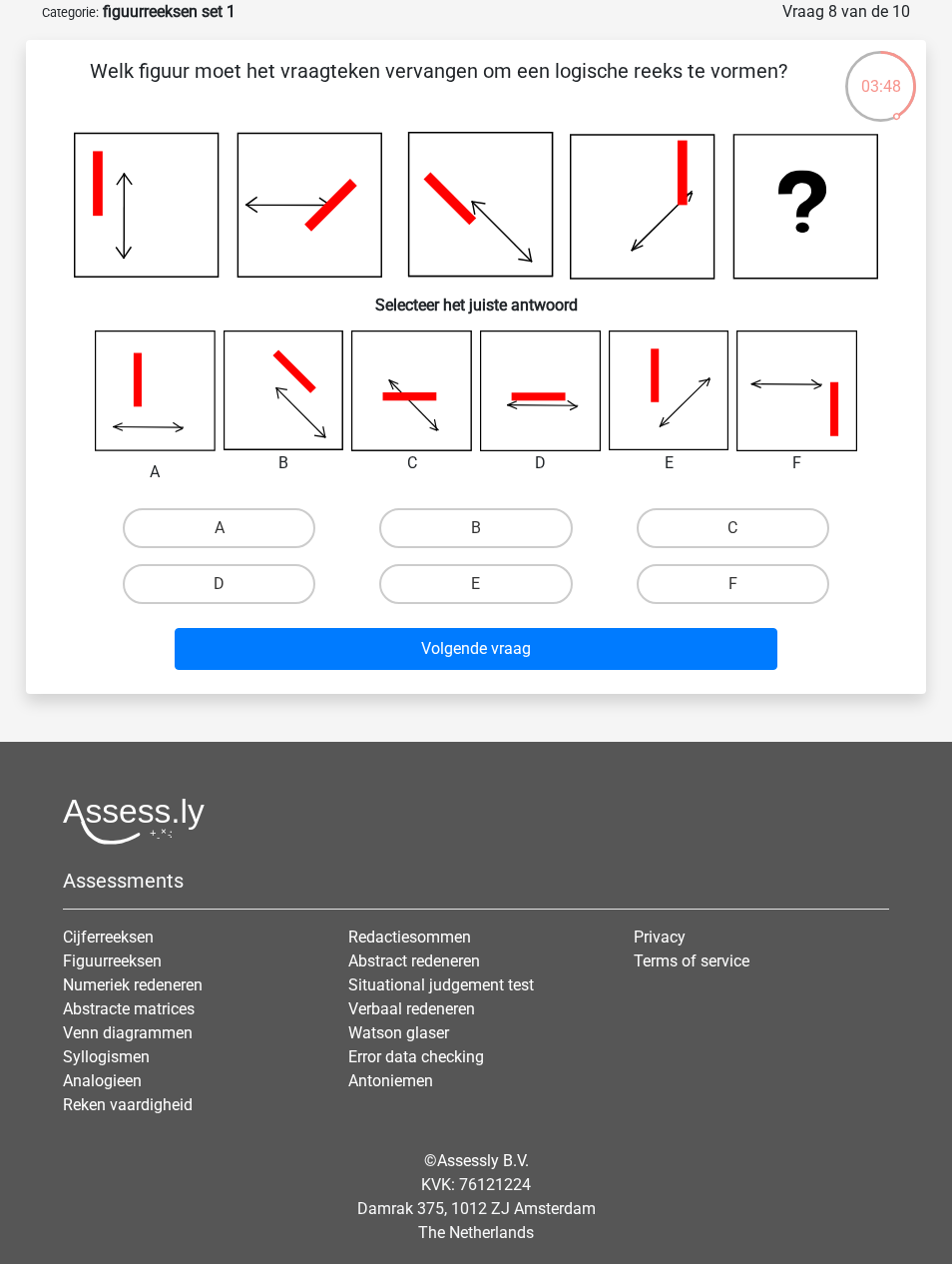 click on "A" at bounding box center (219, 528) 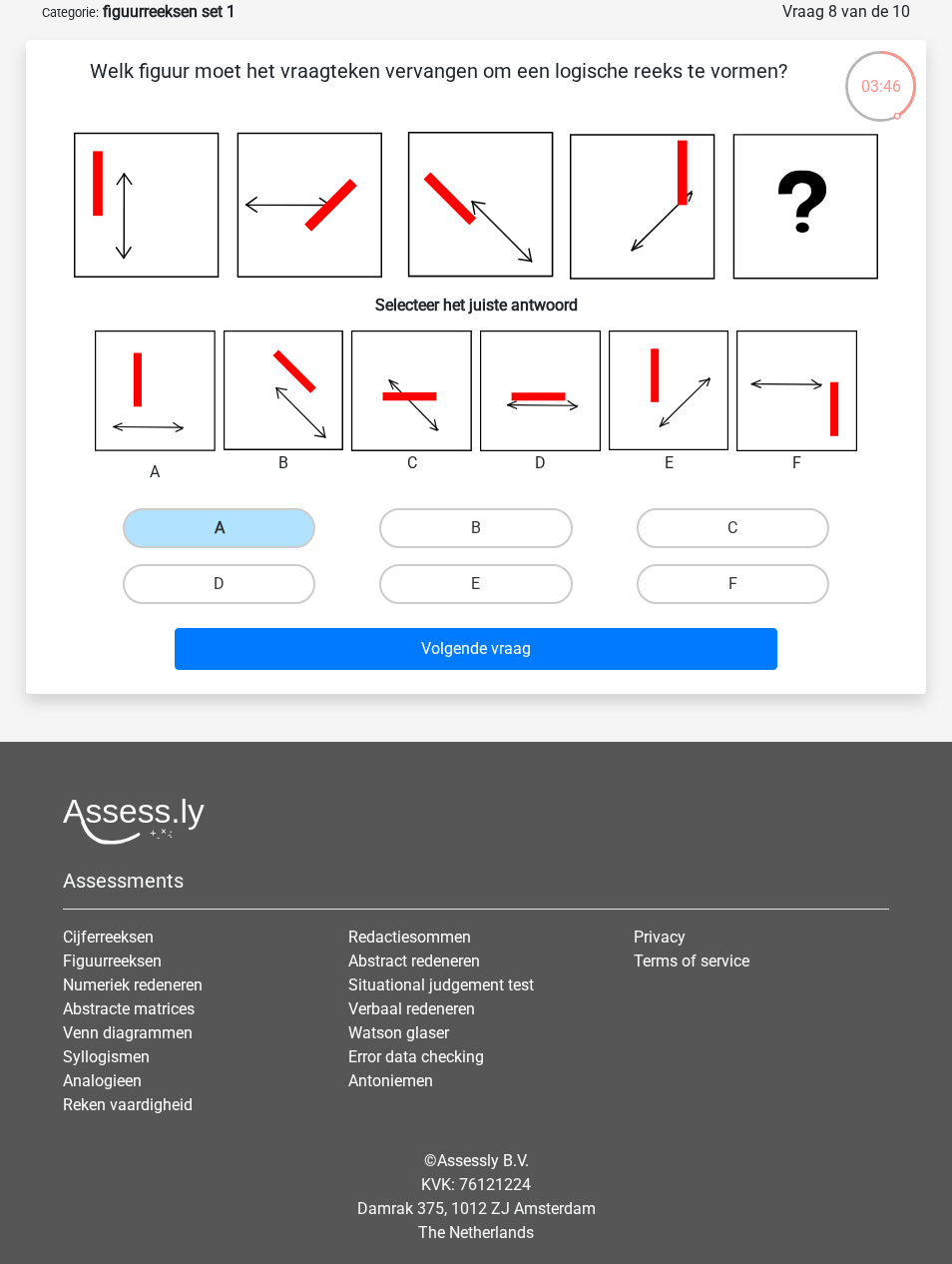 click on "Volgende vraag" at bounding box center [476, 649] 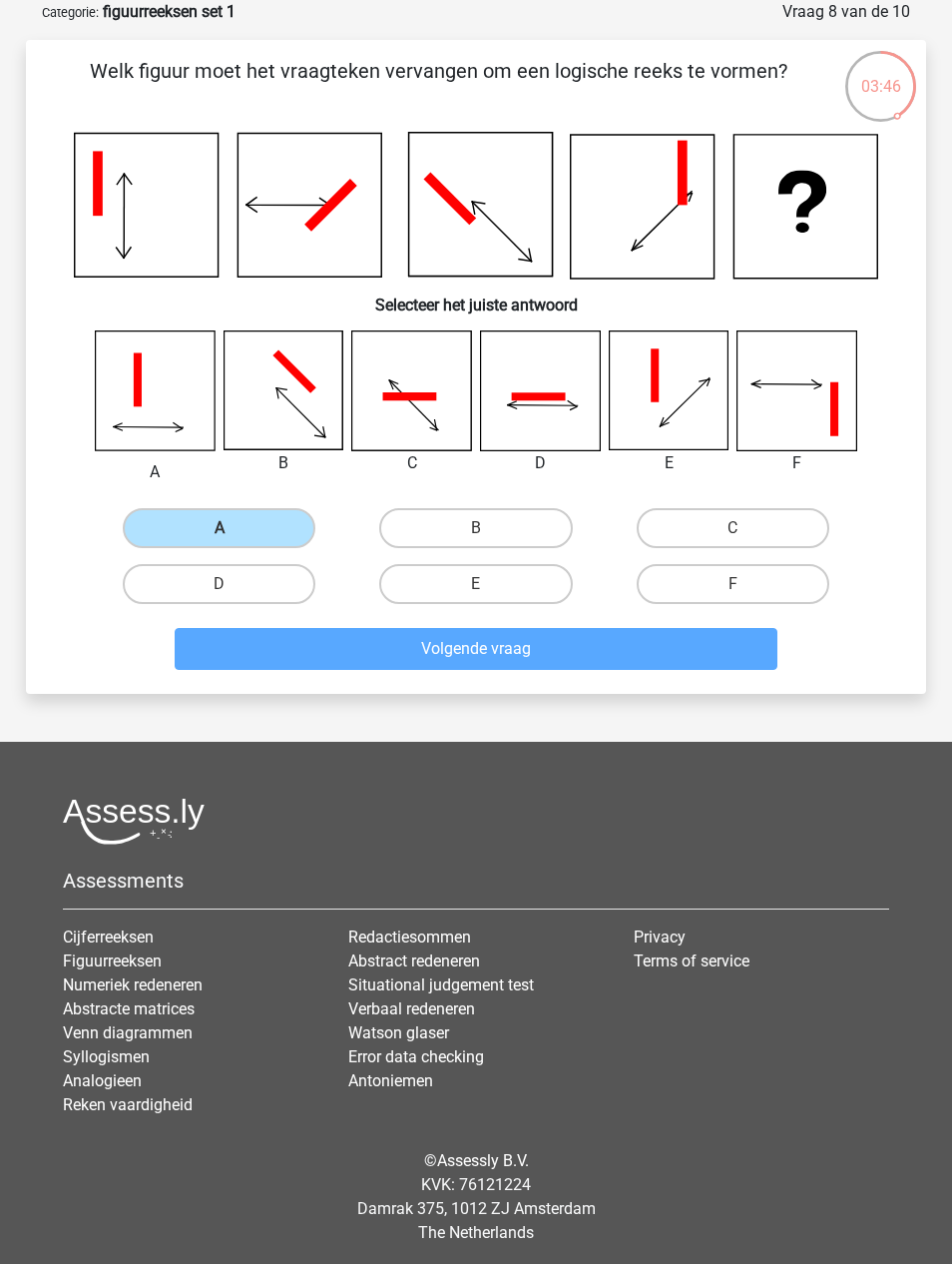 scroll, scrollTop: 95, scrollLeft: 0, axis: vertical 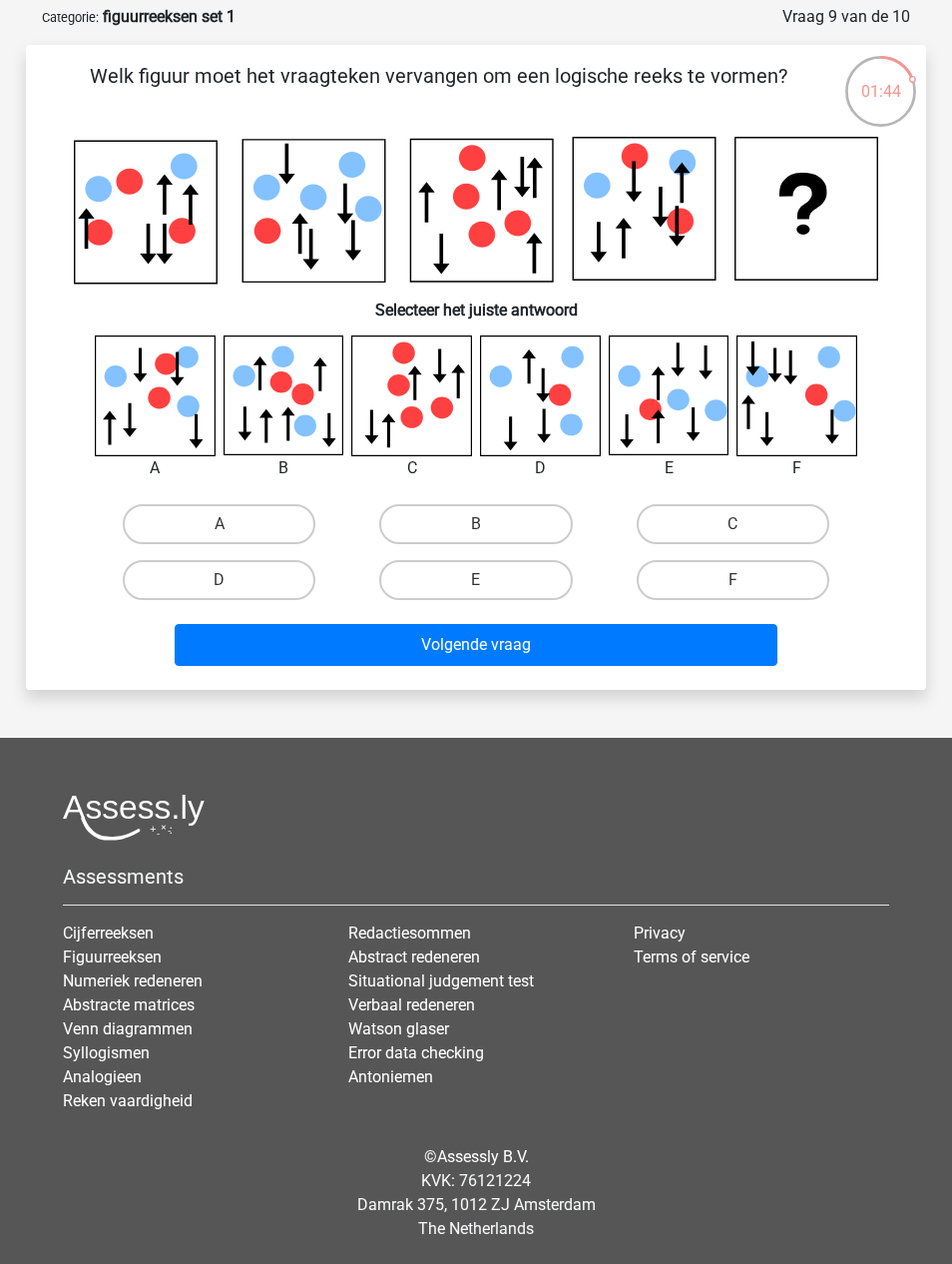 click on "B" at bounding box center [475, 524] 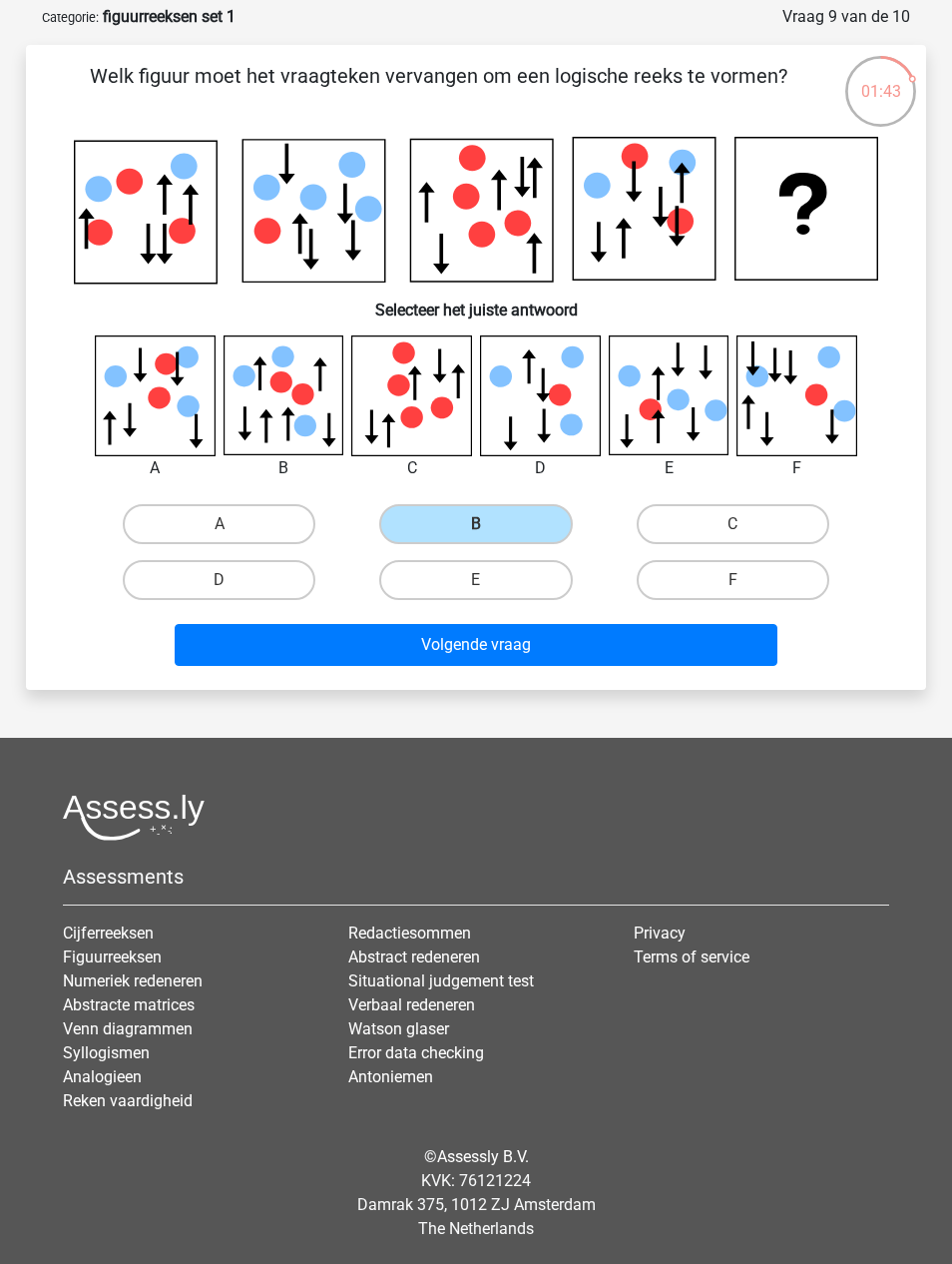 click on "Volgende vraag" at bounding box center [476, 645] 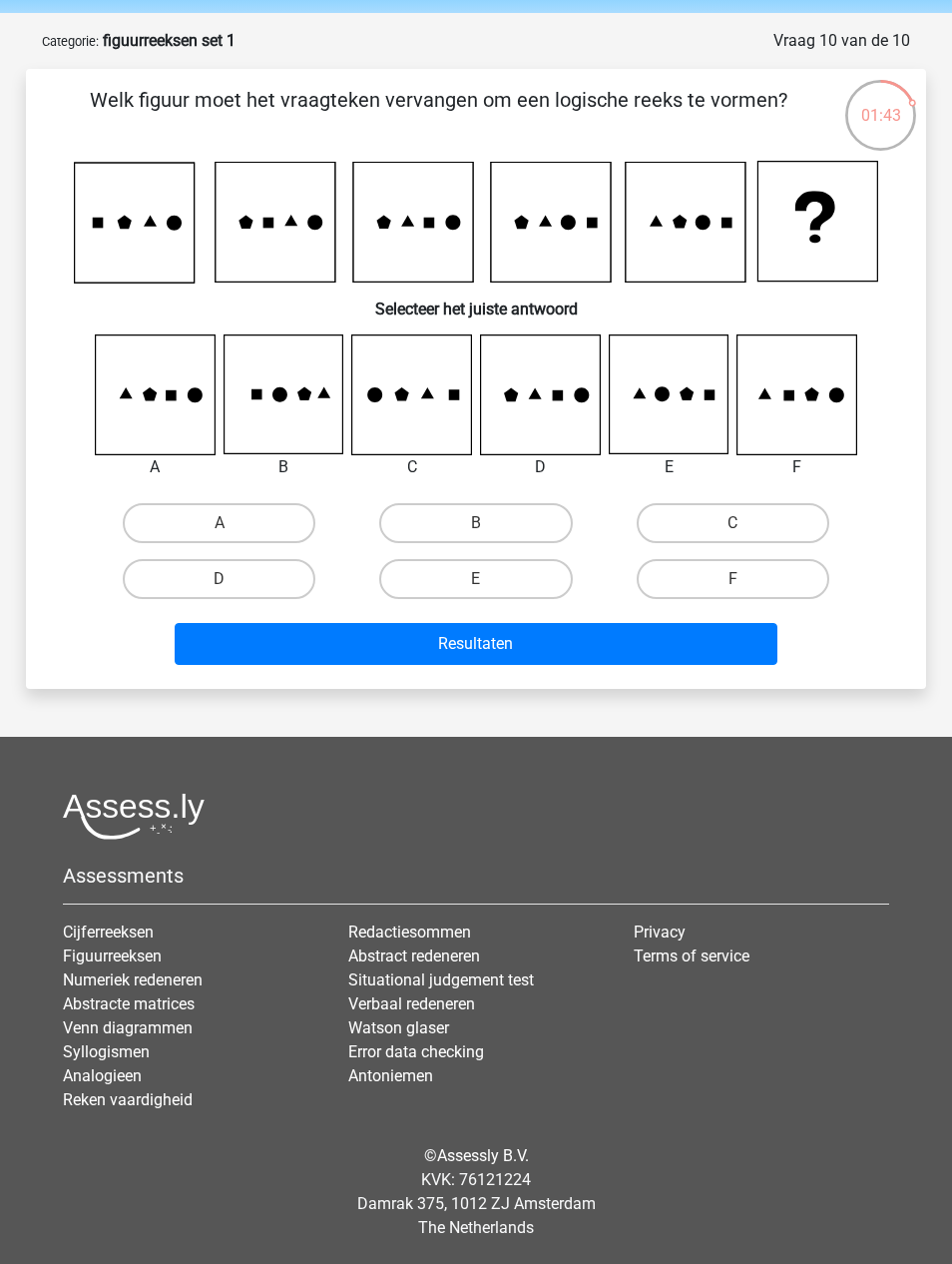 scroll, scrollTop: 70, scrollLeft: 0, axis: vertical 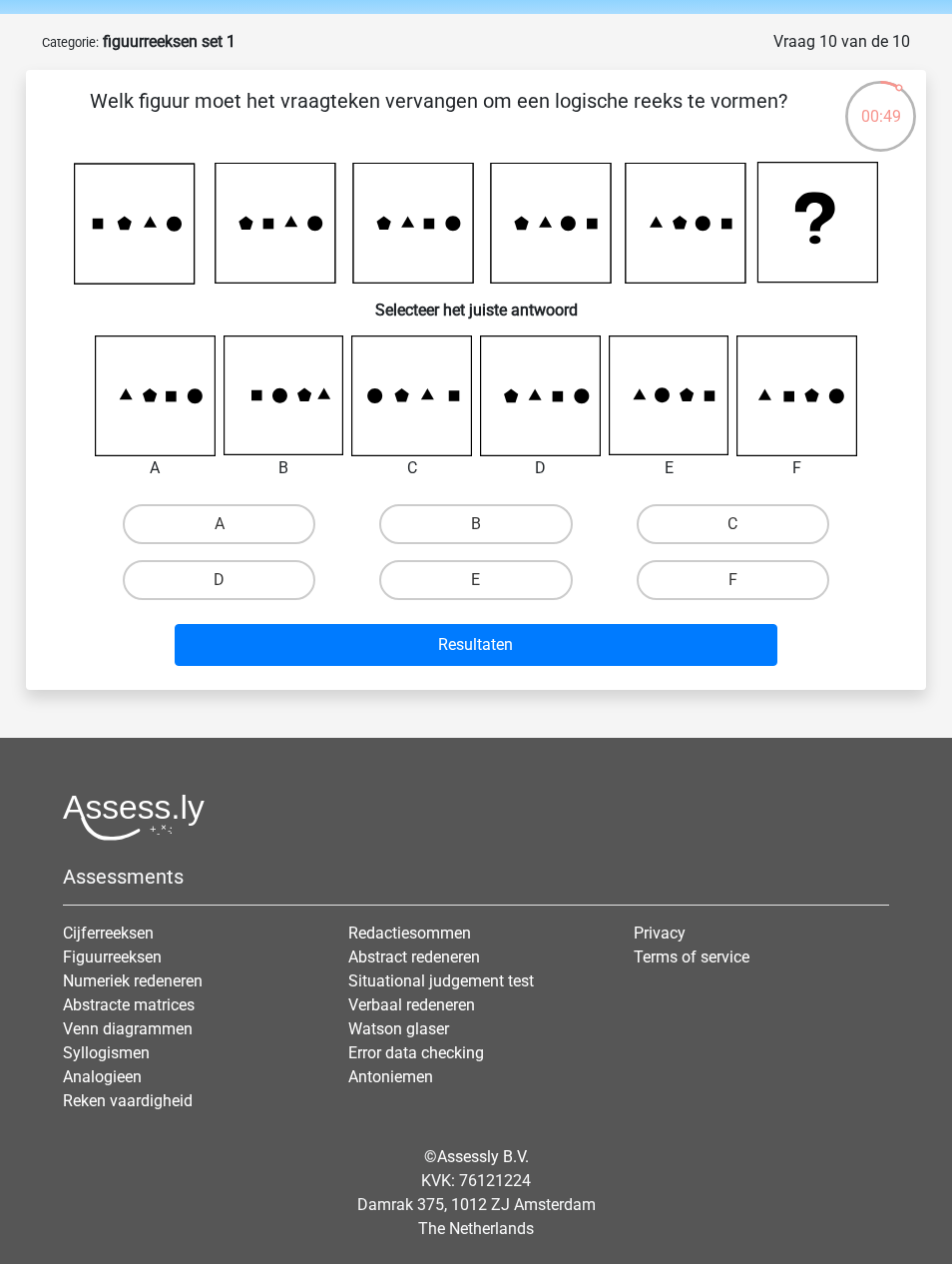 click on "E" at bounding box center (482, 586) 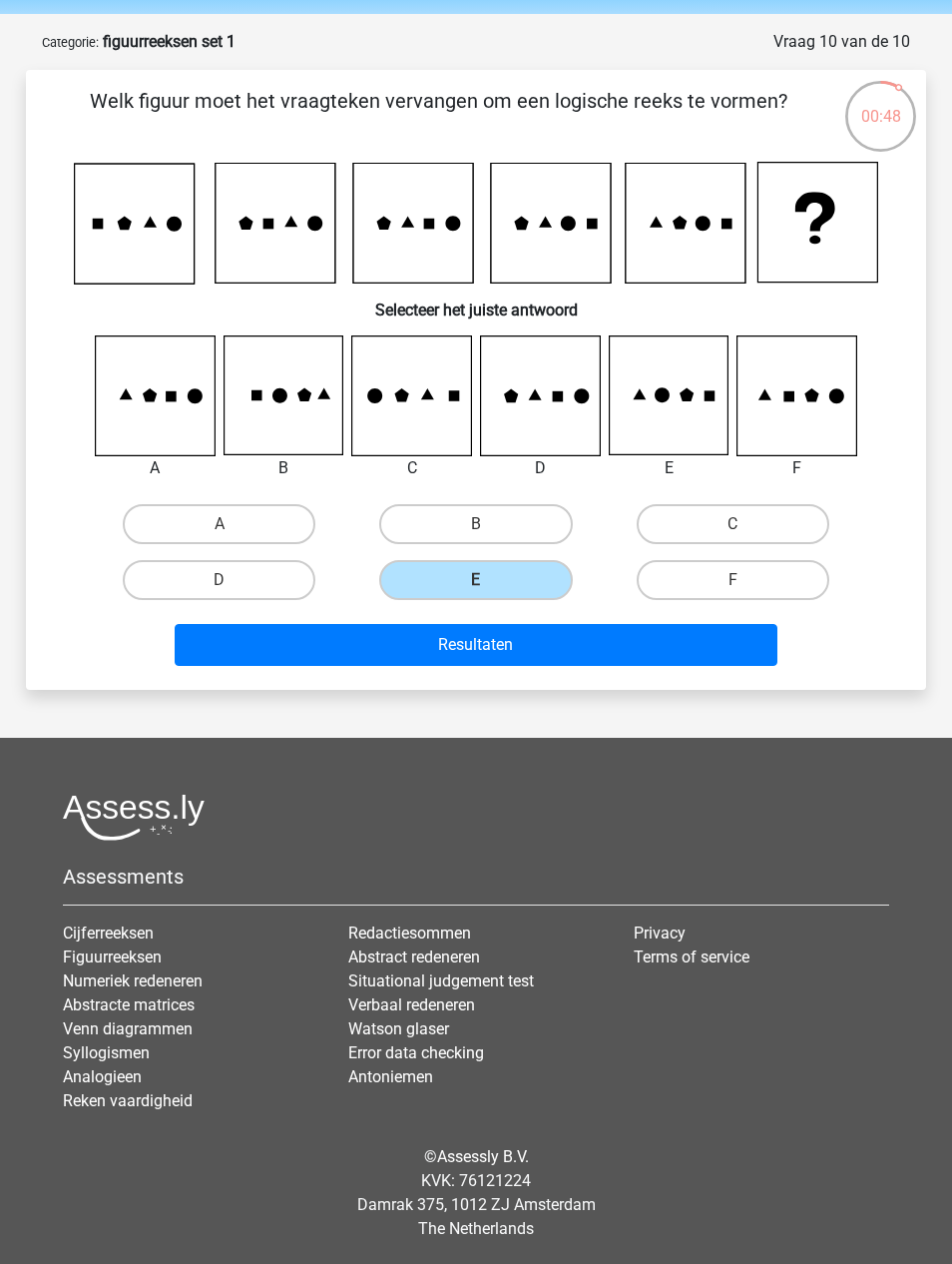 click on "Resultaten" at bounding box center [476, 645] 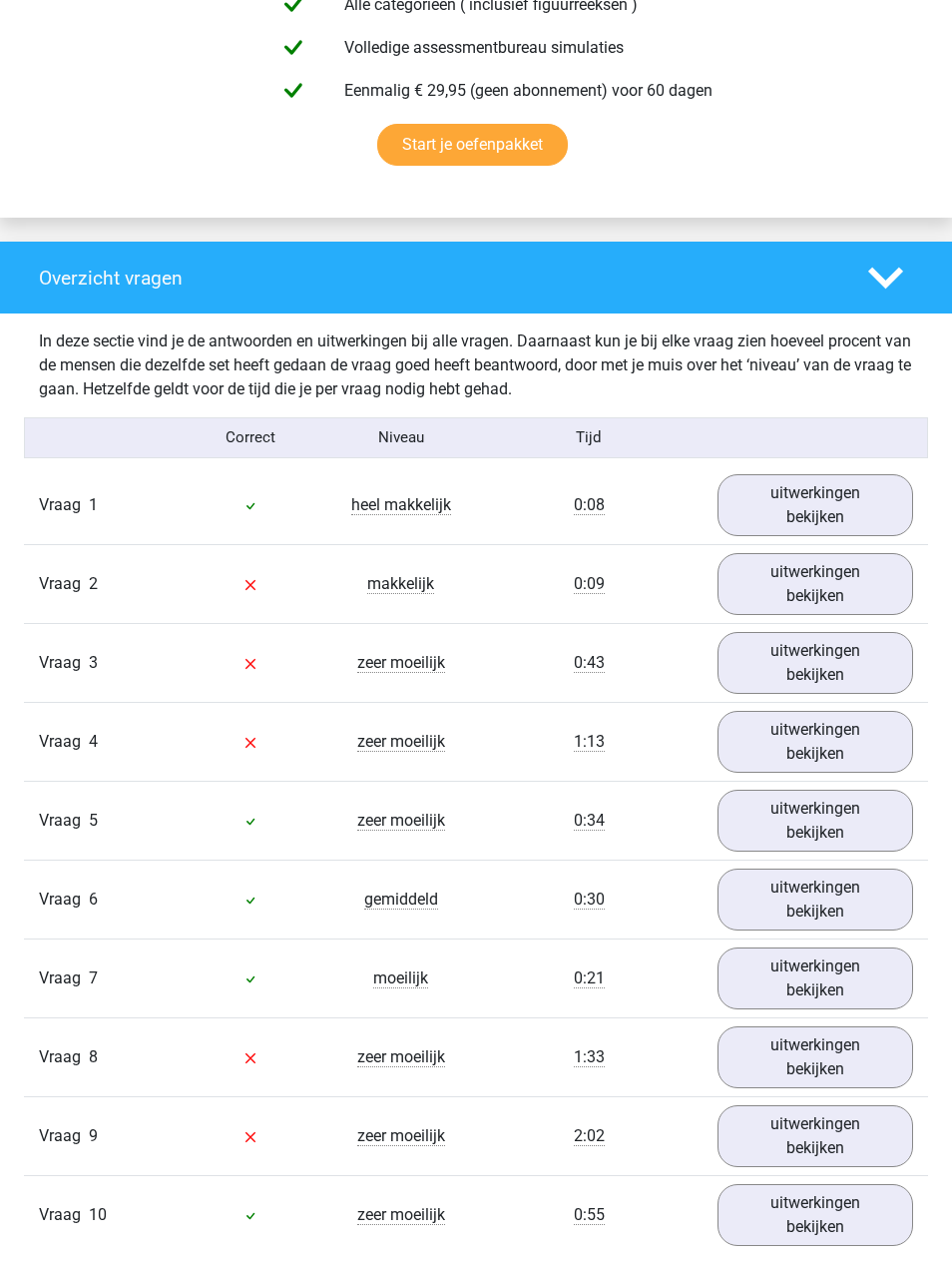 scroll, scrollTop: 1267, scrollLeft: 0, axis: vertical 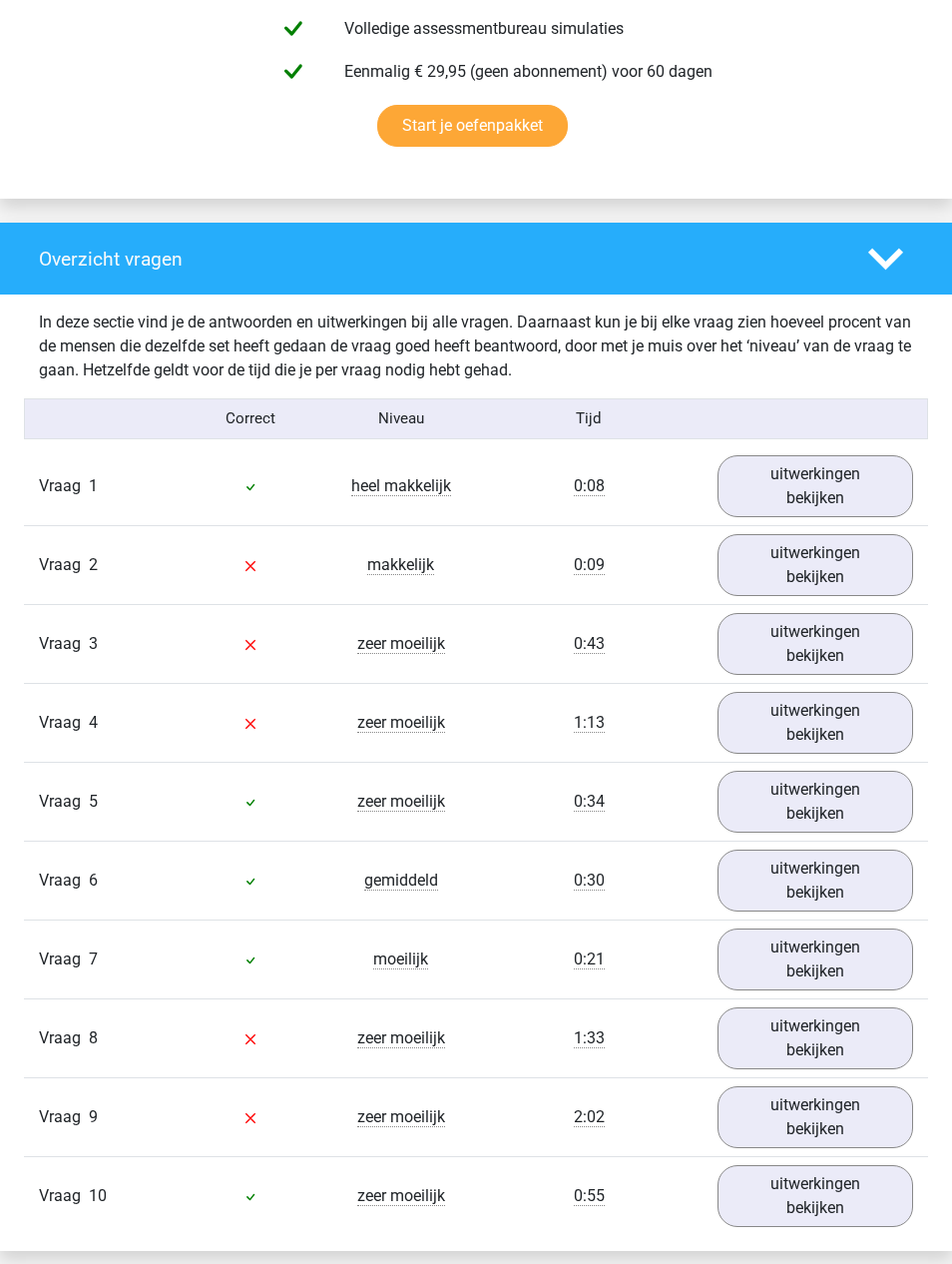 click on "uitwerkingen bekijken" at bounding box center (815, 566) 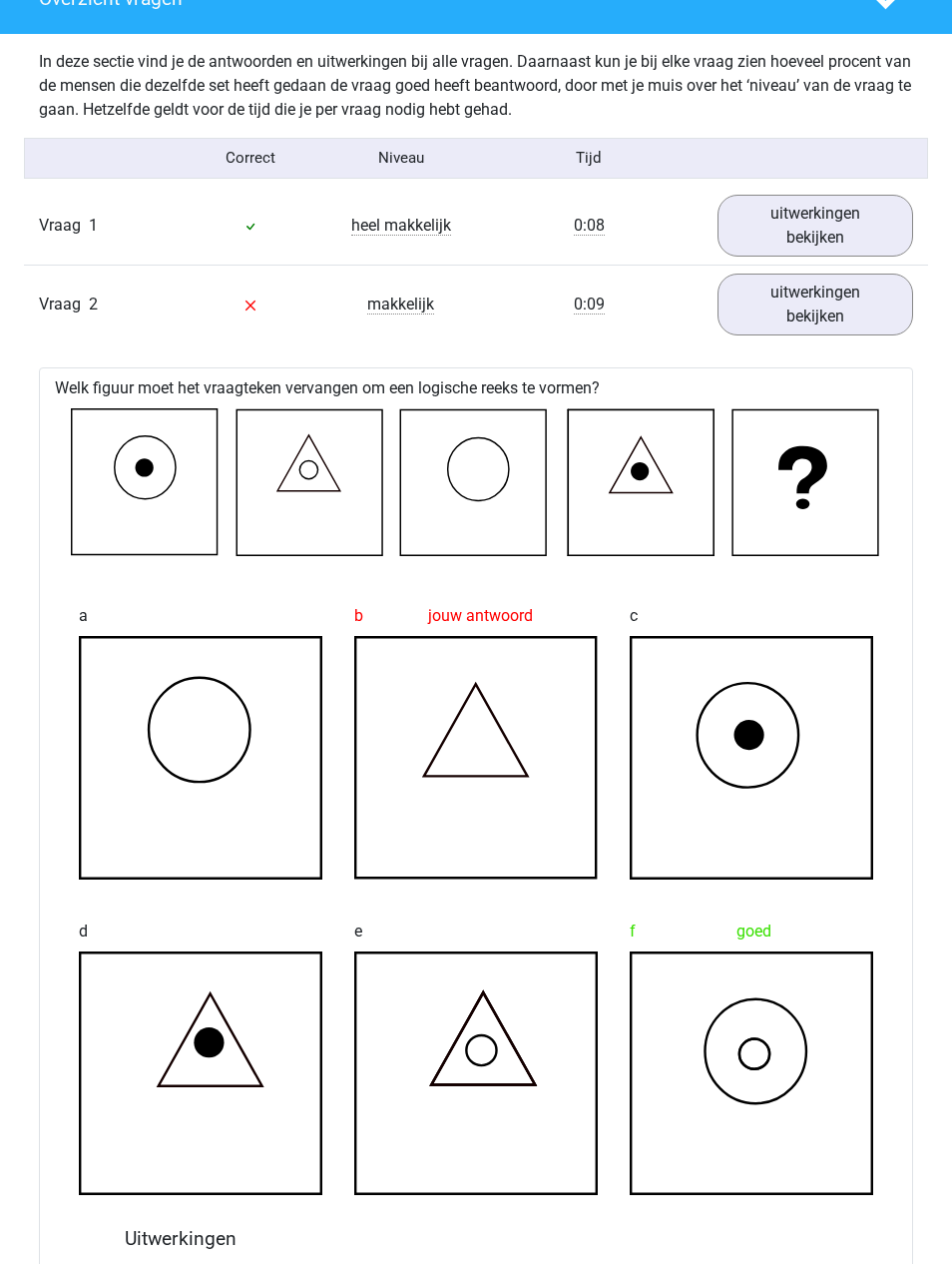 scroll, scrollTop: 1529, scrollLeft: 0, axis: vertical 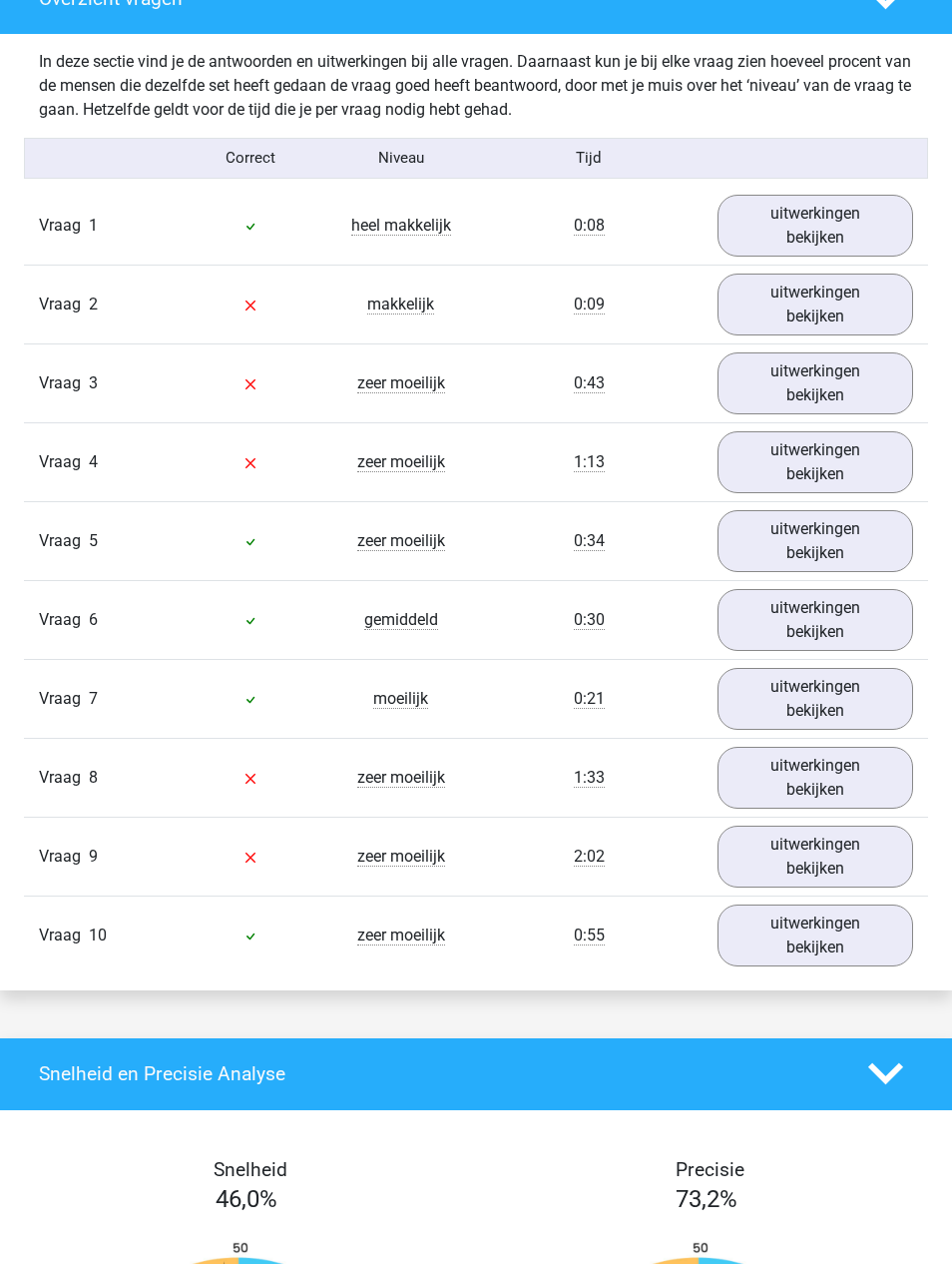 click on "uitwerkingen bekijken" at bounding box center [815, 383] 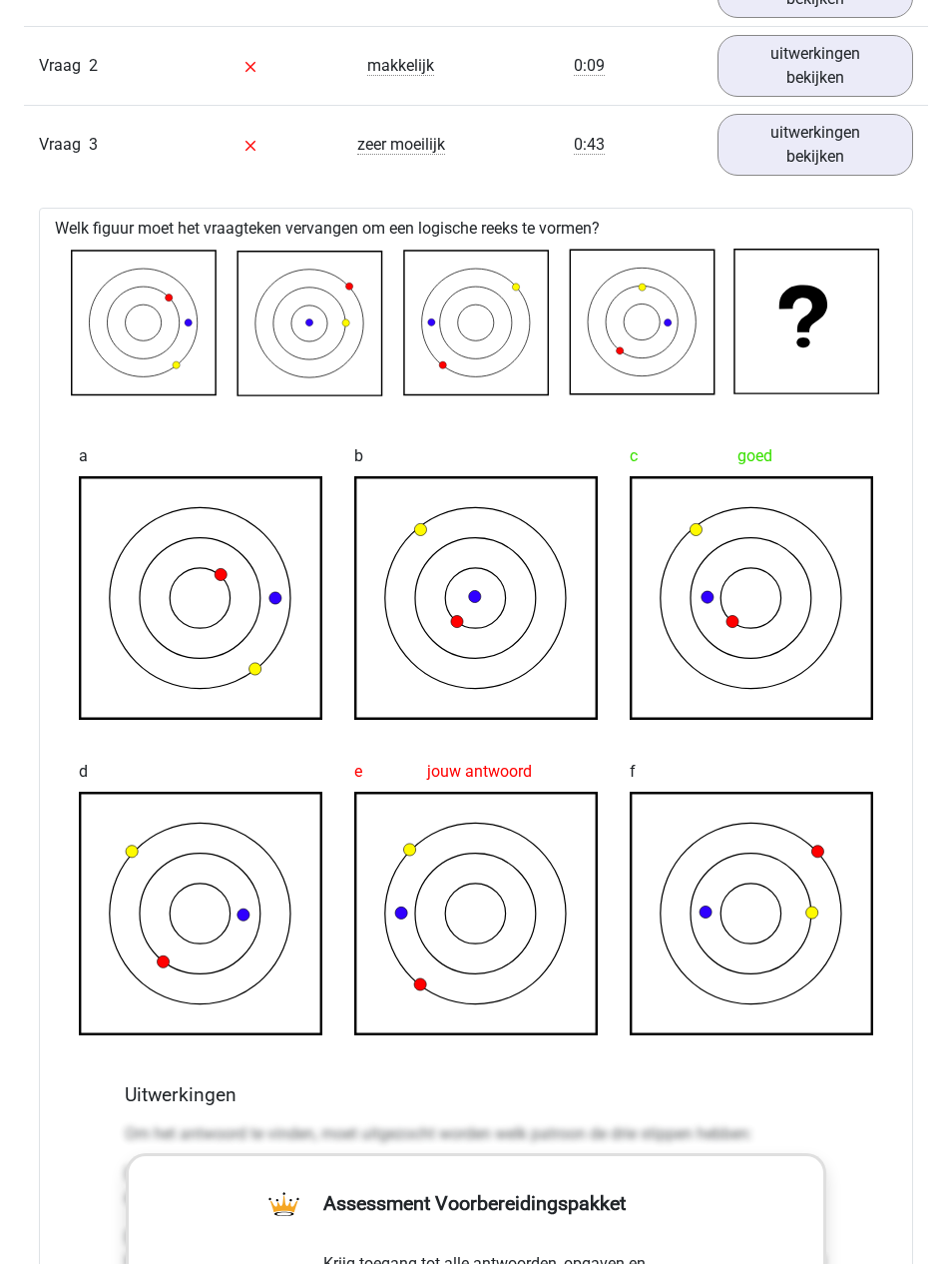 scroll, scrollTop: 1731, scrollLeft: 0, axis: vertical 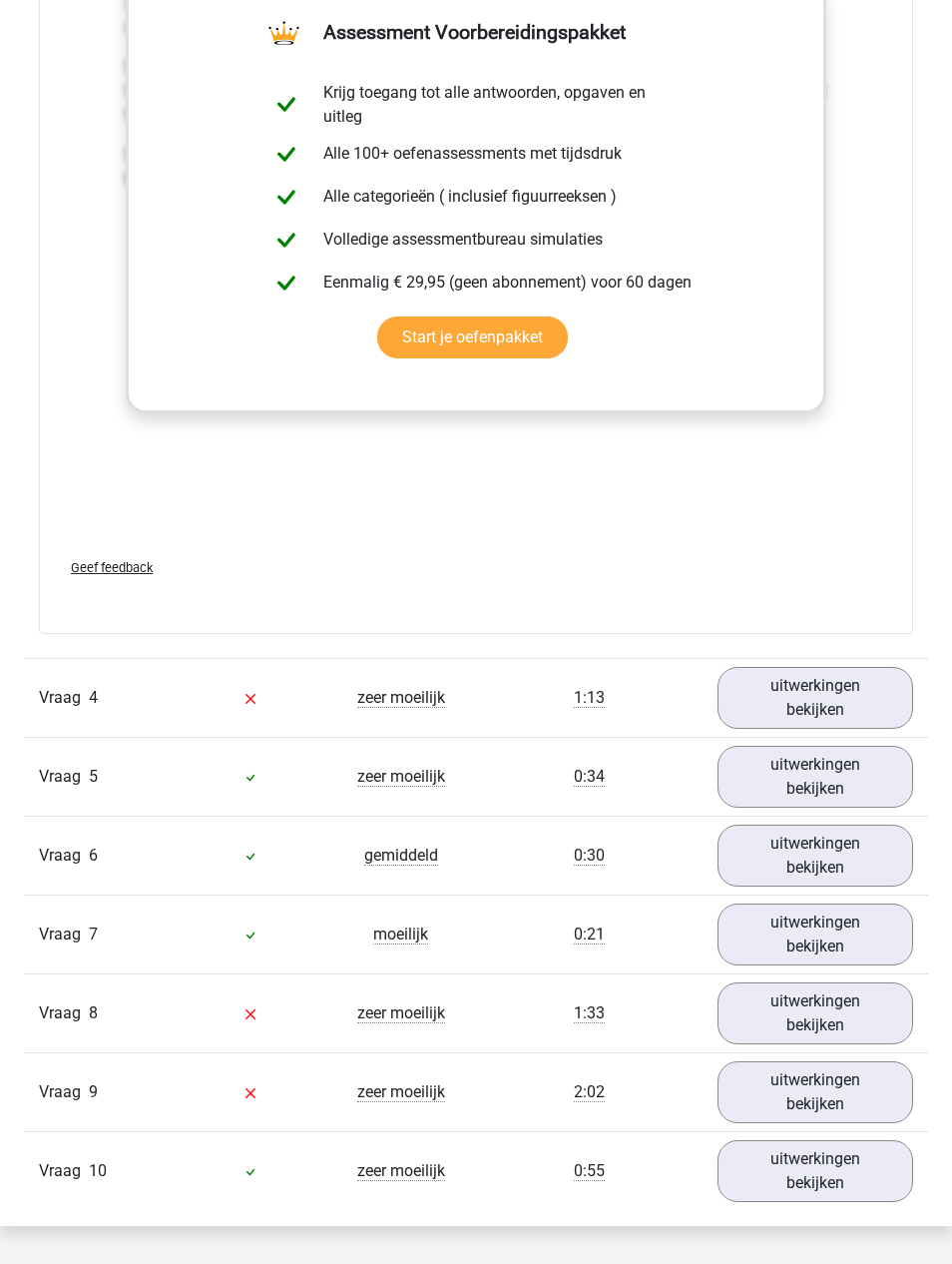click on "uitwerkingen bekijken" at bounding box center (815, 699) 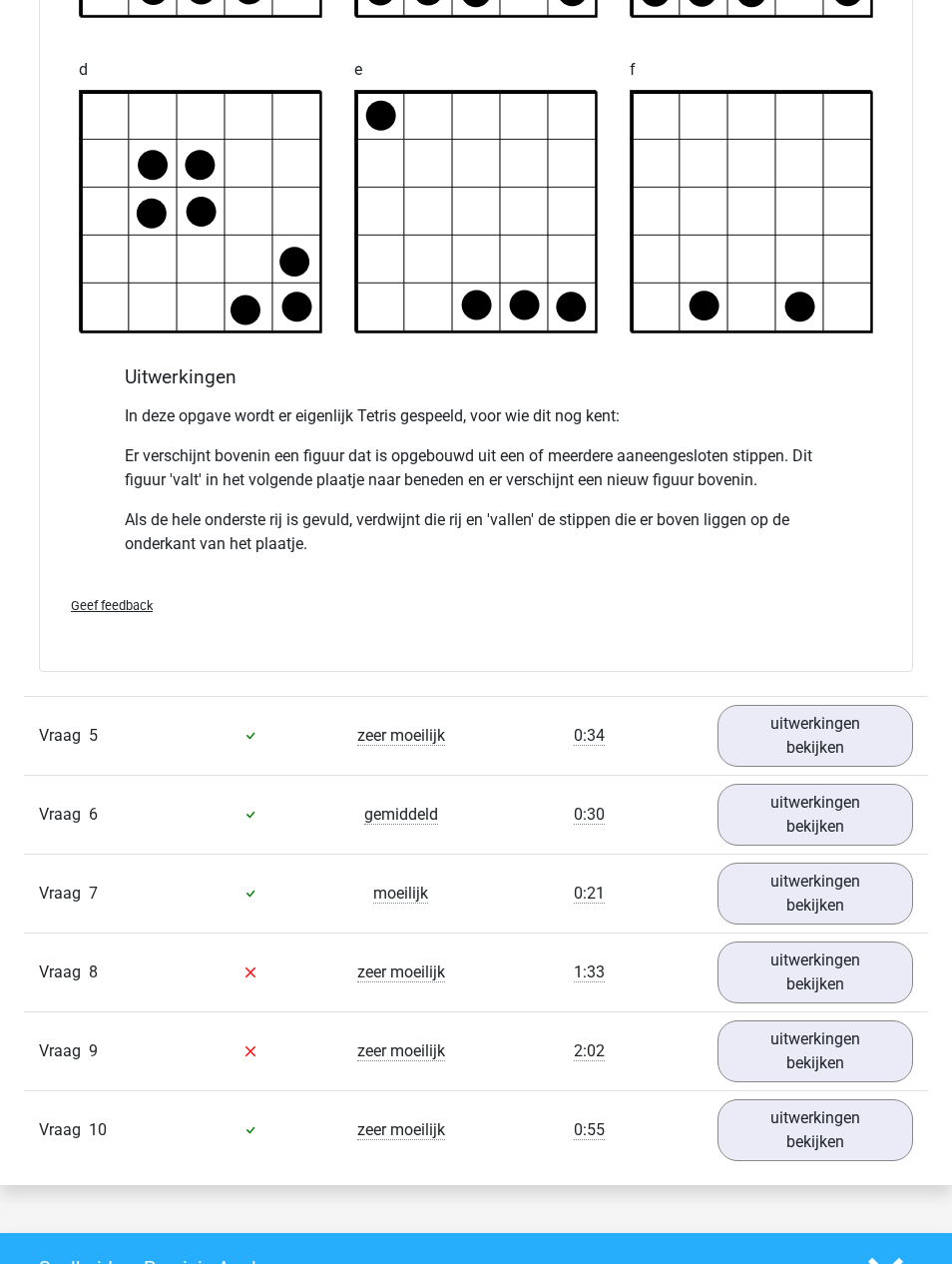 scroll, scrollTop: 4170, scrollLeft: 0, axis: vertical 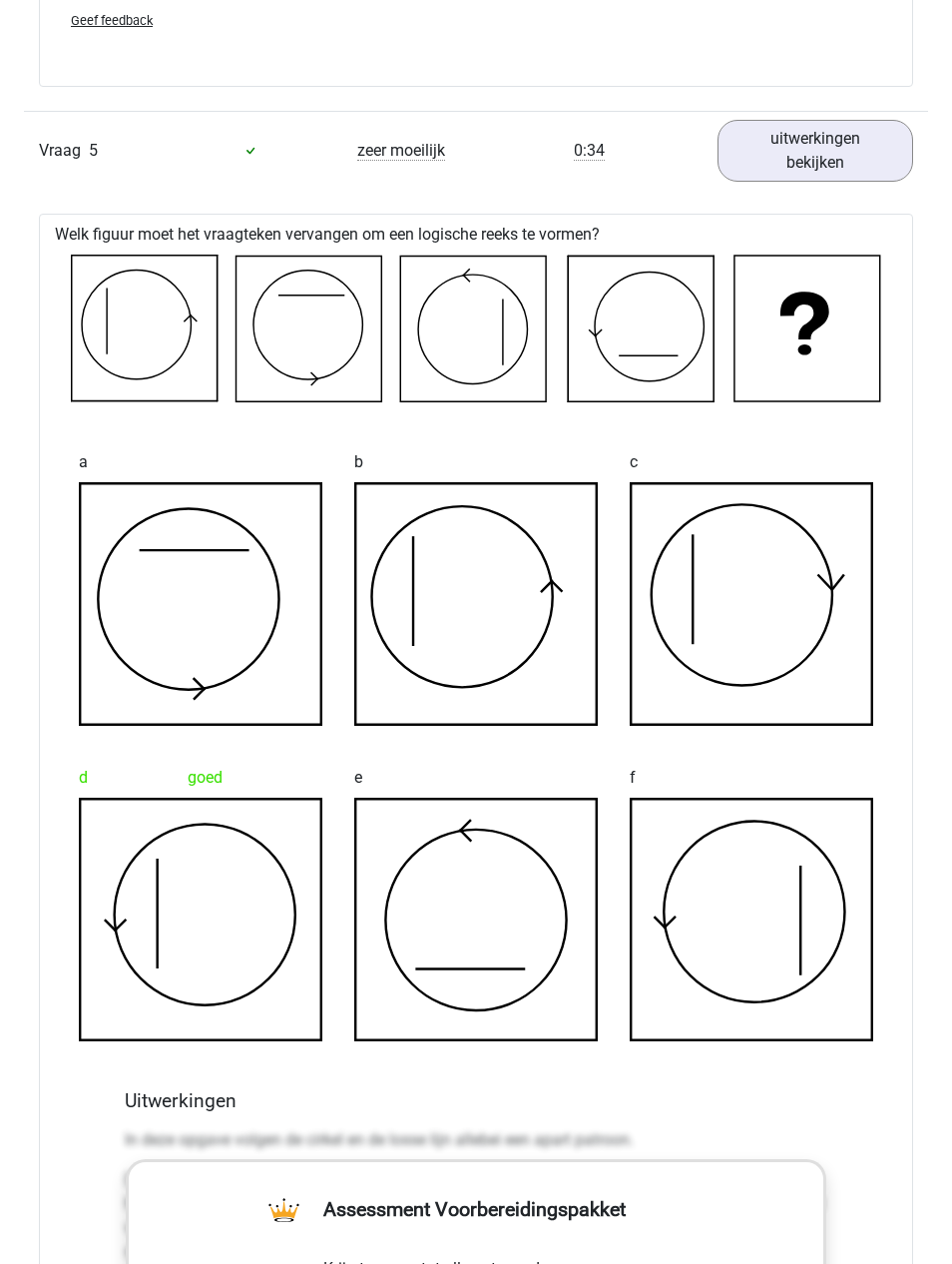 click on "uitwerkingen bekijken" at bounding box center [815, 151] 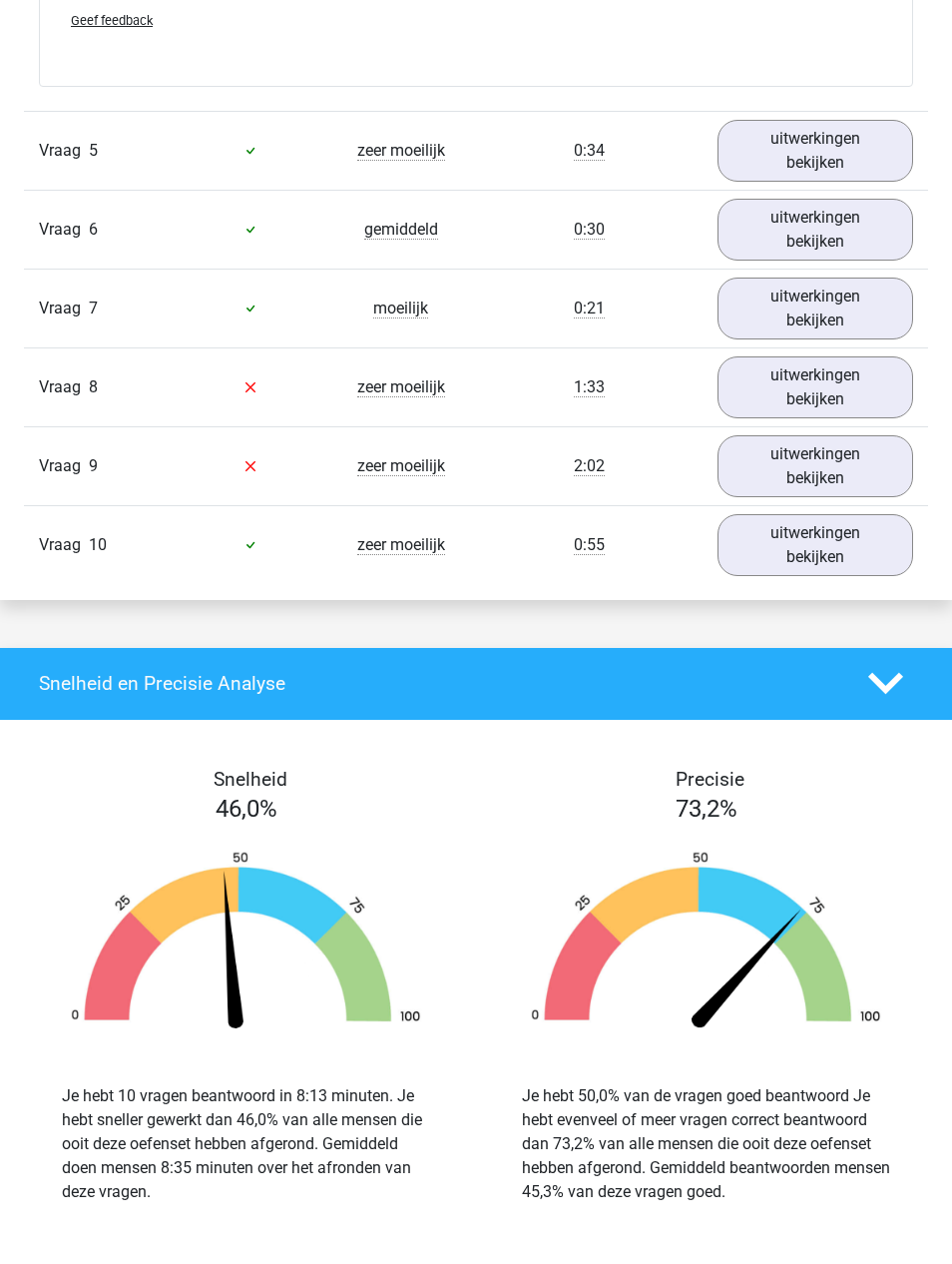 click on "uitwerkingen bekijken" at bounding box center [815, 387] 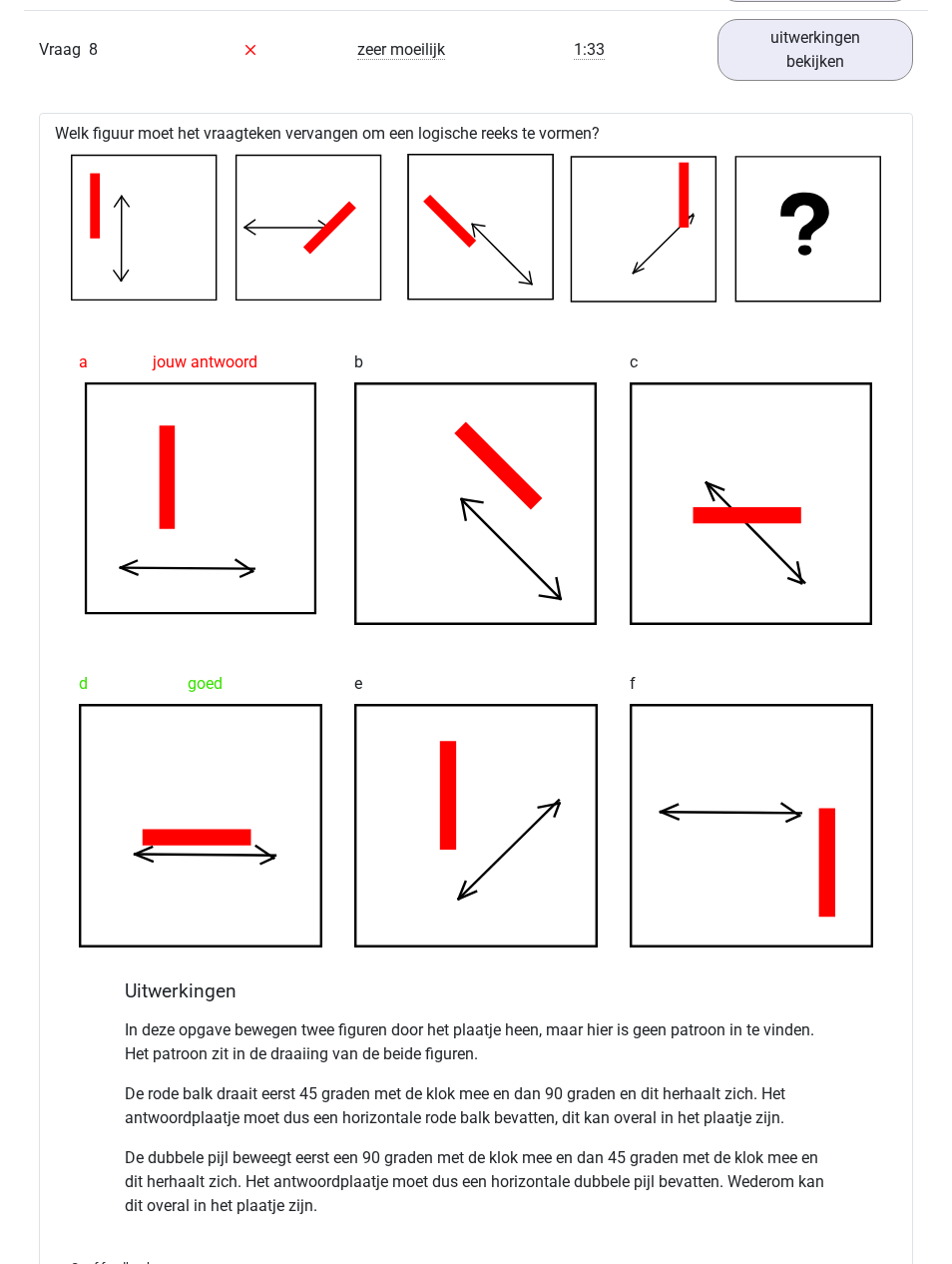 scroll, scrollTop: 5081, scrollLeft: 0, axis: vertical 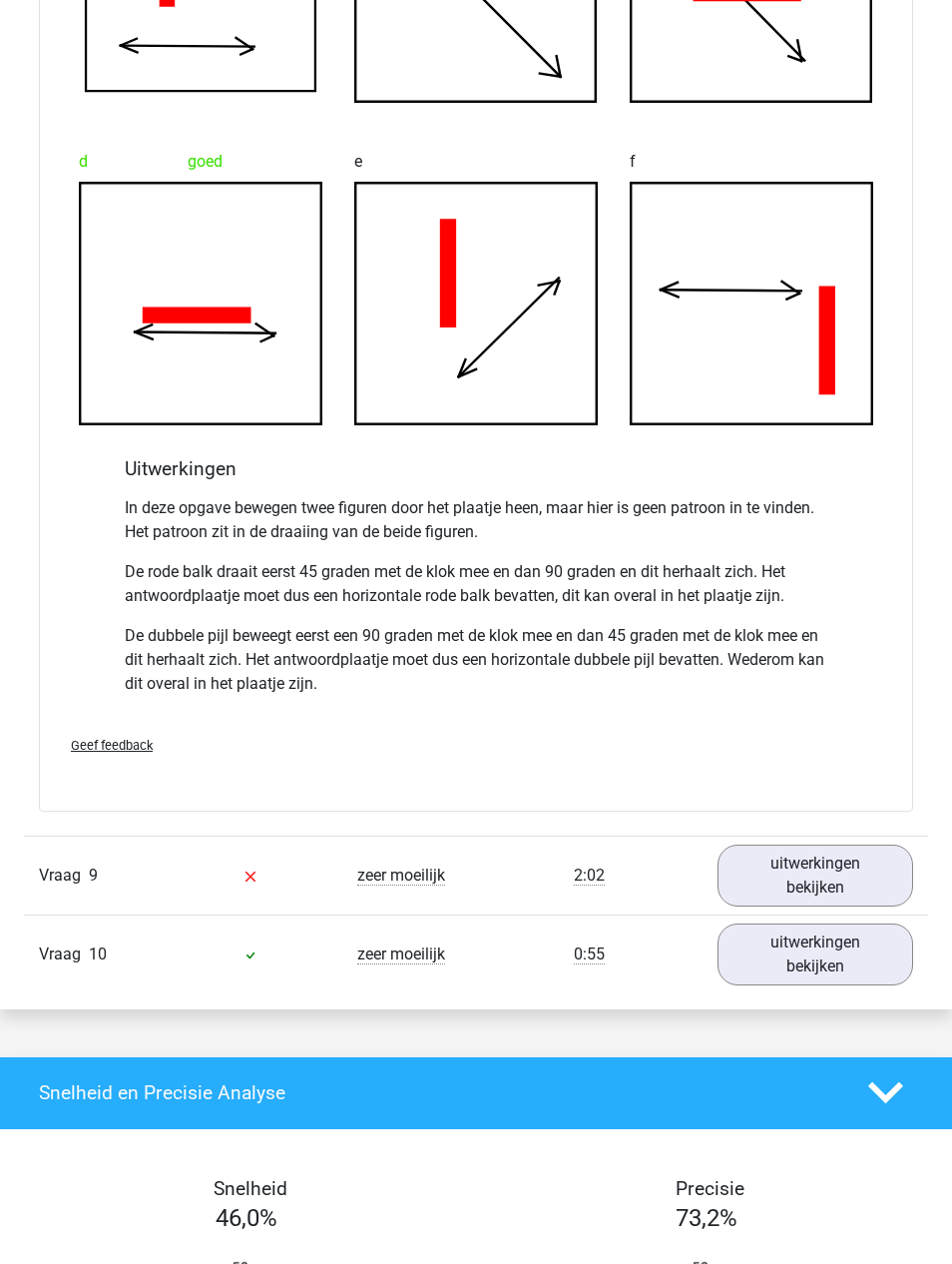 click on "uitwerkingen bekijken" at bounding box center [815, 877] 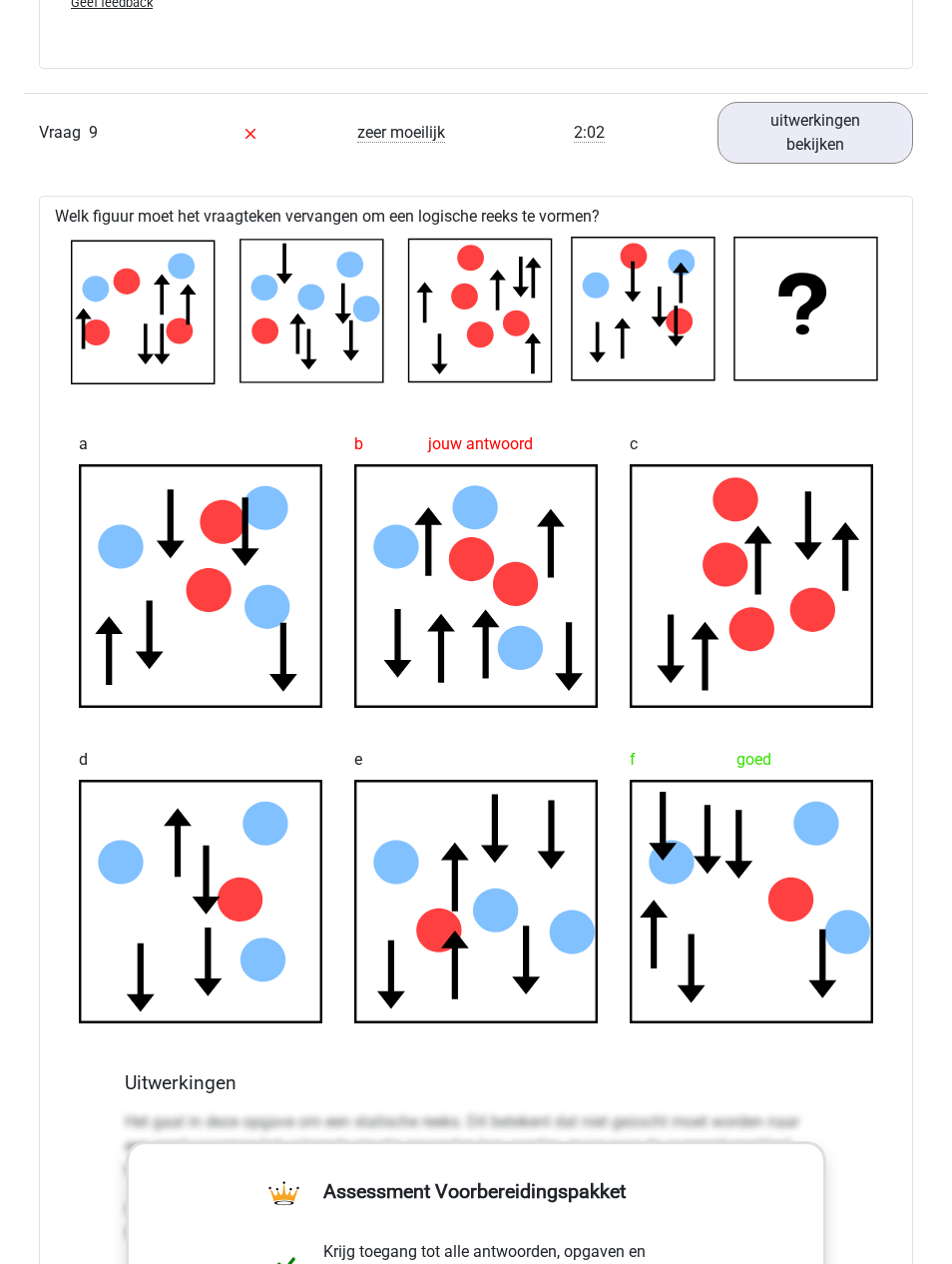 scroll, scrollTop: 6357, scrollLeft: 0, axis: vertical 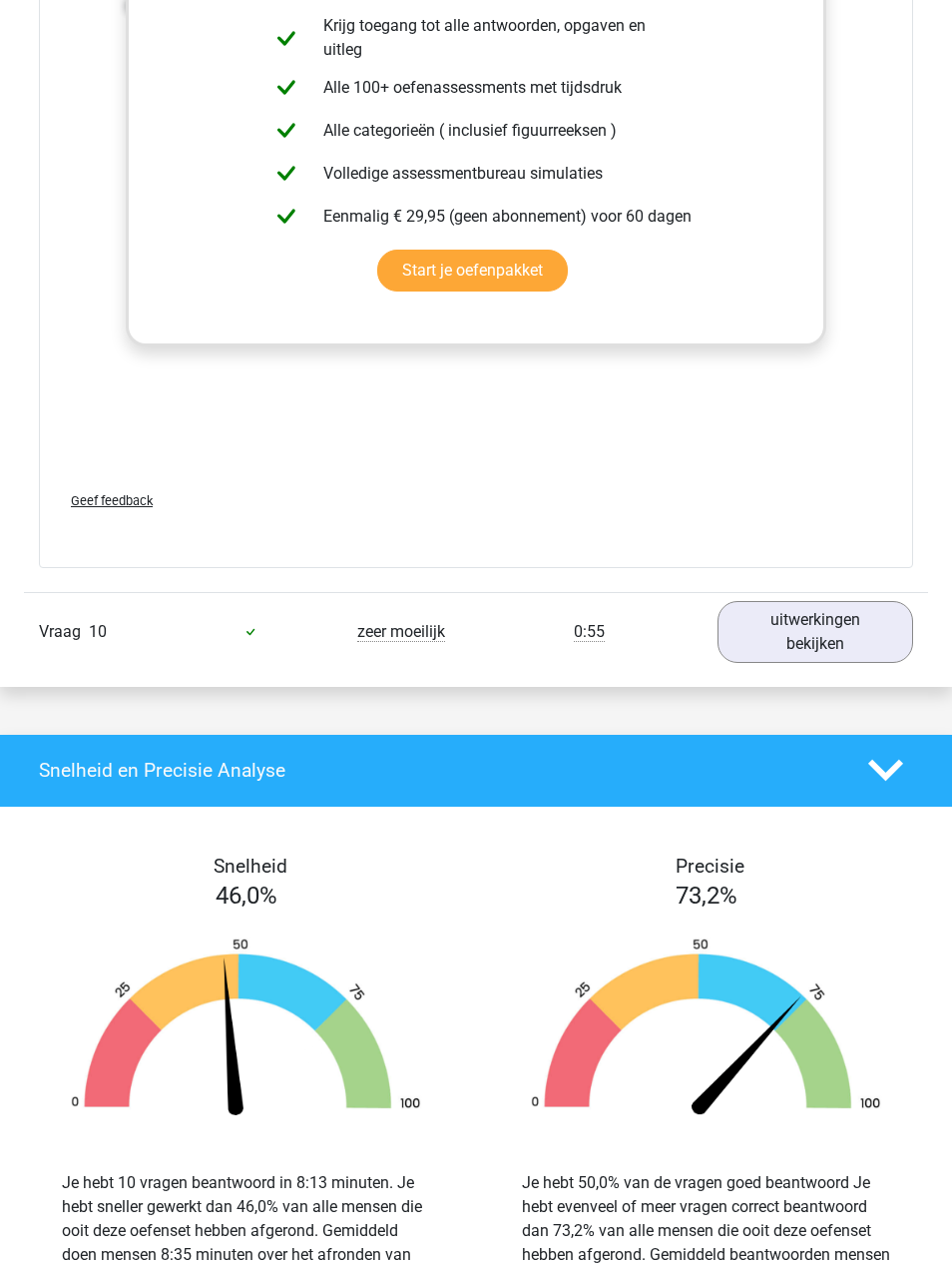 click on "uitwerkingen bekijken" at bounding box center [815, 633] 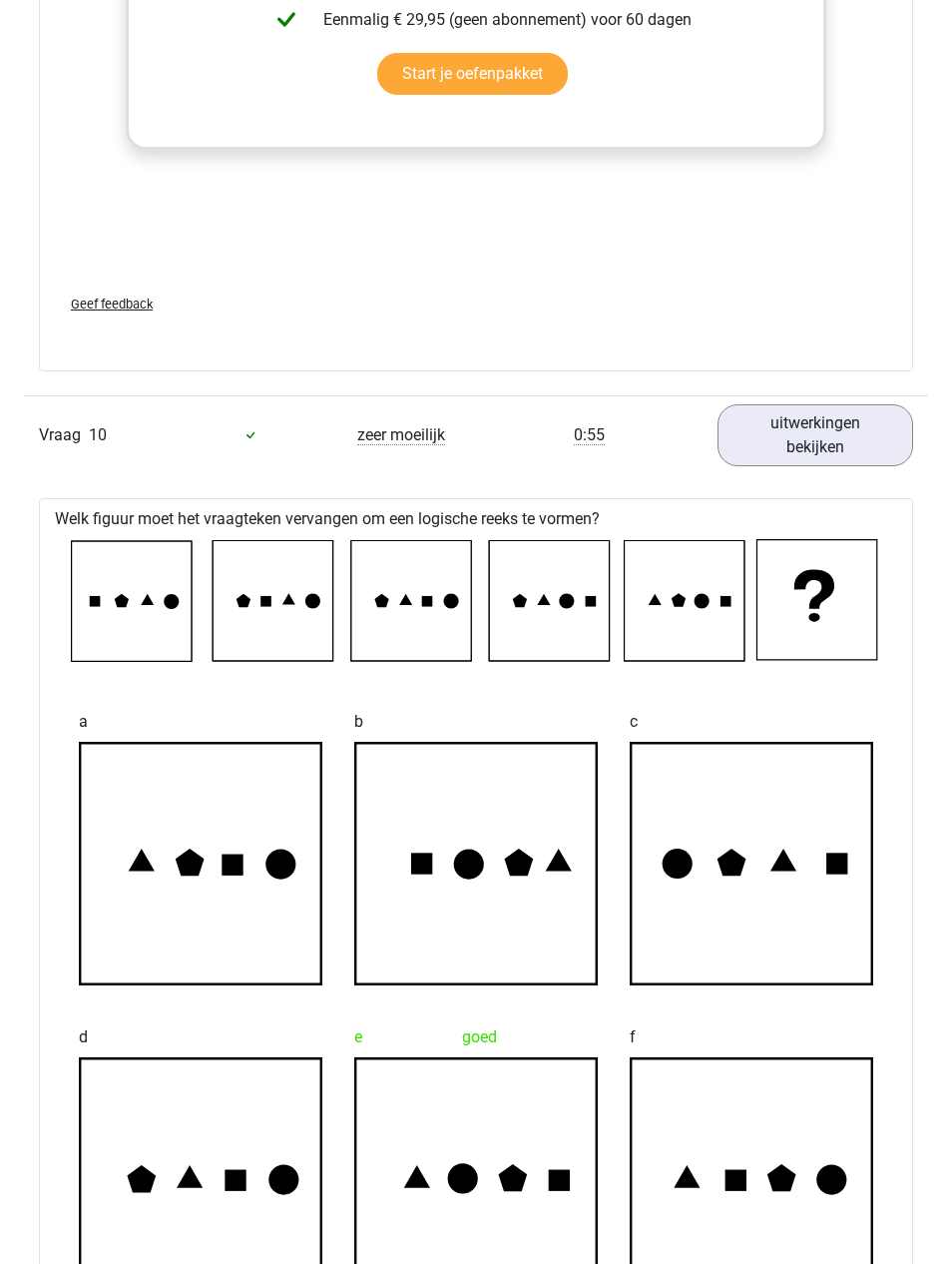 click on "uitwerkingen bekijken" at bounding box center [815, 436] 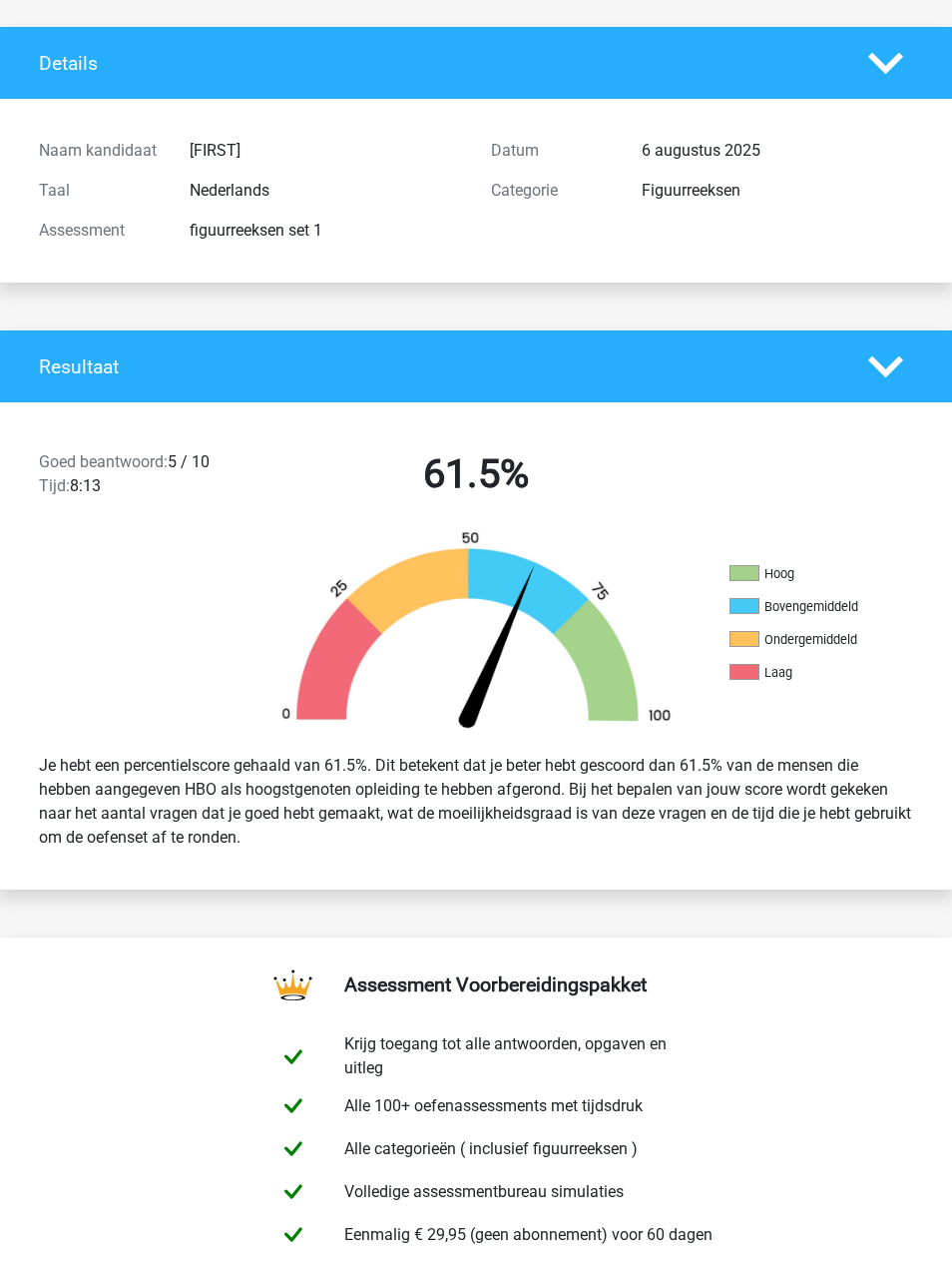 scroll, scrollTop: 0, scrollLeft: 0, axis: both 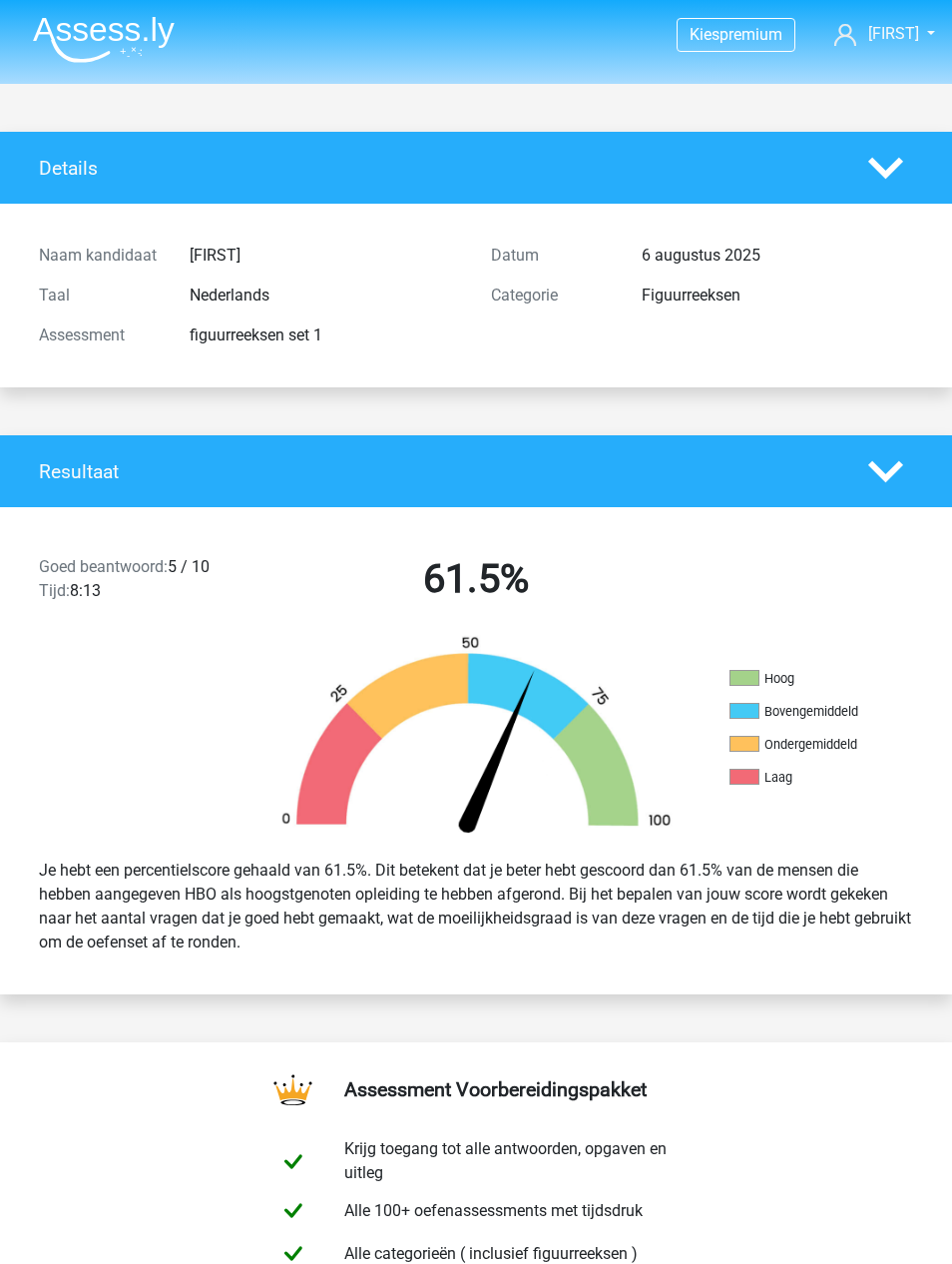 click at bounding box center (104, 39) 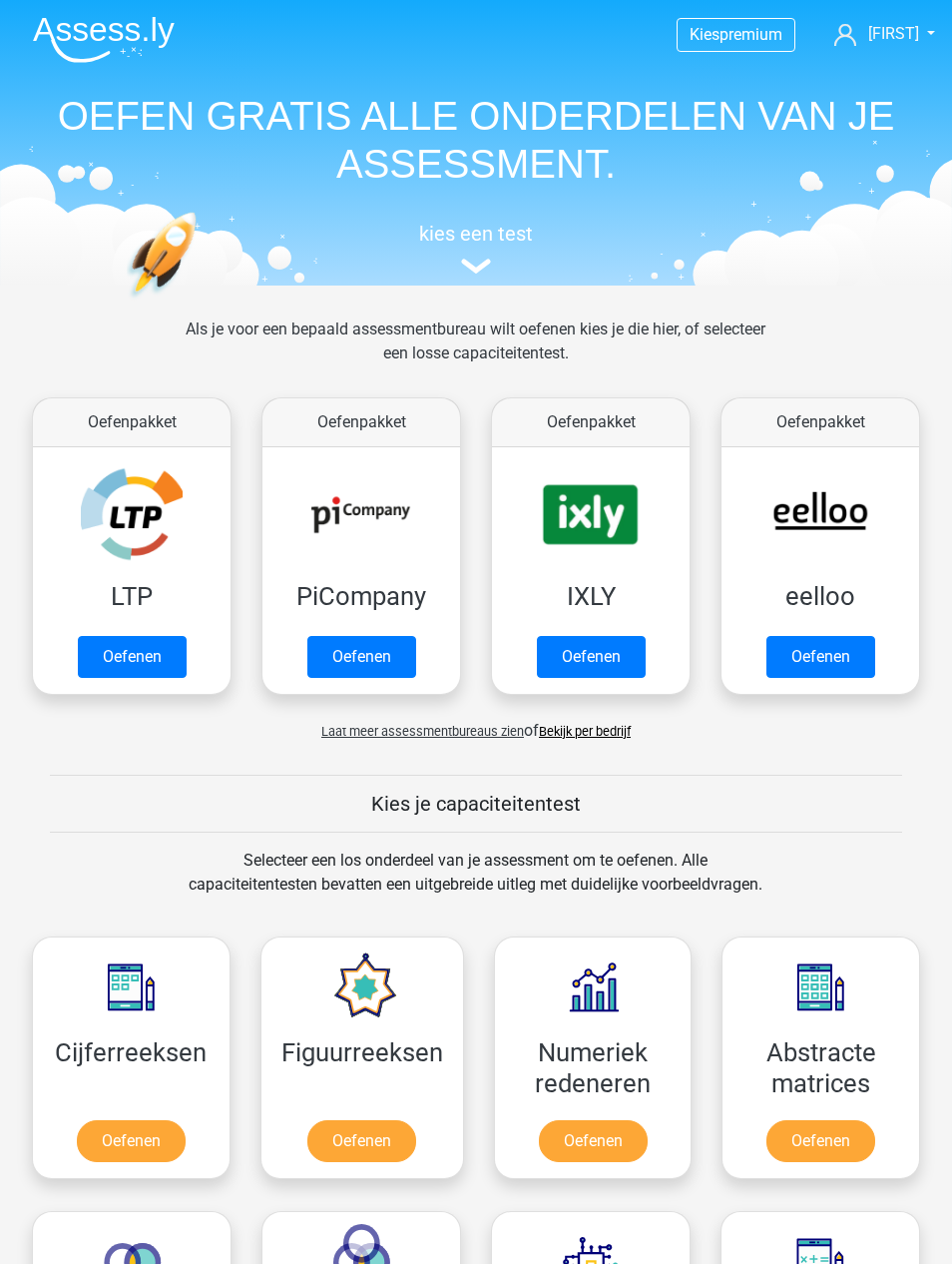 scroll, scrollTop: 0, scrollLeft: 0, axis: both 